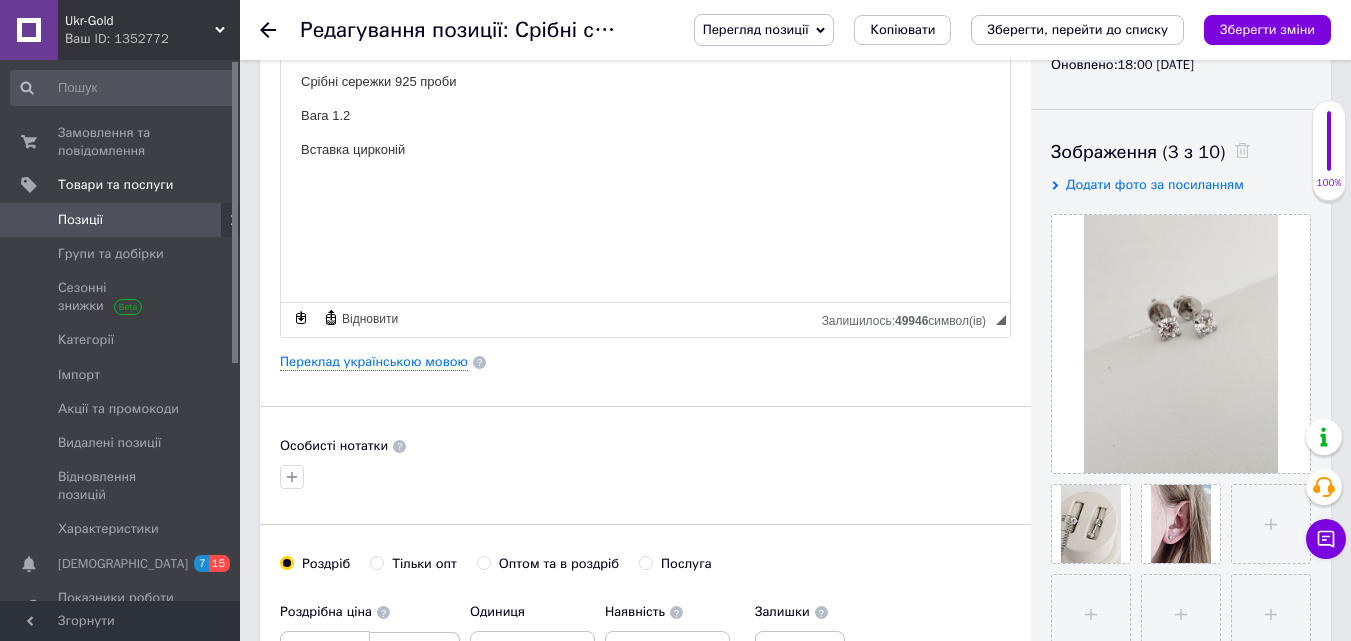 scroll, scrollTop: 0, scrollLeft: 0, axis: both 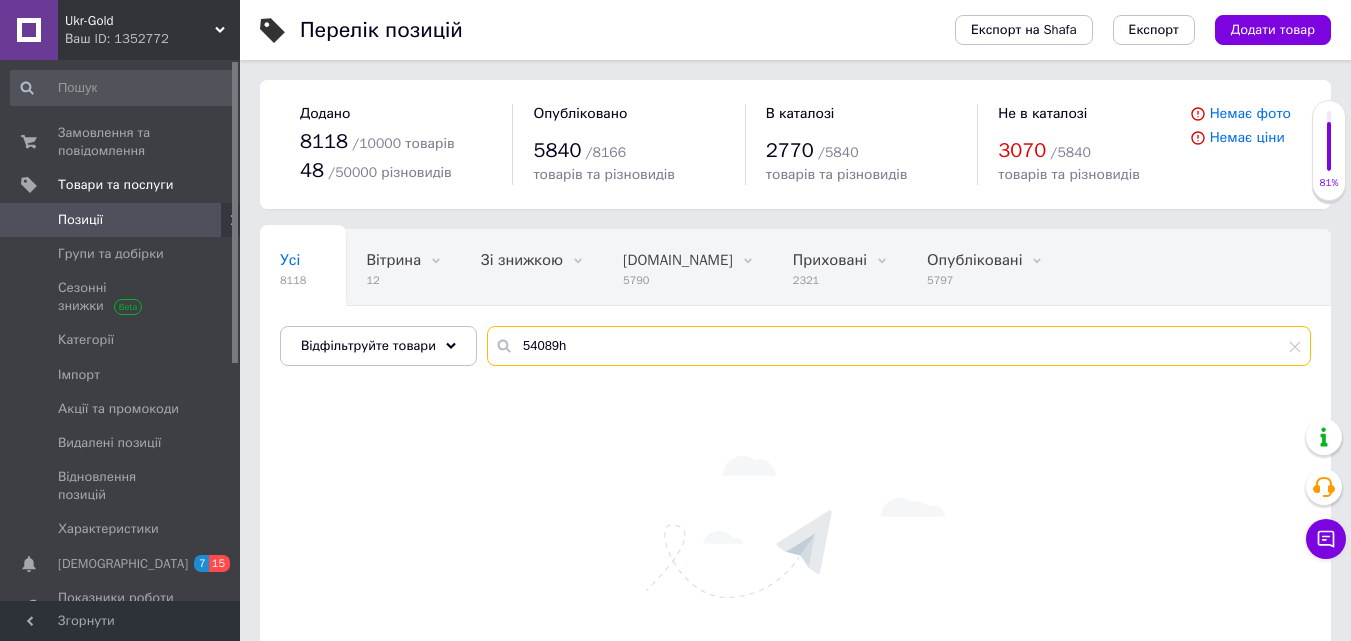 click on "54089h" at bounding box center [899, 346] 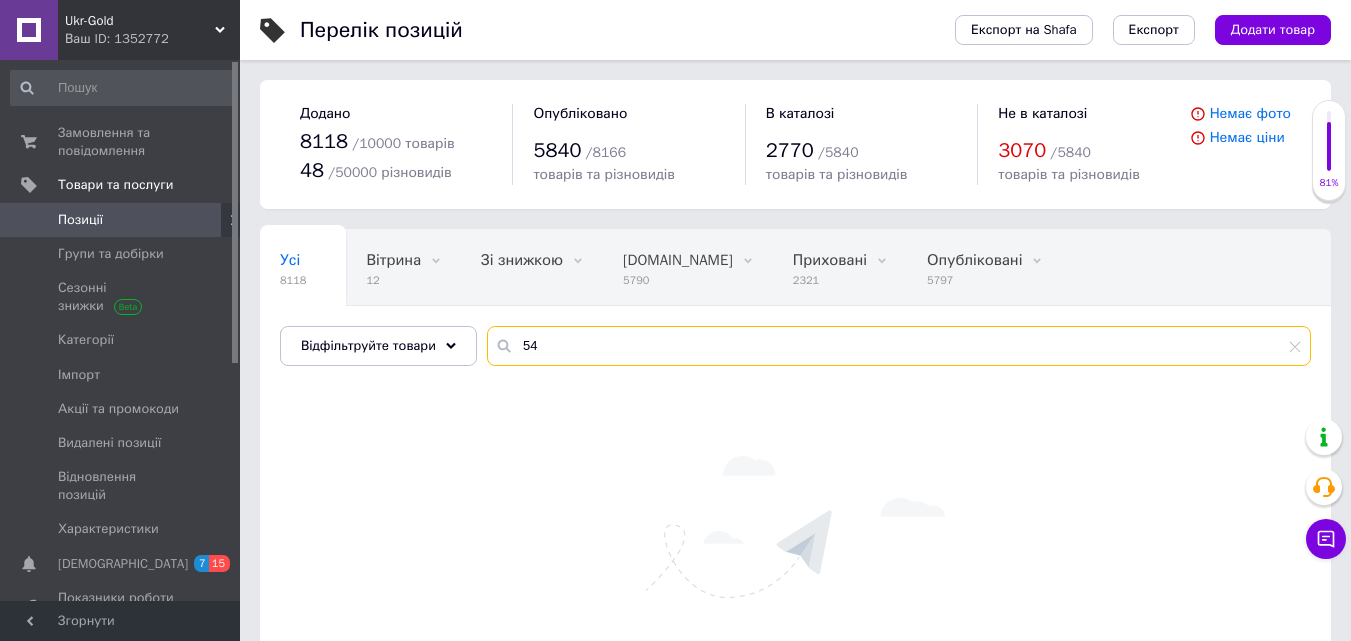 type on "5" 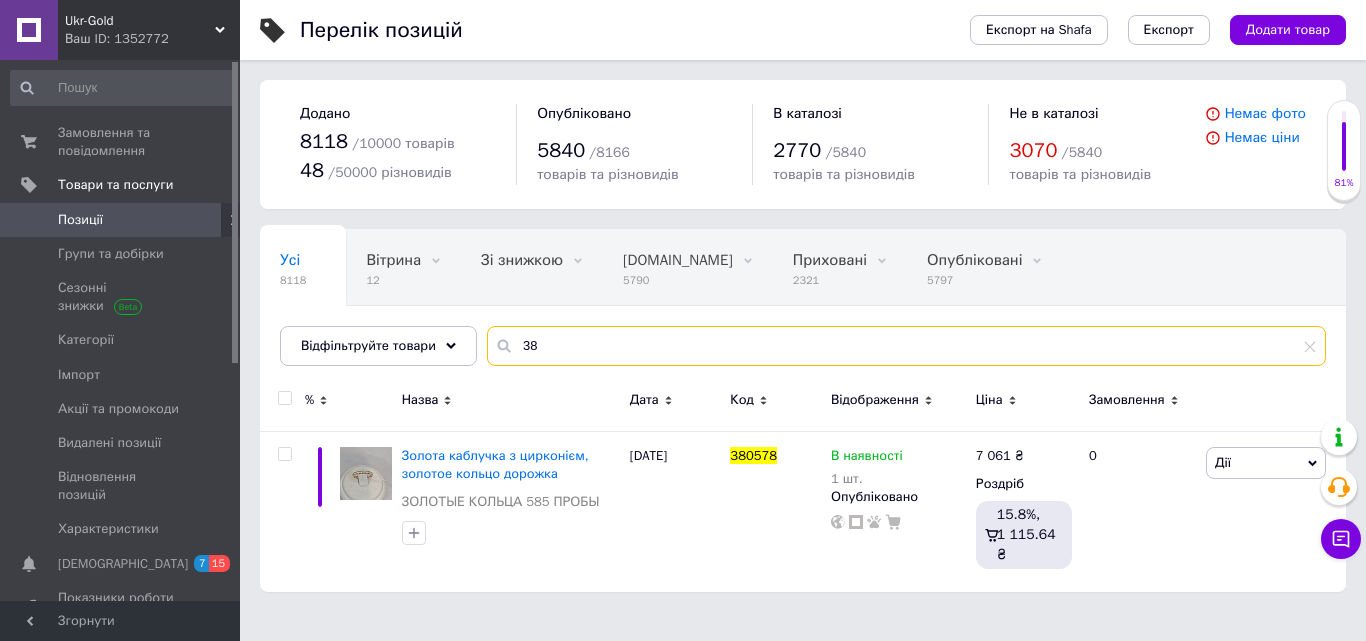 type on "3" 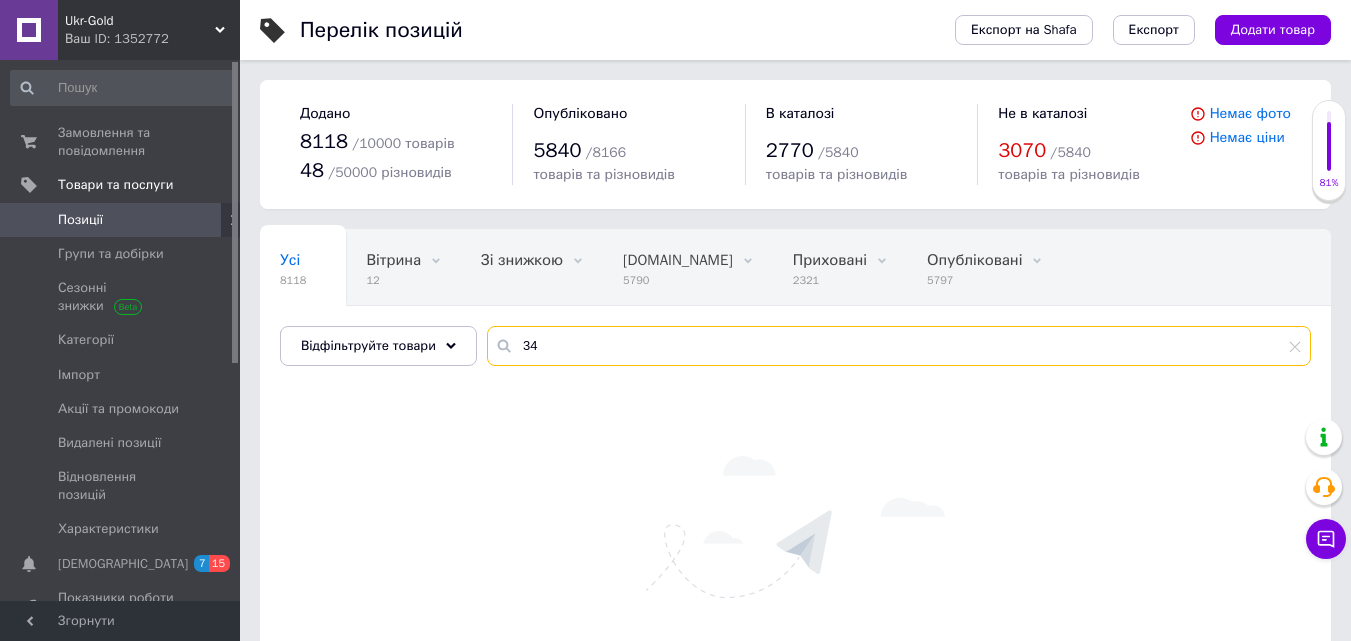 type on "3" 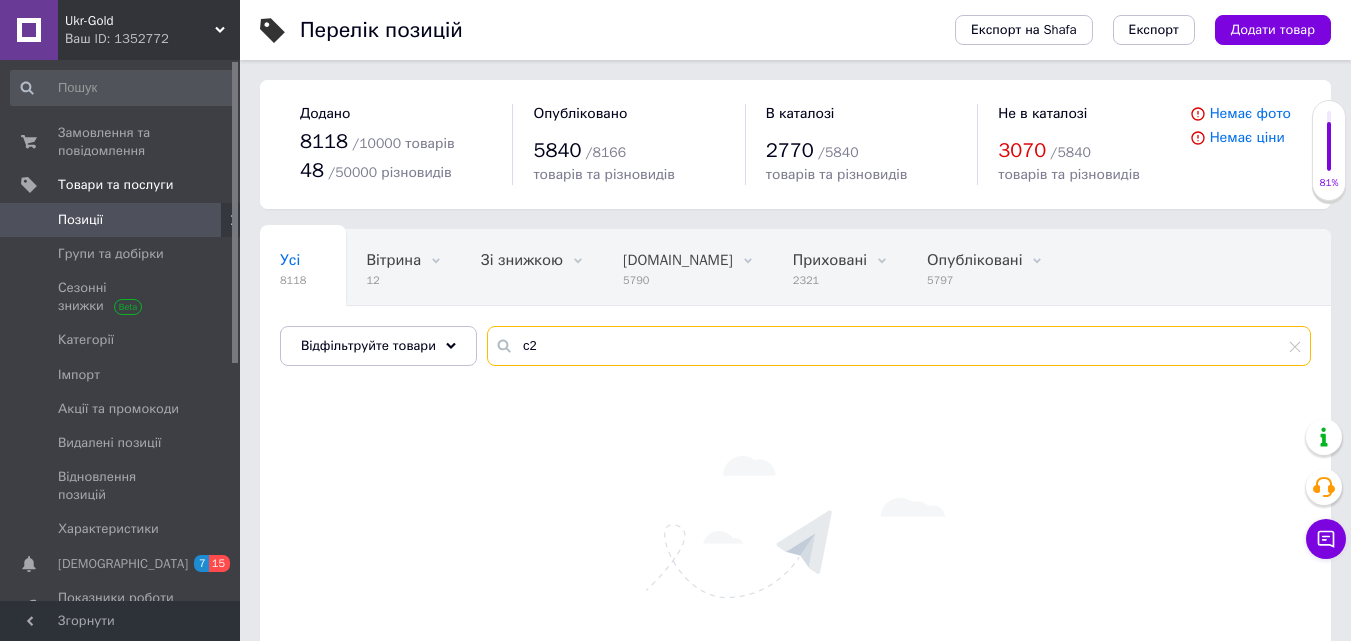 type on "с" 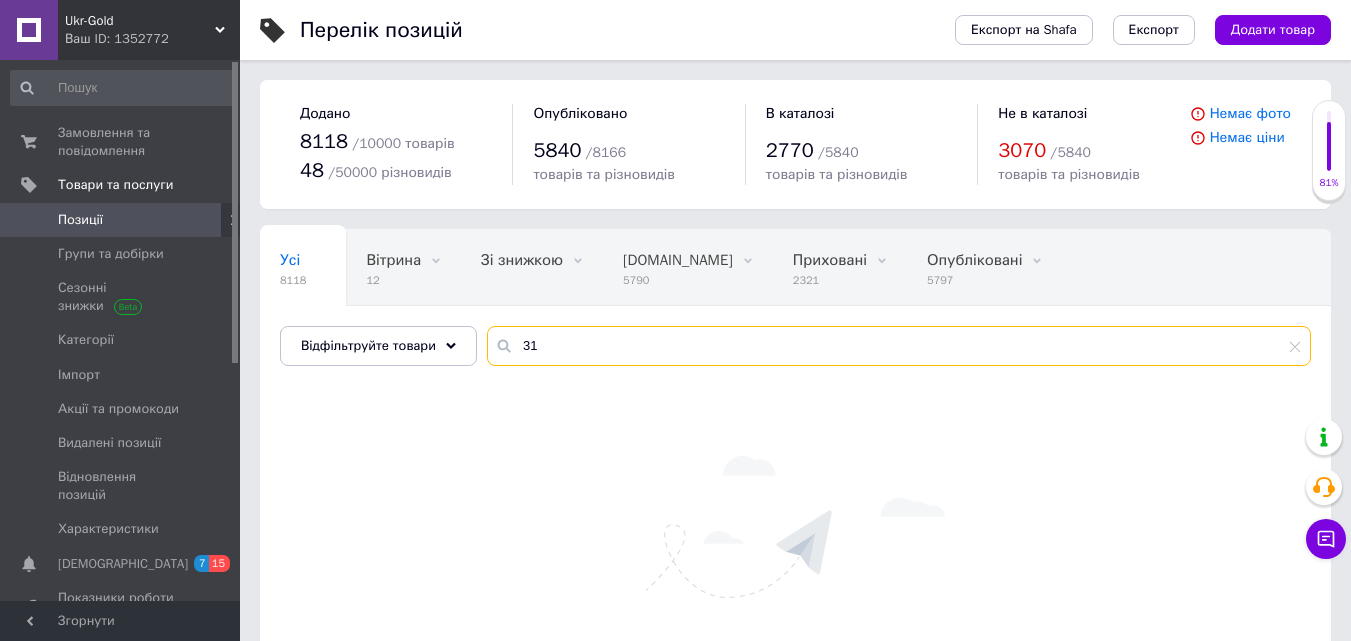 type on "3" 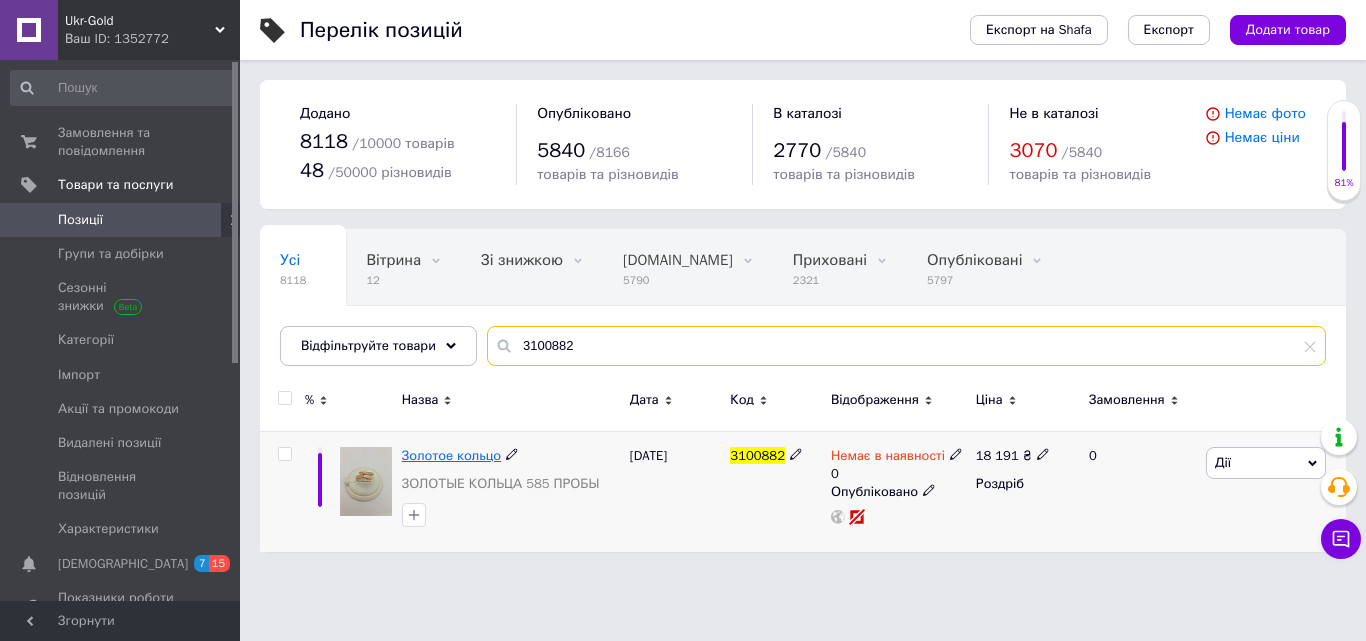 type on "3100882" 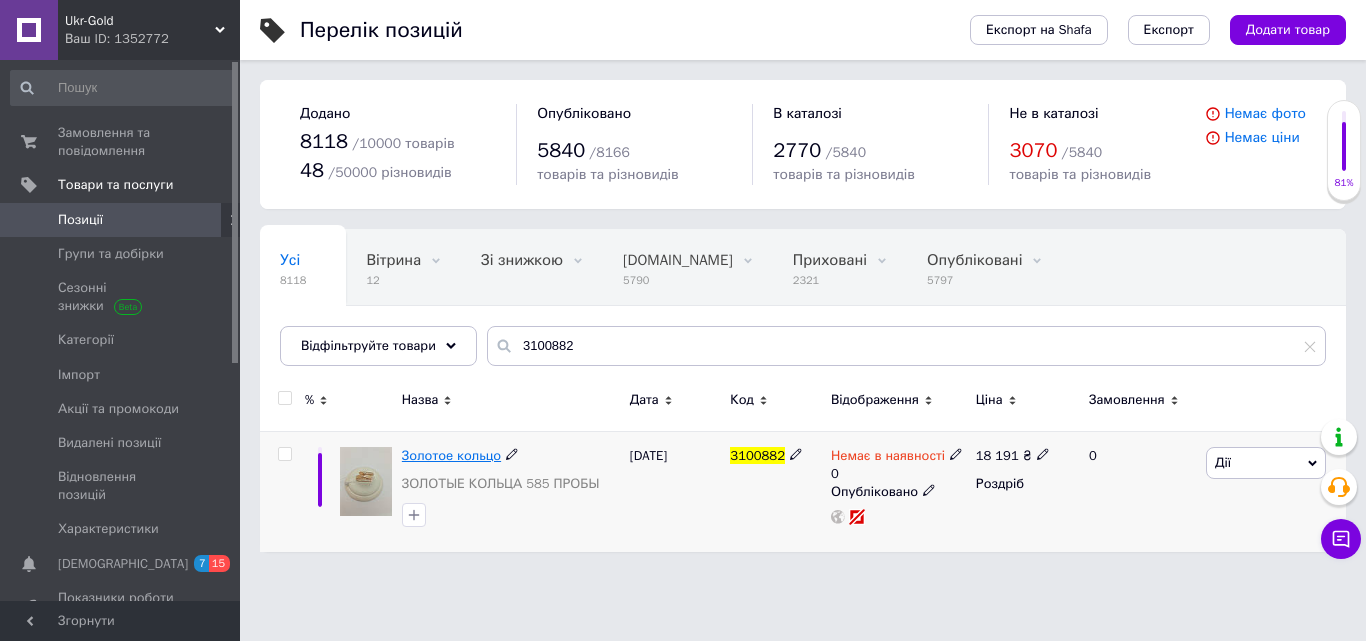 click on "Золотое кольцо" at bounding box center (451, 455) 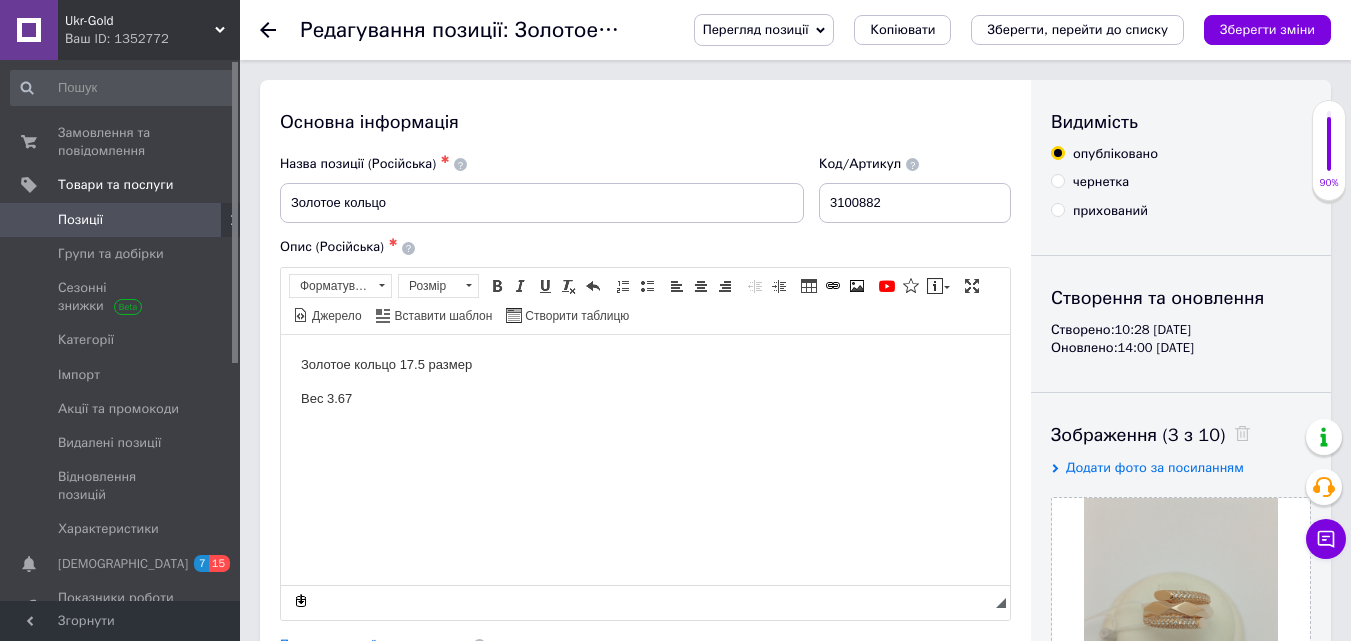 scroll, scrollTop: 0, scrollLeft: 0, axis: both 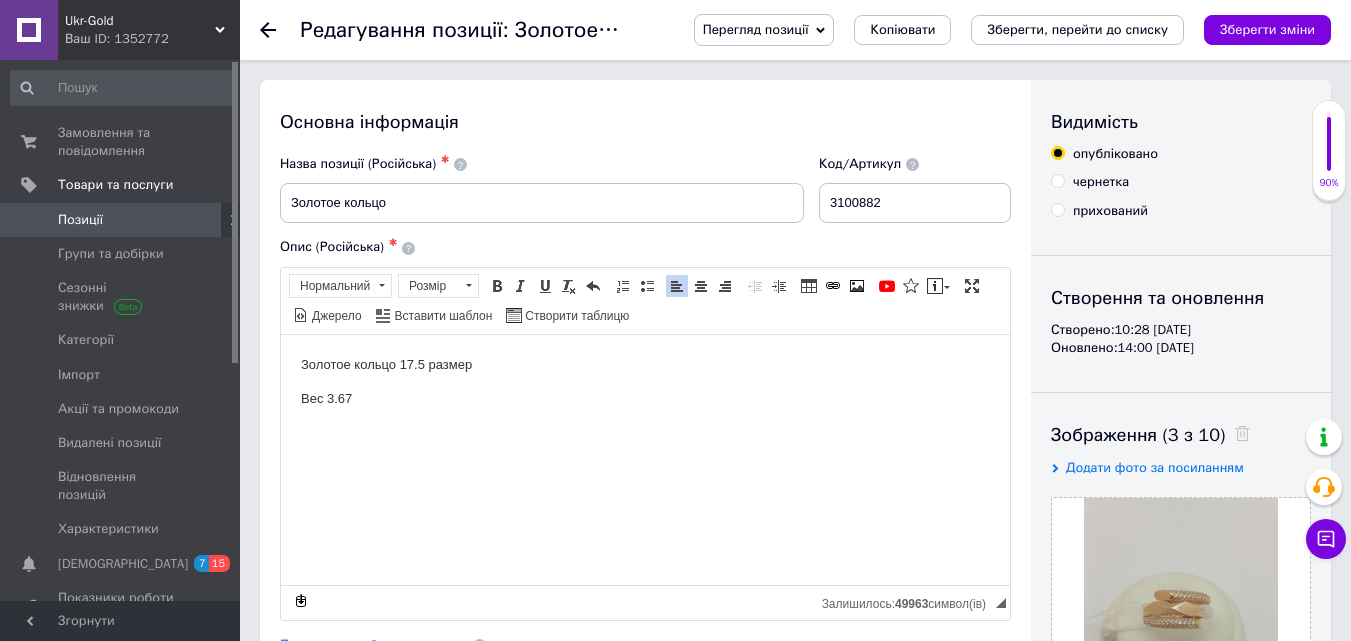 click on "Вес 3.67" at bounding box center [645, 398] 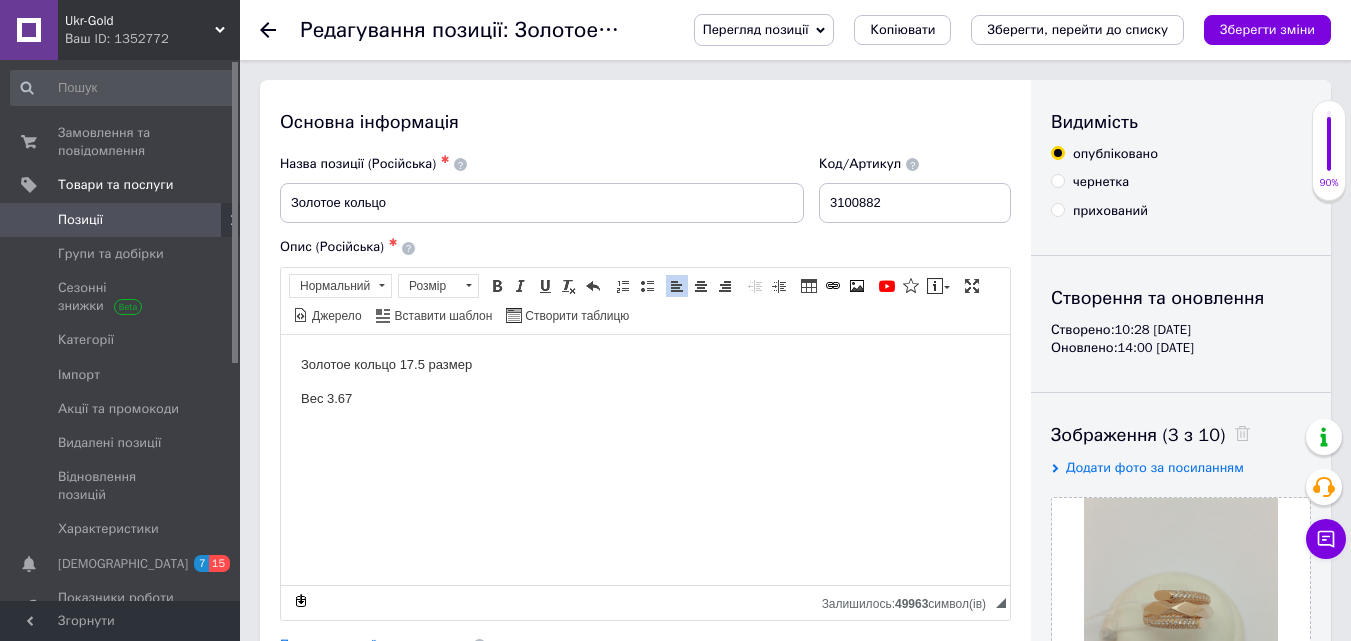 type 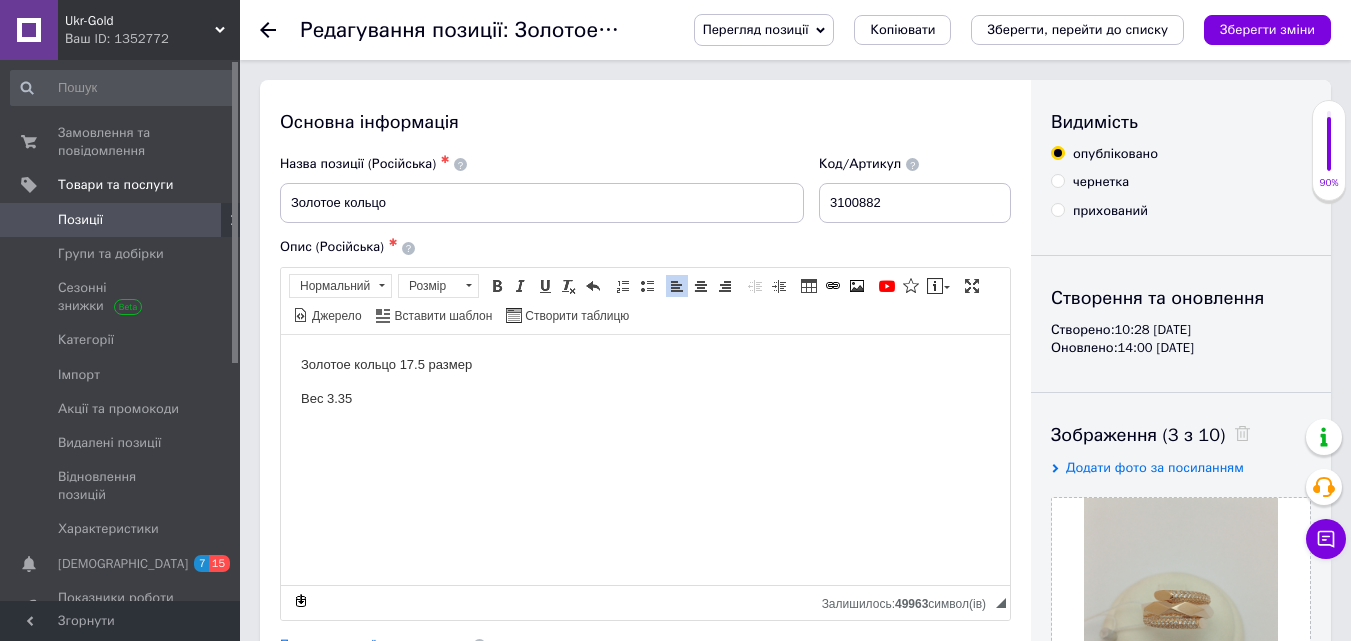 click on "Золотое кольцо 17.5 размер" at bounding box center (645, 364) 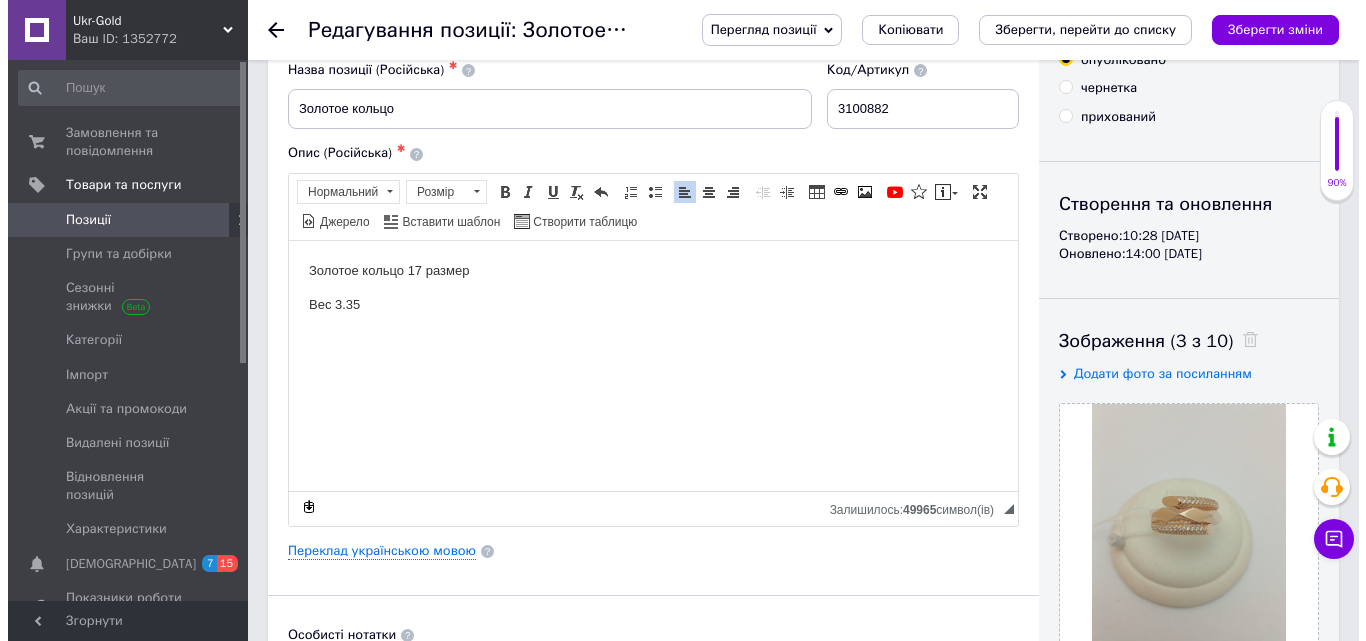 scroll, scrollTop: 177, scrollLeft: 0, axis: vertical 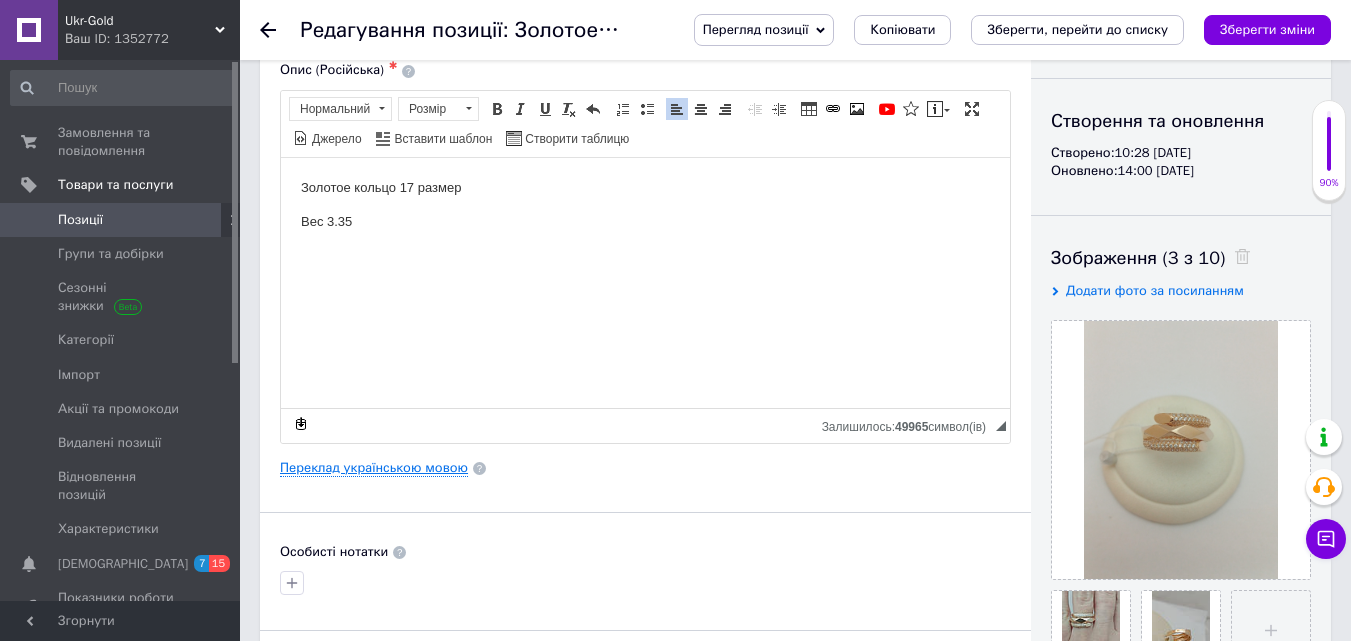 click on "Переклад українською мовою" at bounding box center (374, 468) 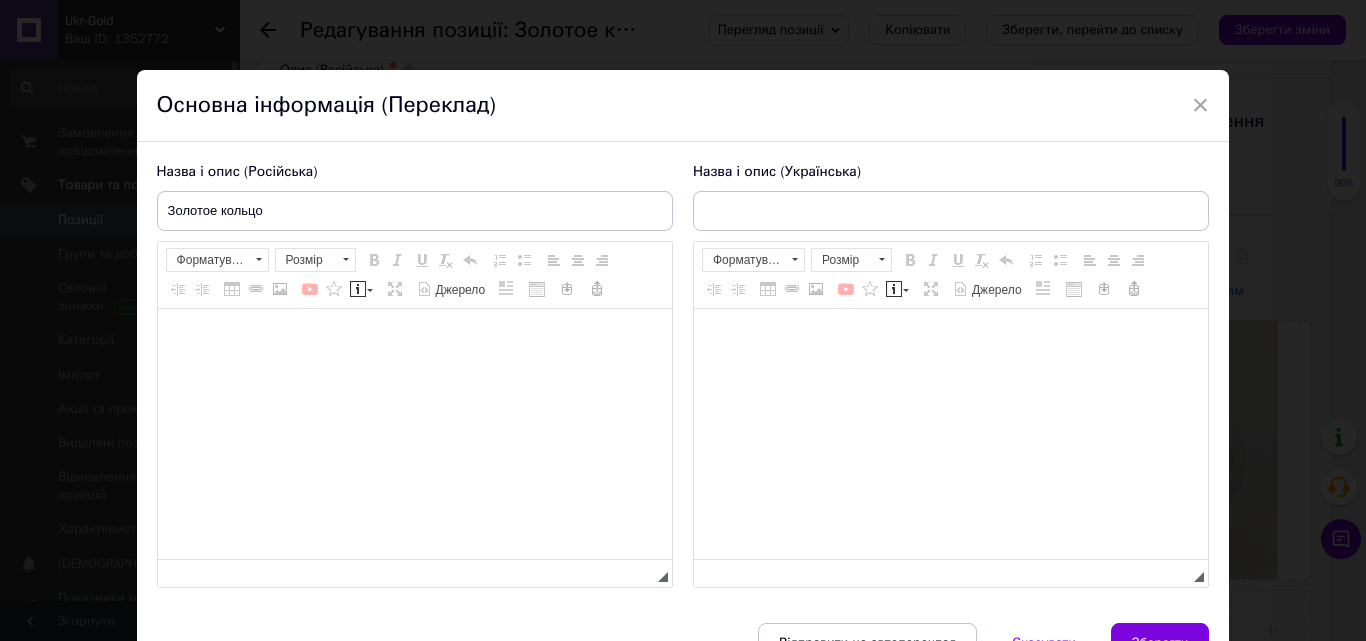 type on "Золоте кільце" 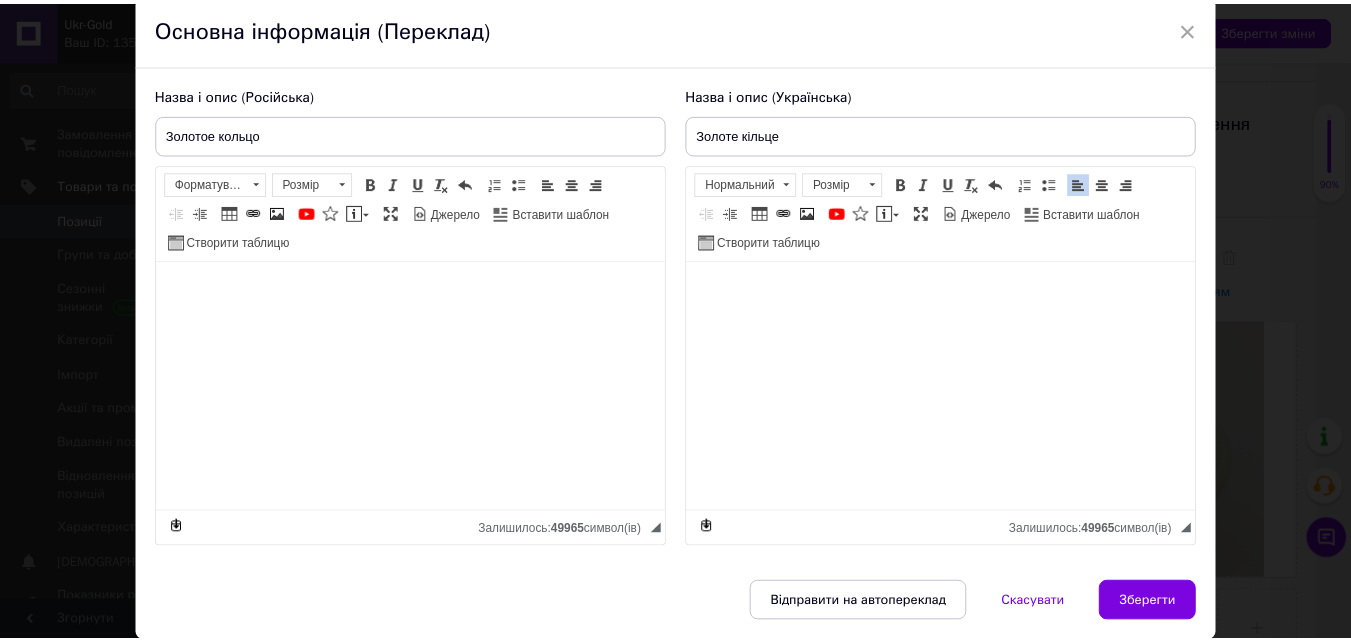scroll, scrollTop: 92, scrollLeft: 0, axis: vertical 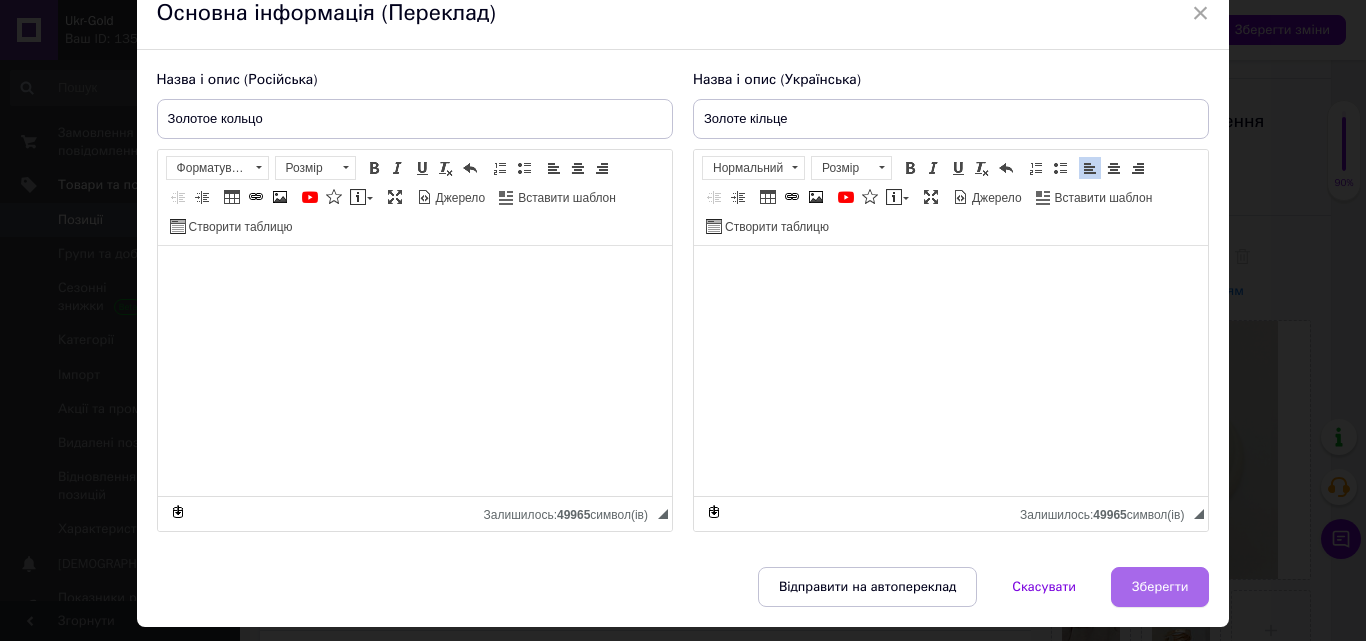click on "Зберегти" at bounding box center [1160, 587] 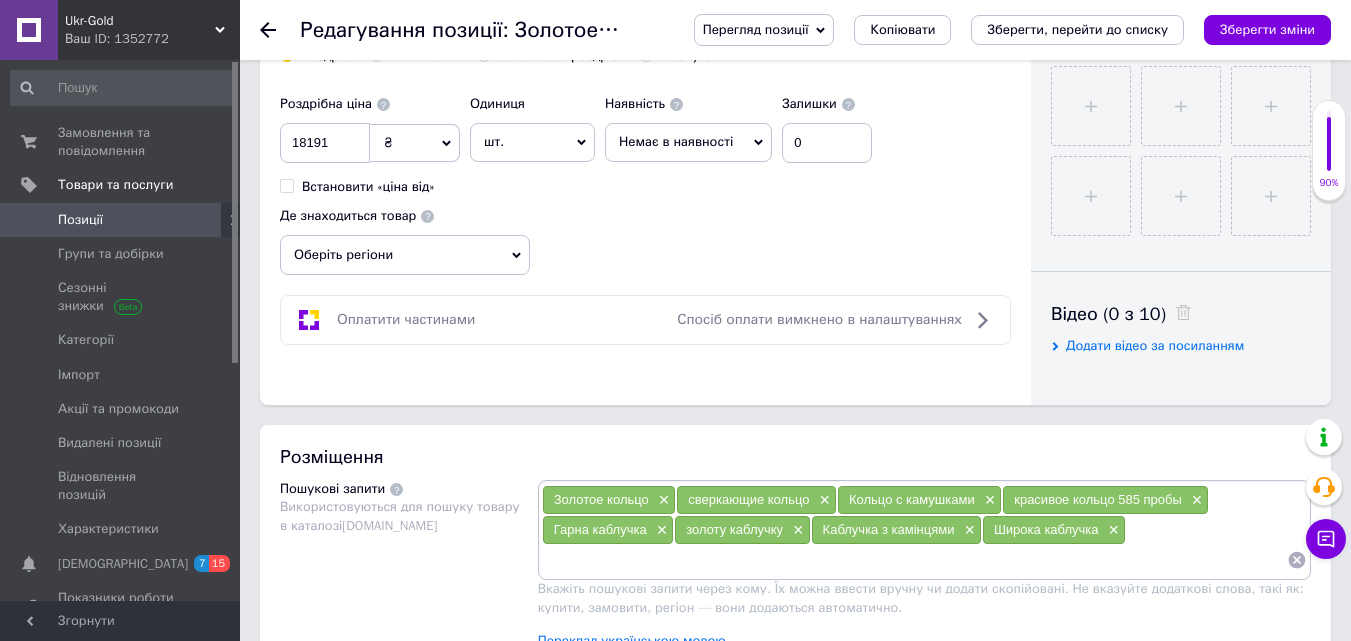 scroll, scrollTop: 177, scrollLeft: 0, axis: vertical 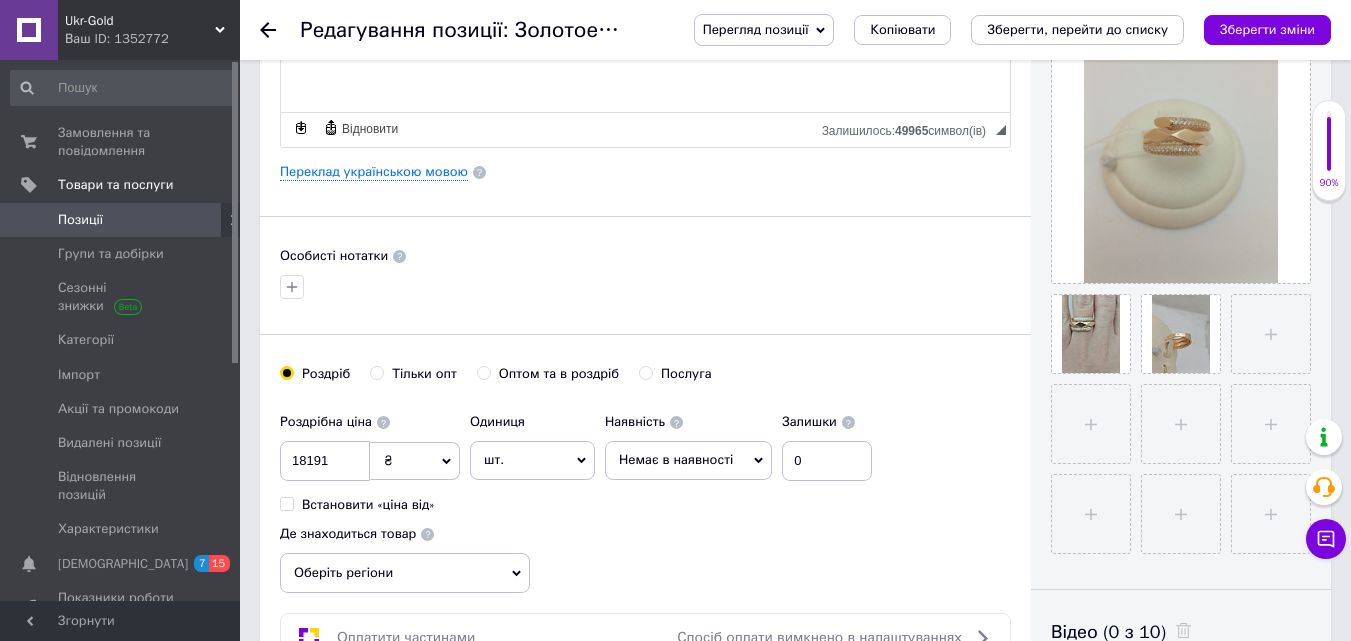 click on "Немає в наявності" at bounding box center (688, 460) 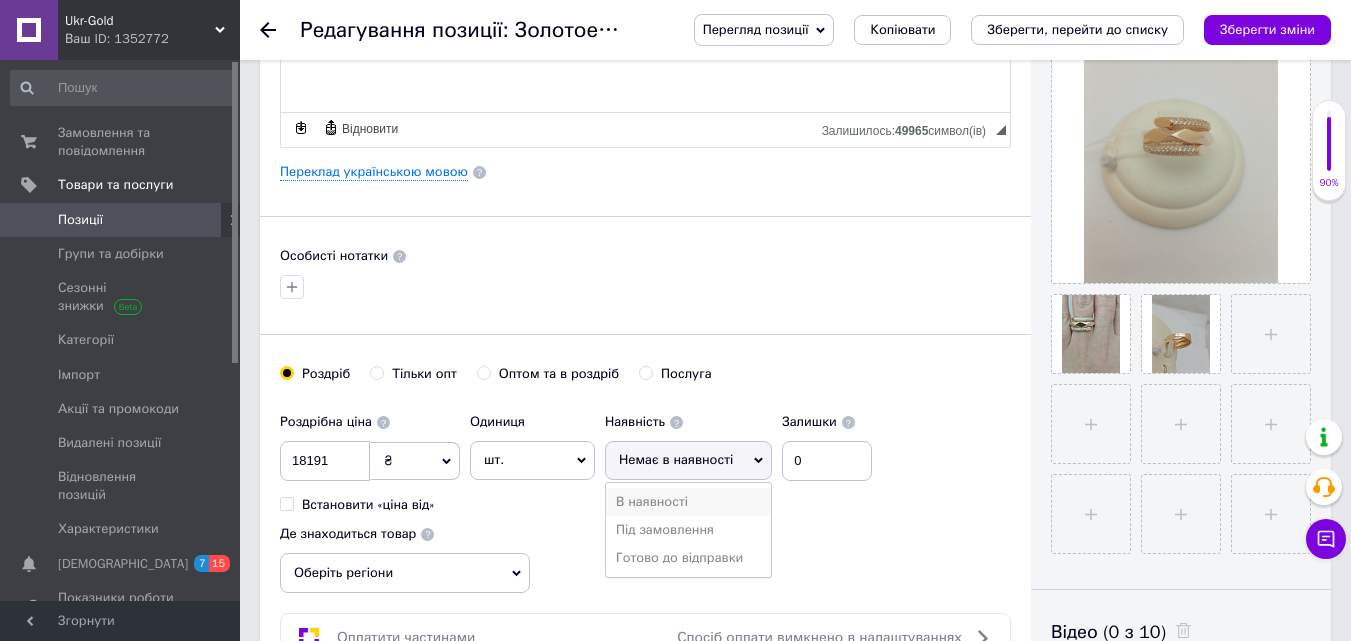 click on "В наявності" at bounding box center [688, 502] 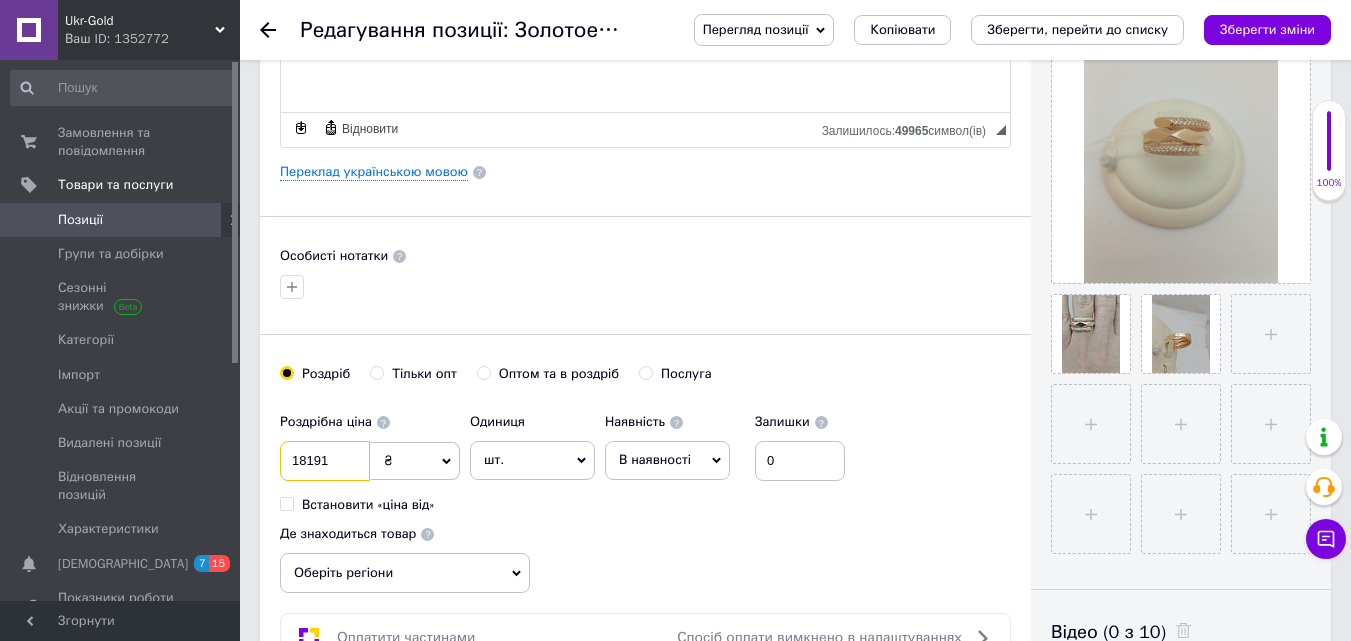 click on "18191" at bounding box center (325, 461) 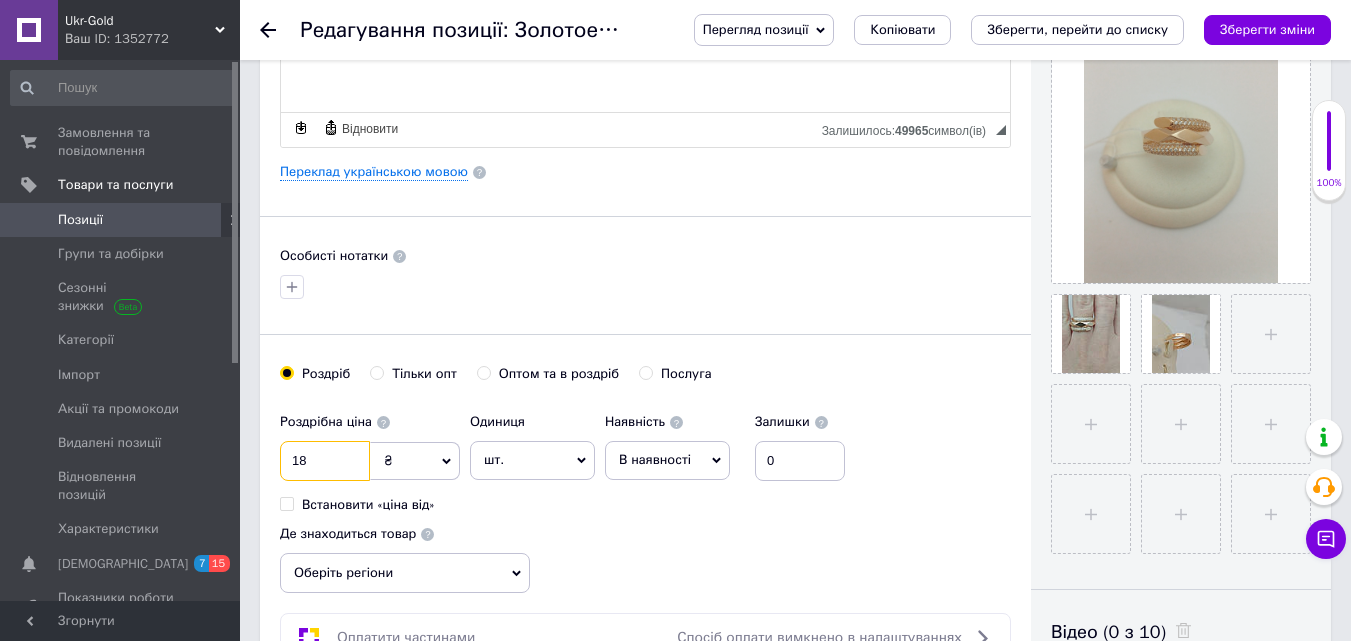 type on "1" 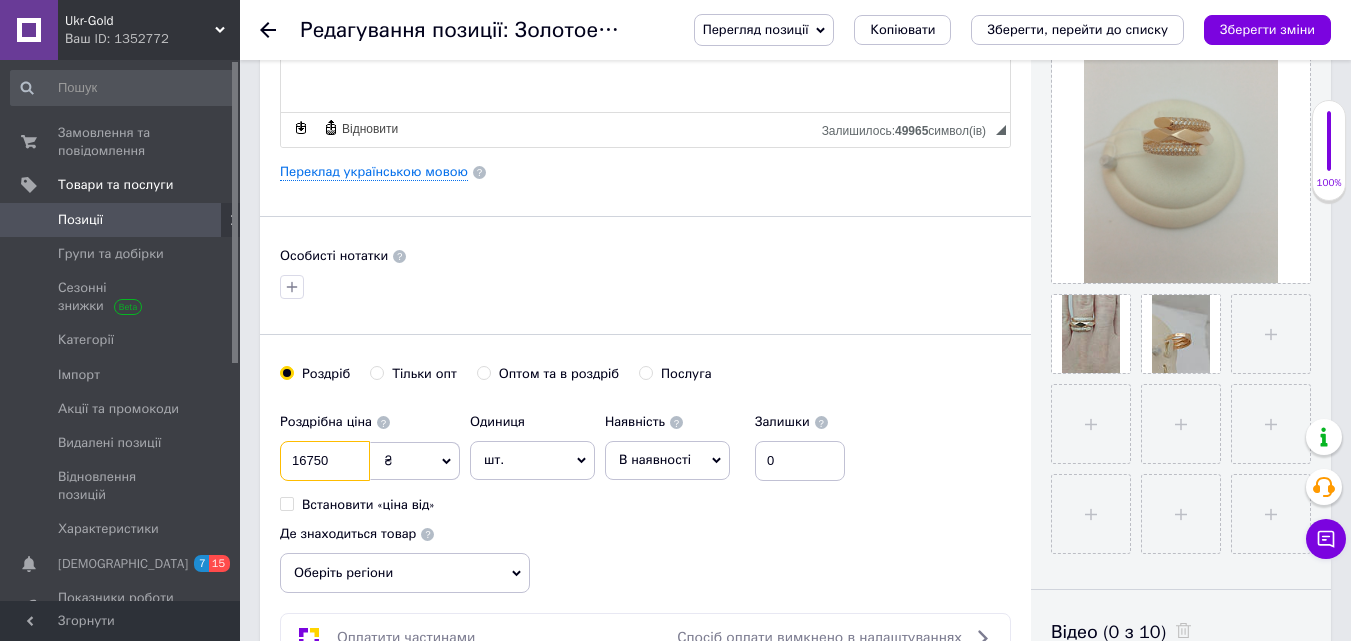 type on "16750" 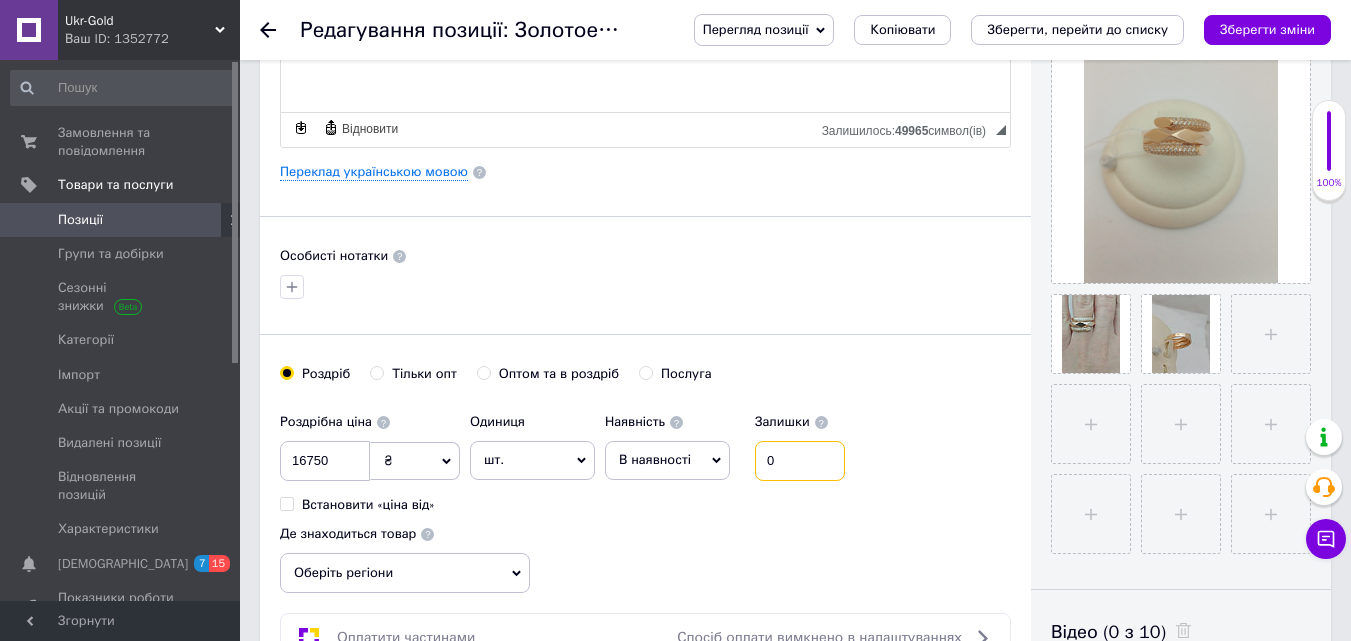 click on "0" at bounding box center (800, 461) 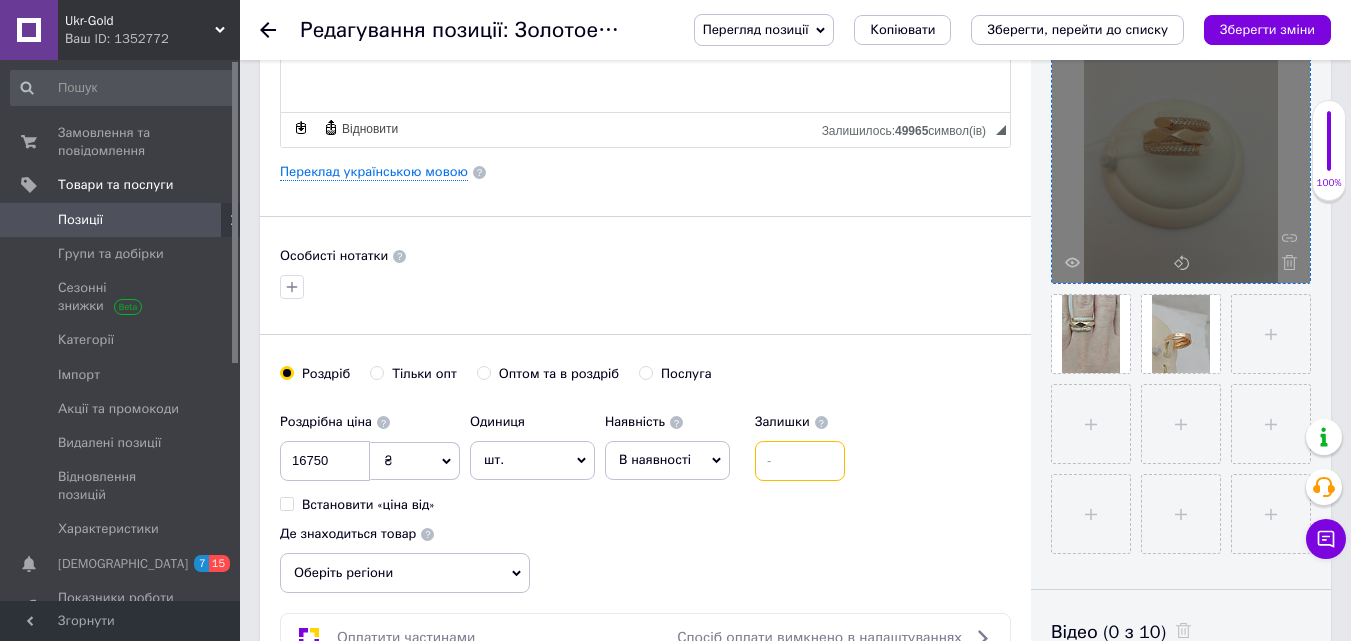 type 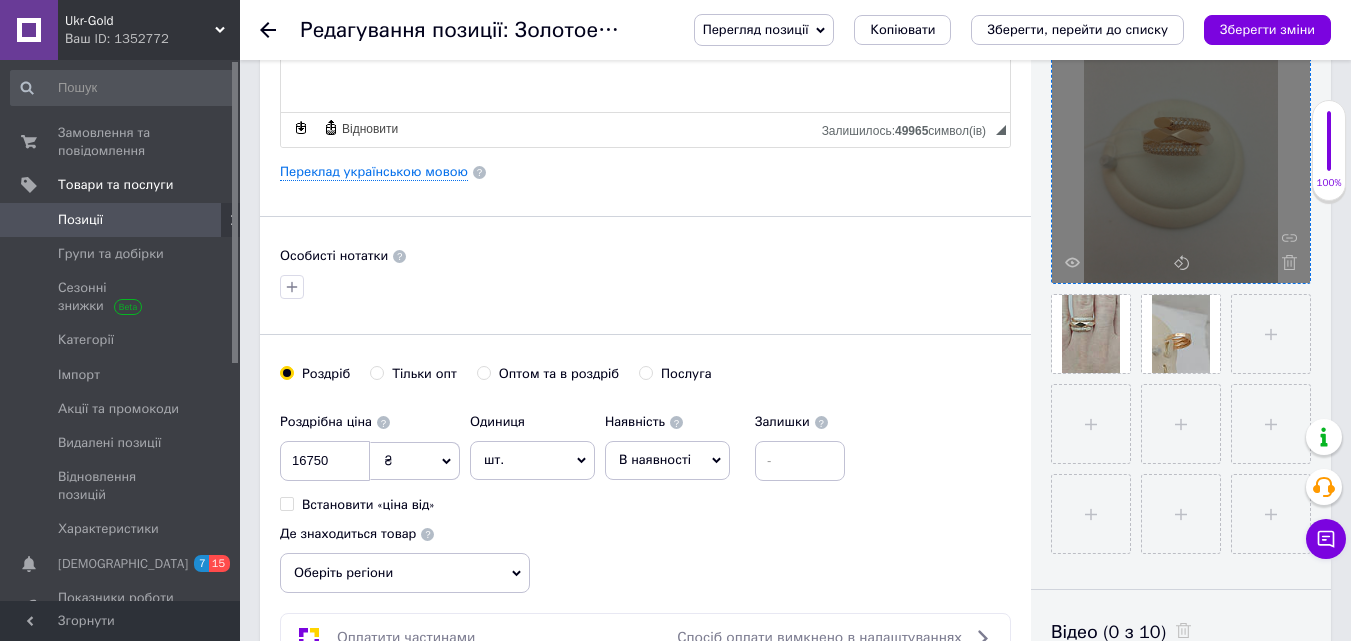 click at bounding box center (1181, 154) 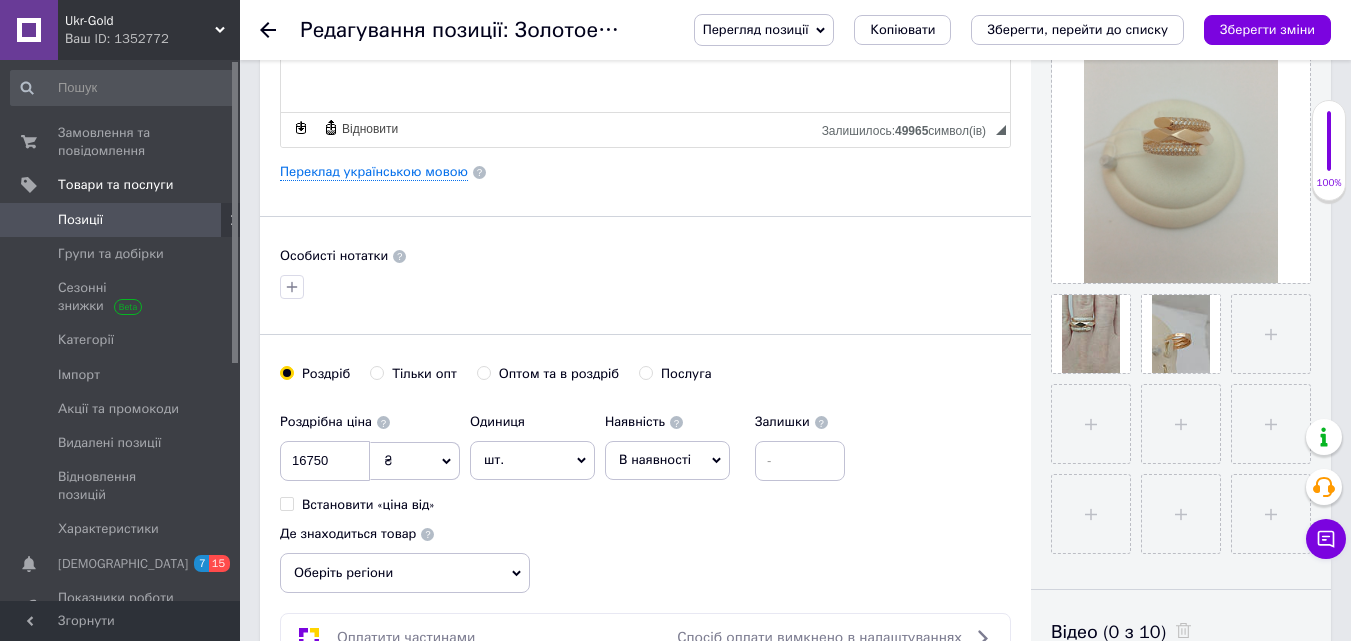 click on "[PERSON_NAME] опт Оптом та в роздріб Послуга" at bounding box center [645, 384] 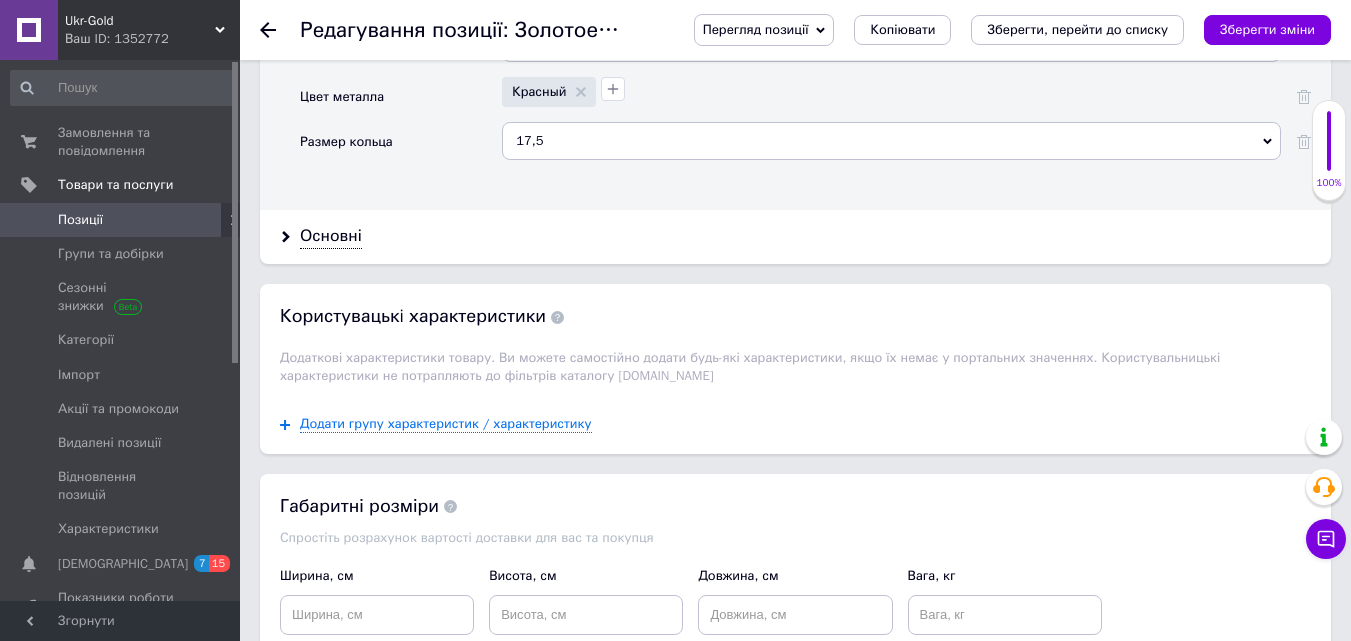 scroll, scrollTop: 1993, scrollLeft: 0, axis: vertical 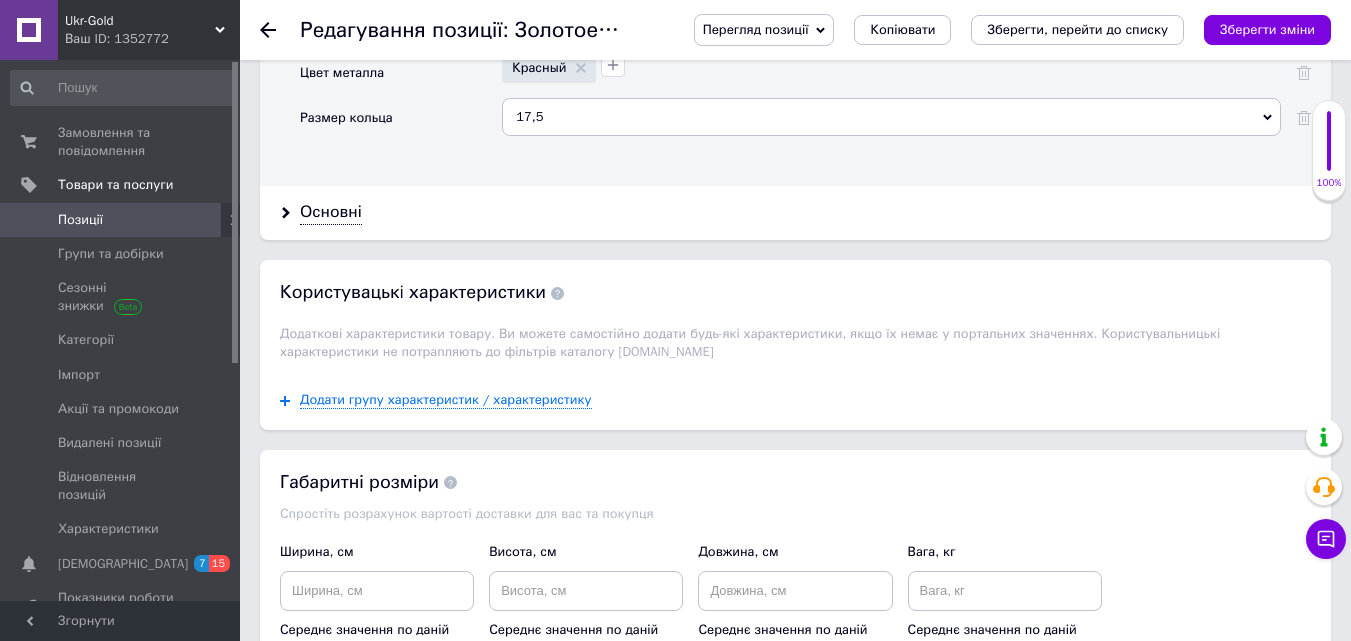 click on "17,5" at bounding box center (891, 117) 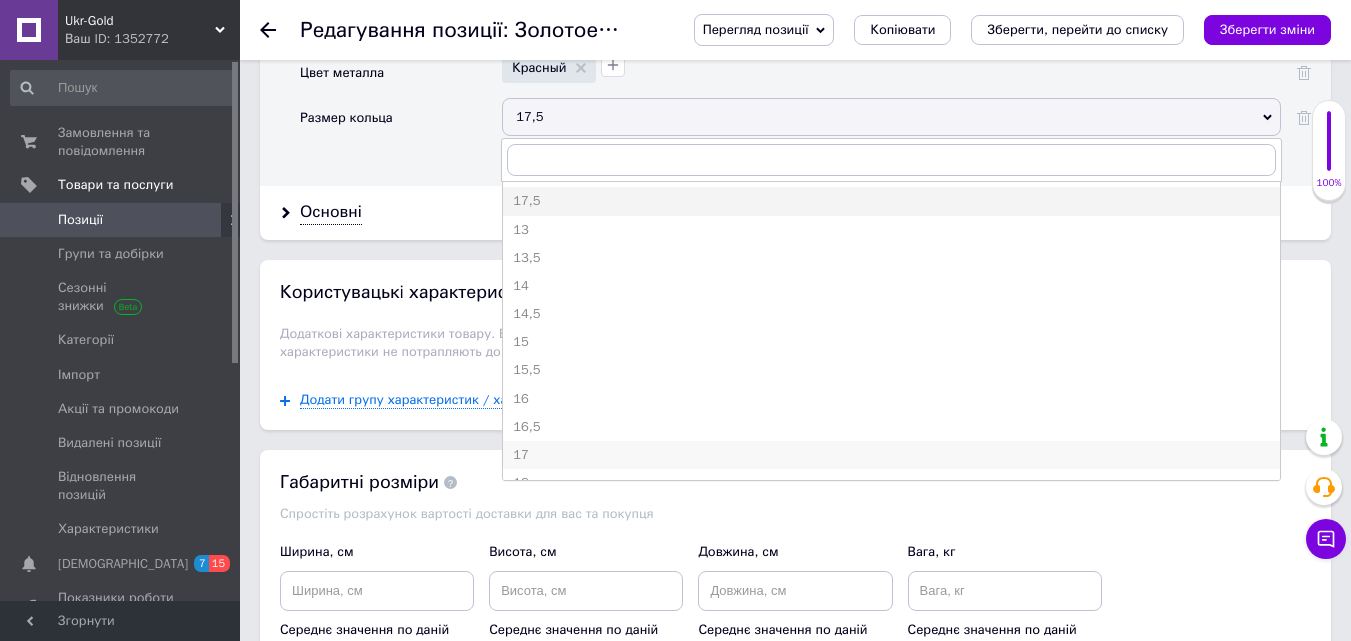 click on "17" at bounding box center (891, 455) 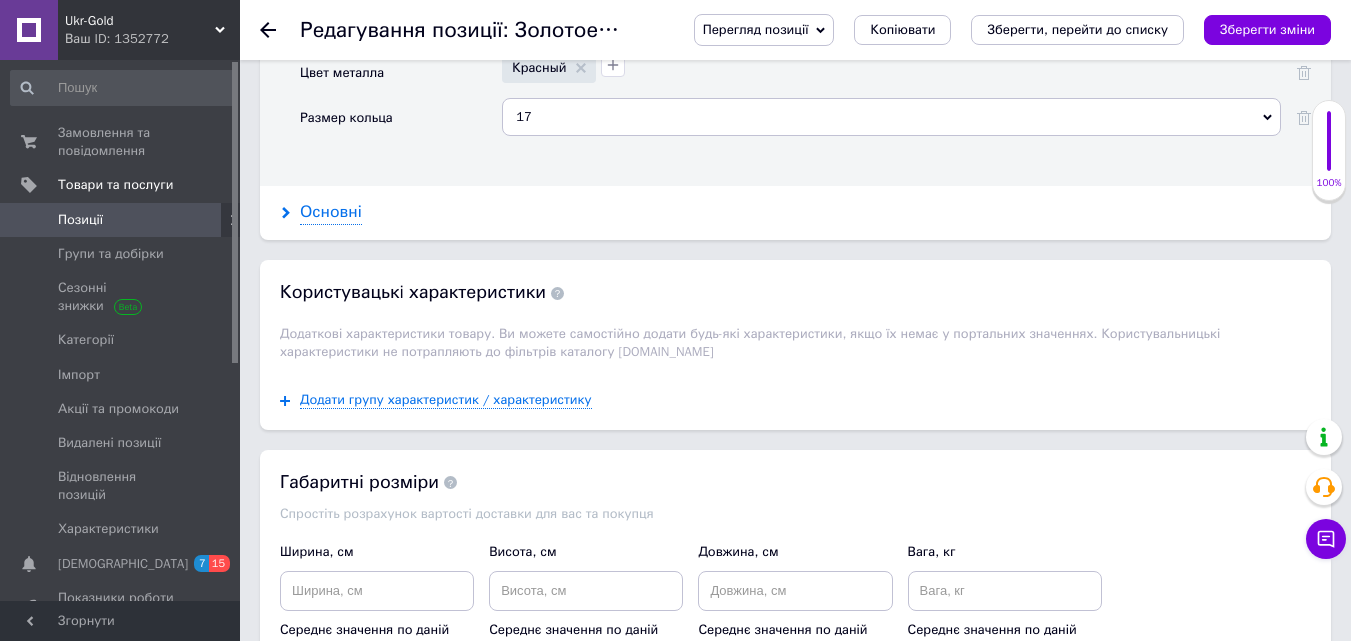 click on "Основні" at bounding box center (331, 212) 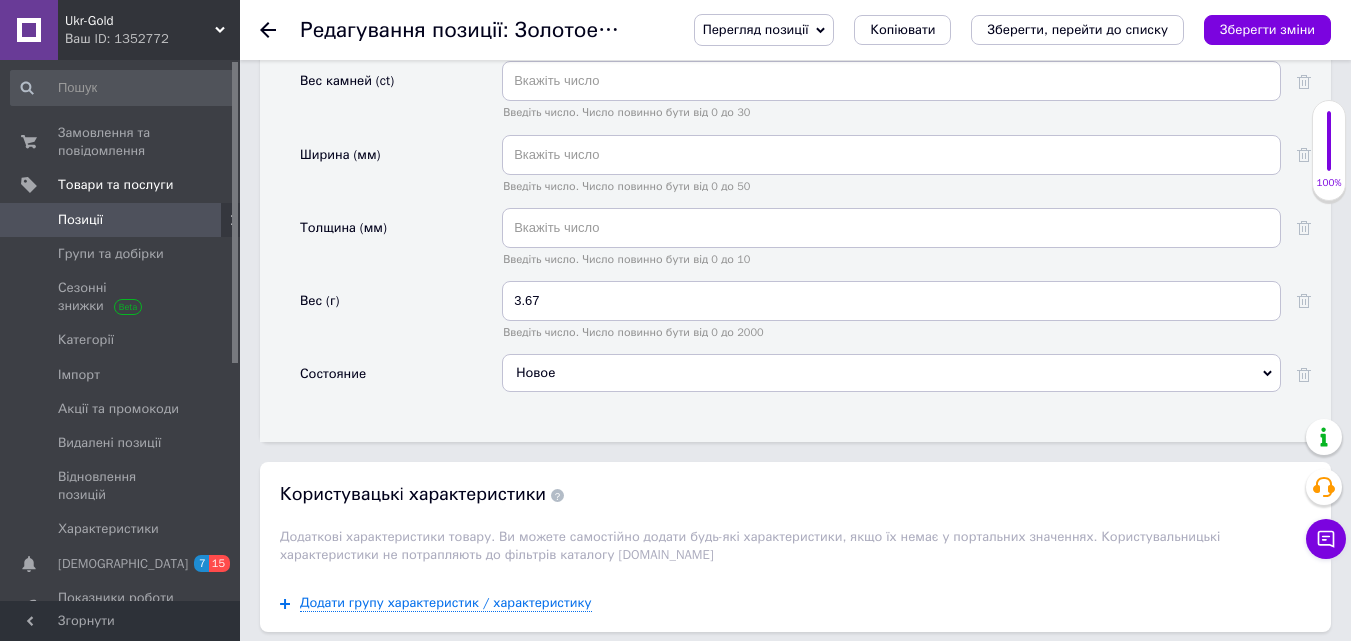 scroll, scrollTop: 2749, scrollLeft: 0, axis: vertical 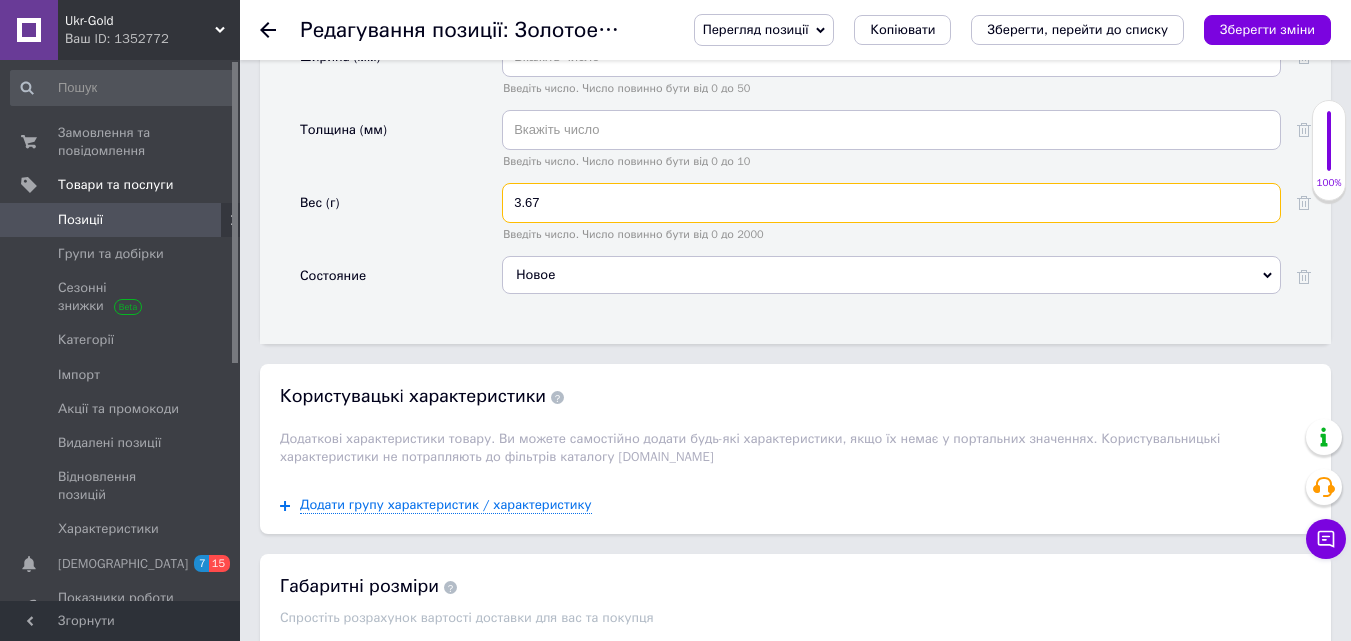 click on "3.67" at bounding box center (891, 203) 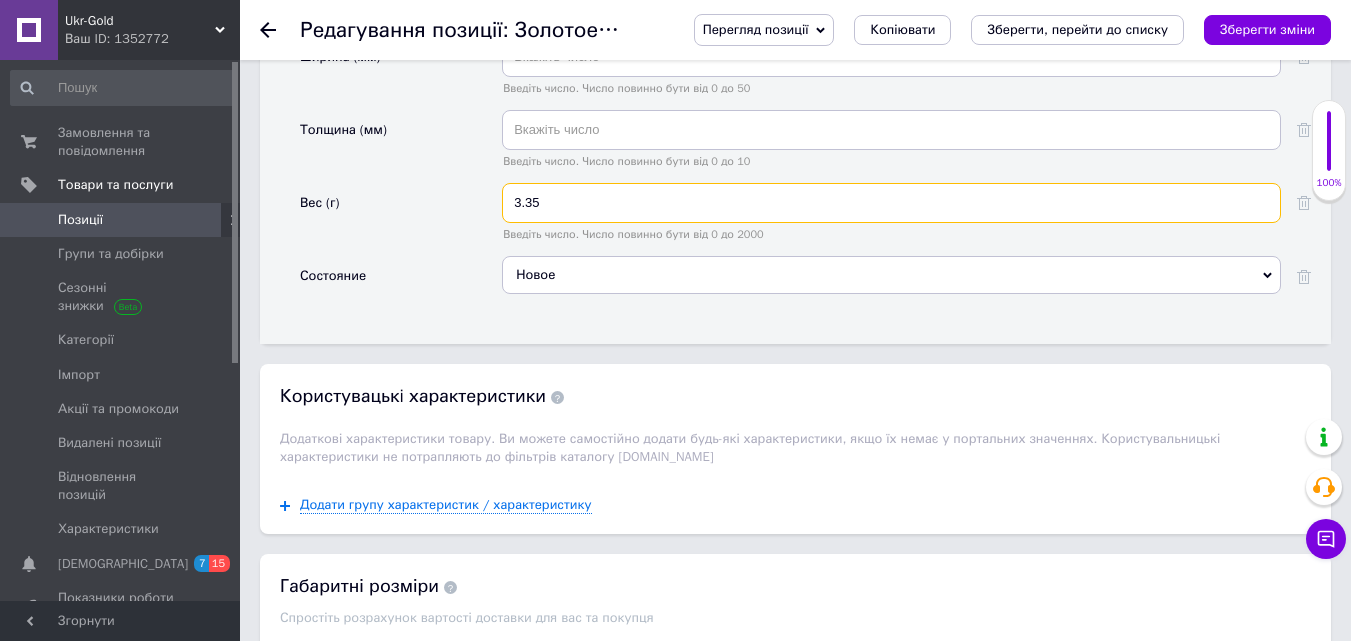 type on "3.35" 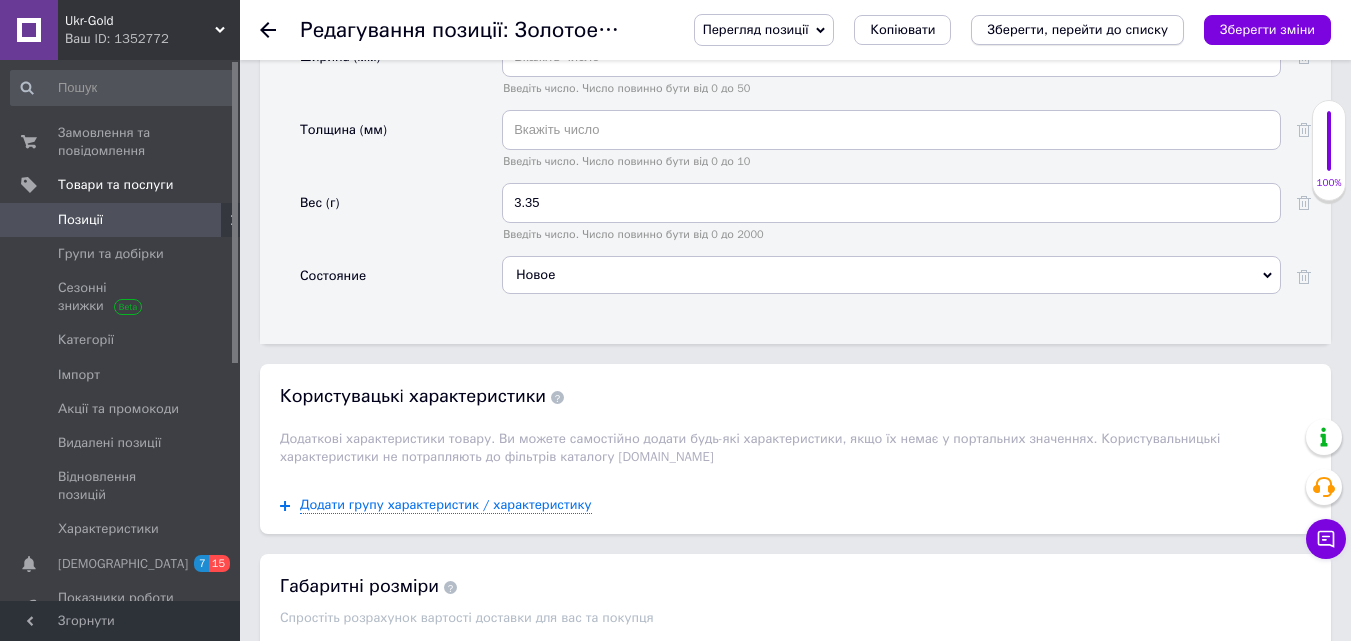 click on "Зберегти, перейти до списку" at bounding box center [1077, 29] 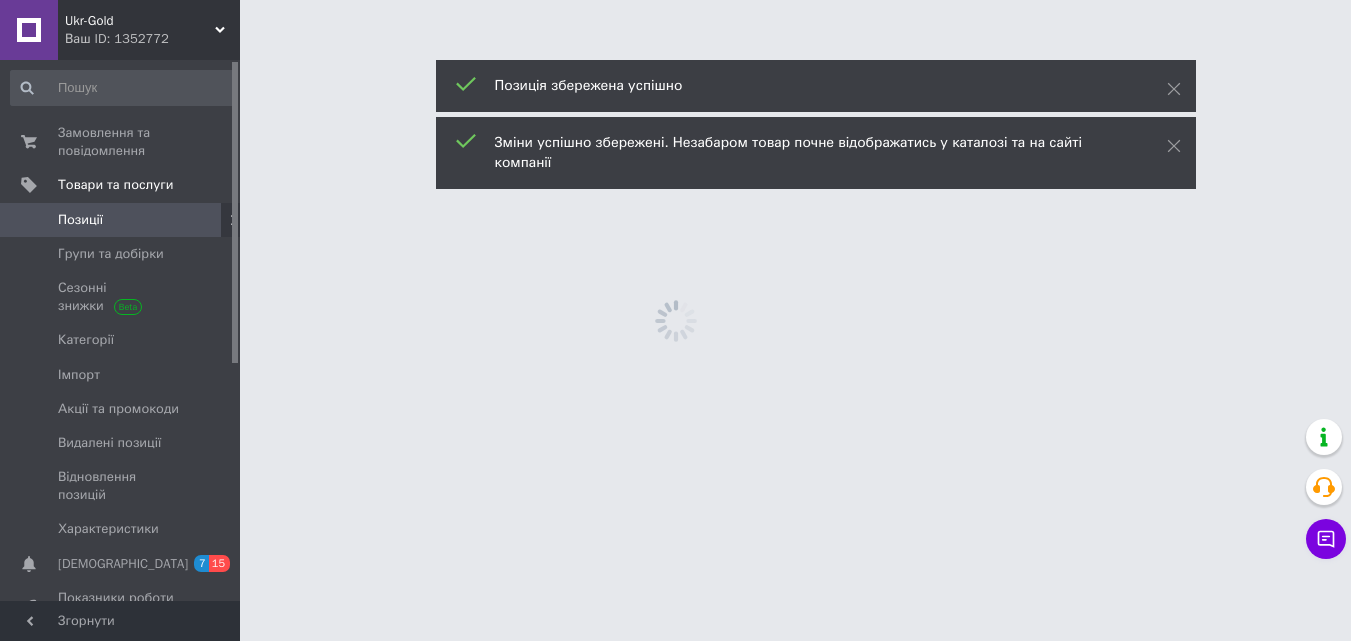 scroll, scrollTop: 0, scrollLeft: 0, axis: both 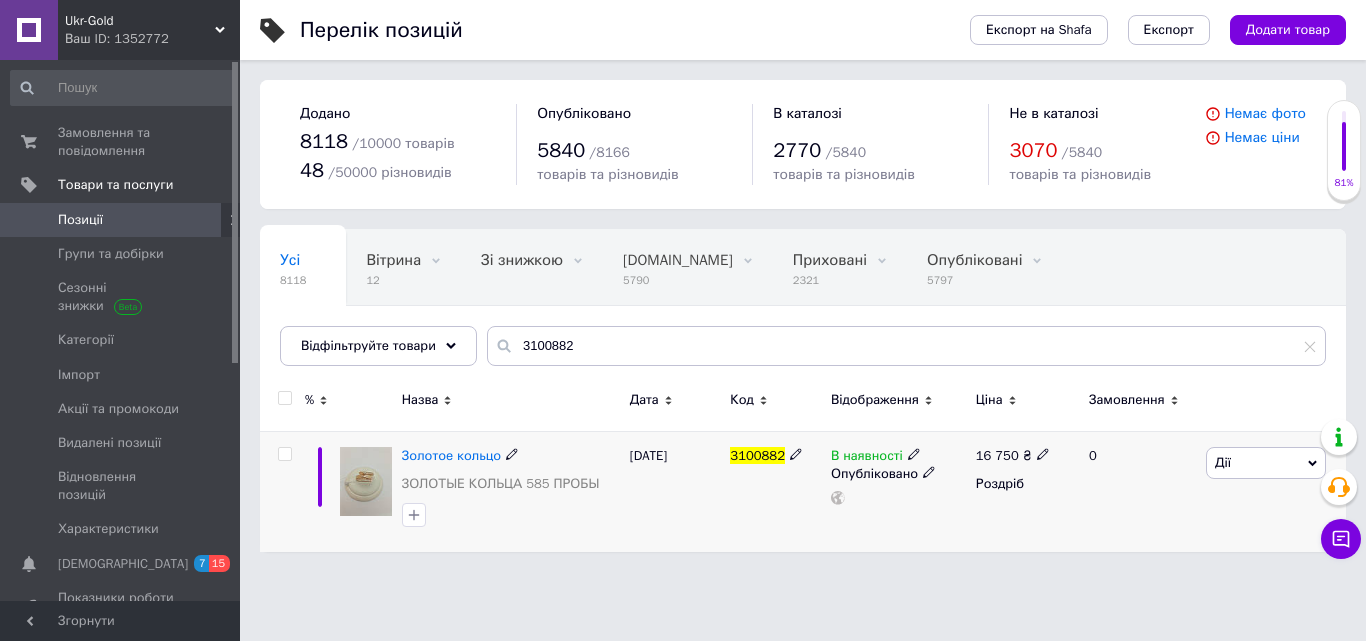 click on "Дії" at bounding box center [1266, 463] 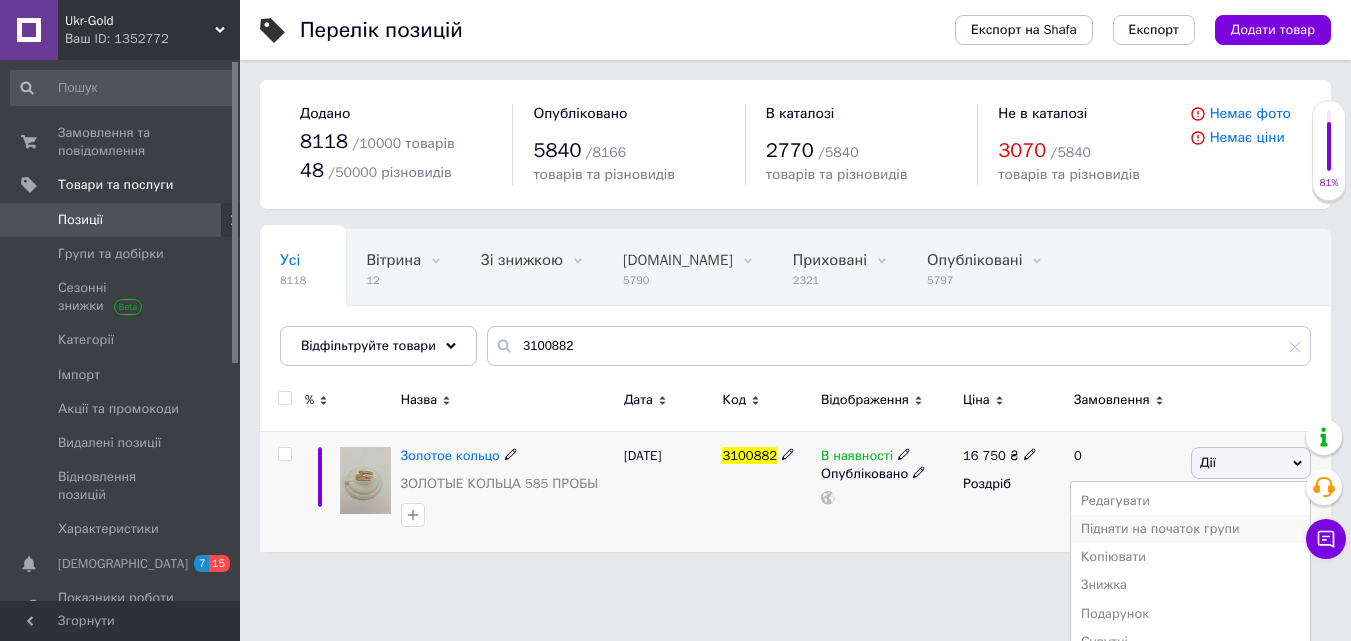 click on "Підняти на початок групи" at bounding box center (1190, 529) 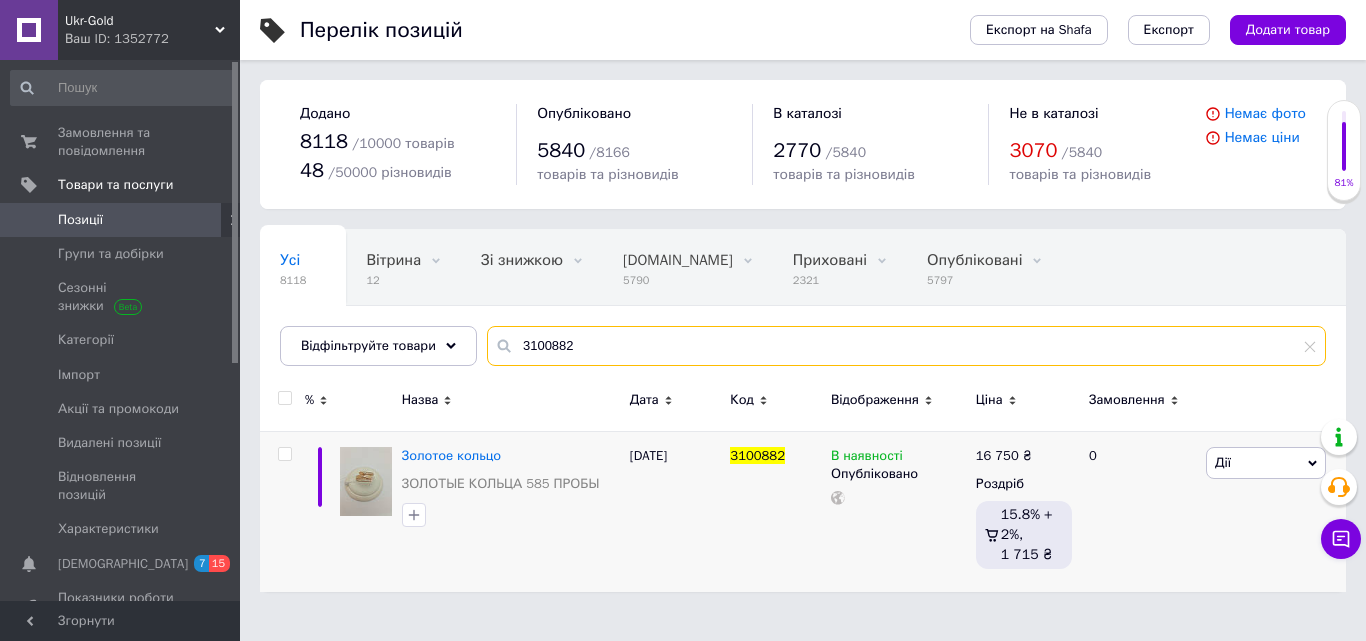 click on "3100882" at bounding box center [906, 346] 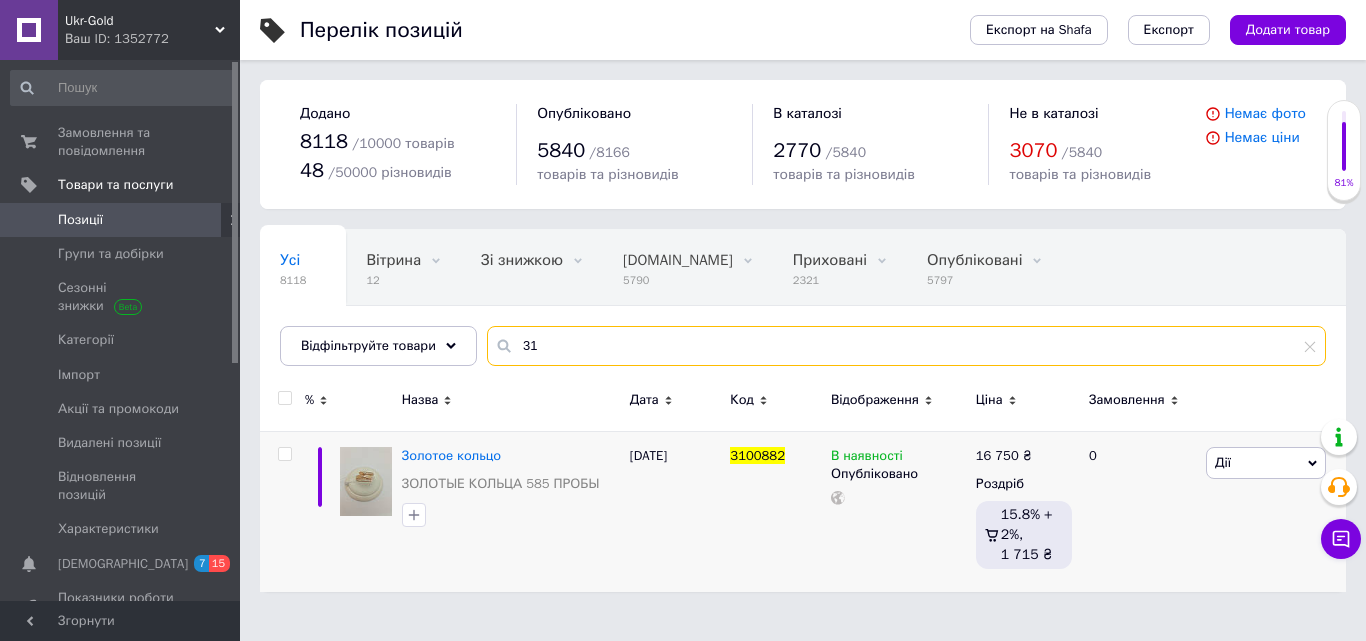 type on "3" 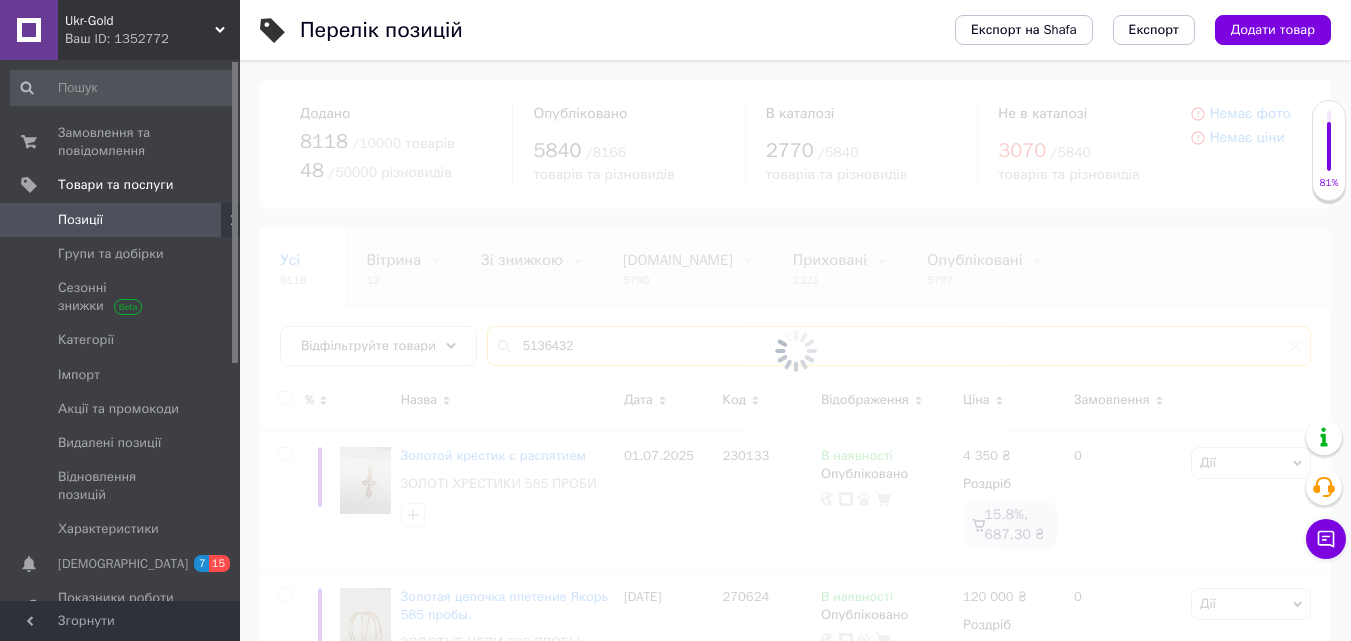 type on "5136432" 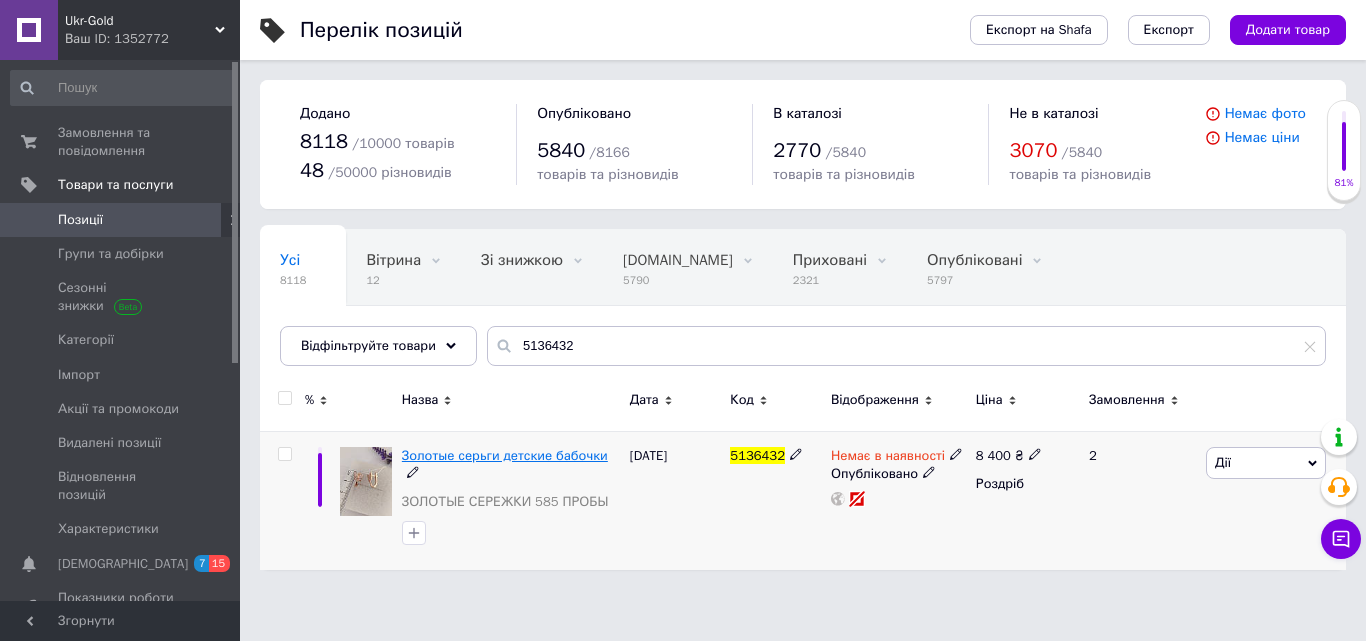 click on "Золотые серьги детские  бабочки" at bounding box center [505, 455] 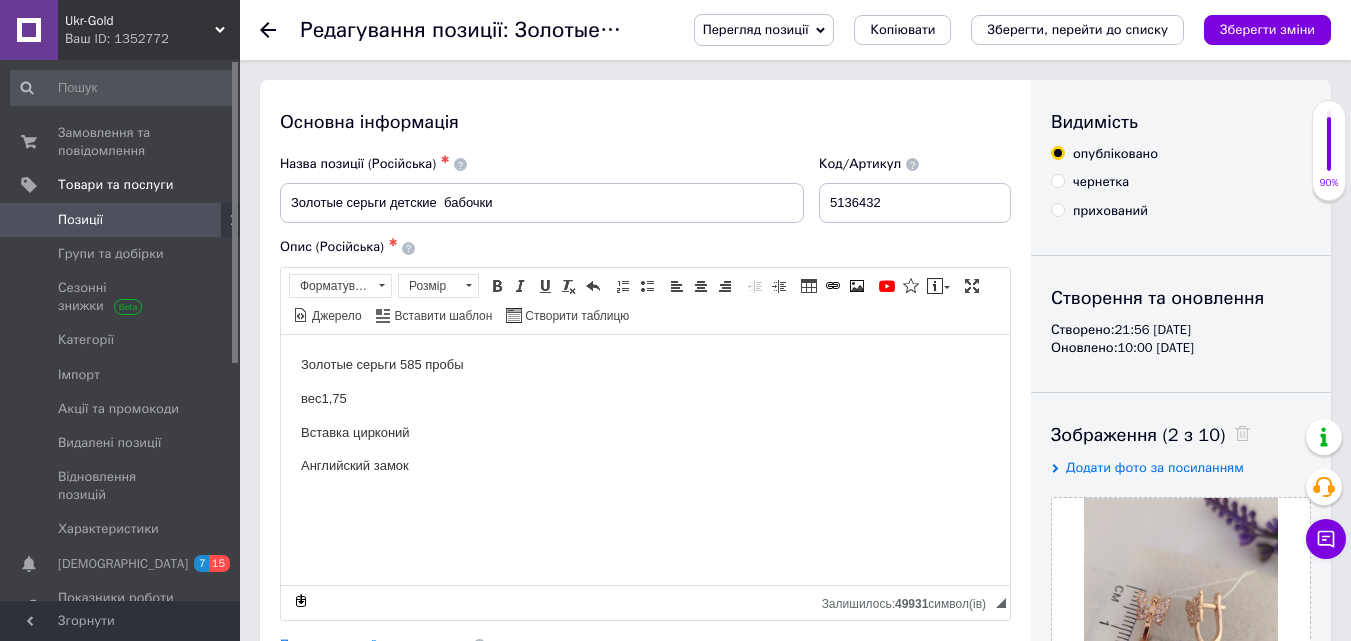 scroll, scrollTop: 0, scrollLeft: 0, axis: both 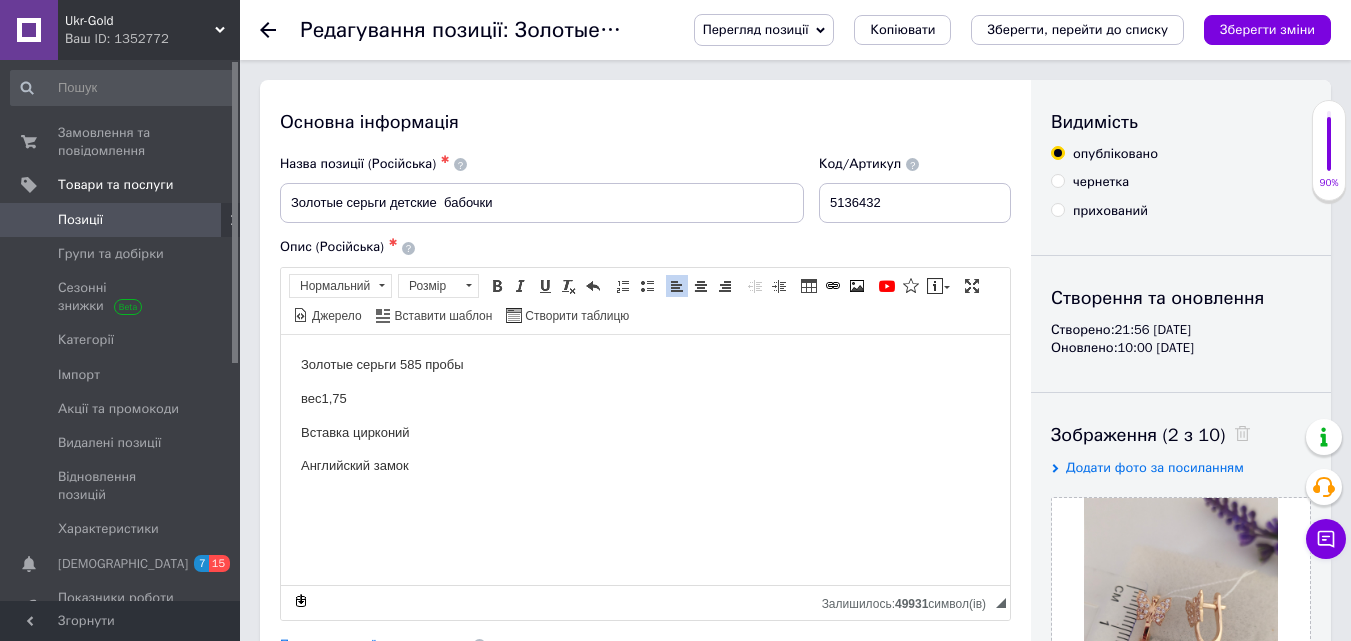 click on "вес1,75" at bounding box center (645, 398) 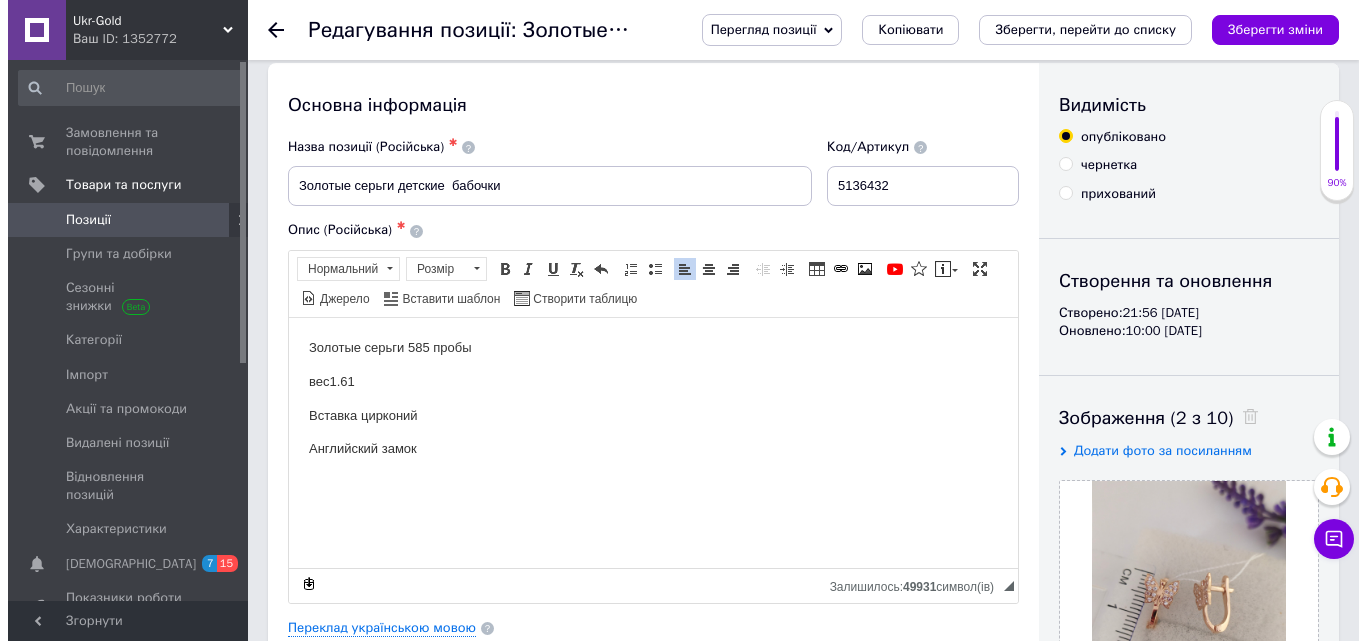 scroll, scrollTop: 305, scrollLeft: 0, axis: vertical 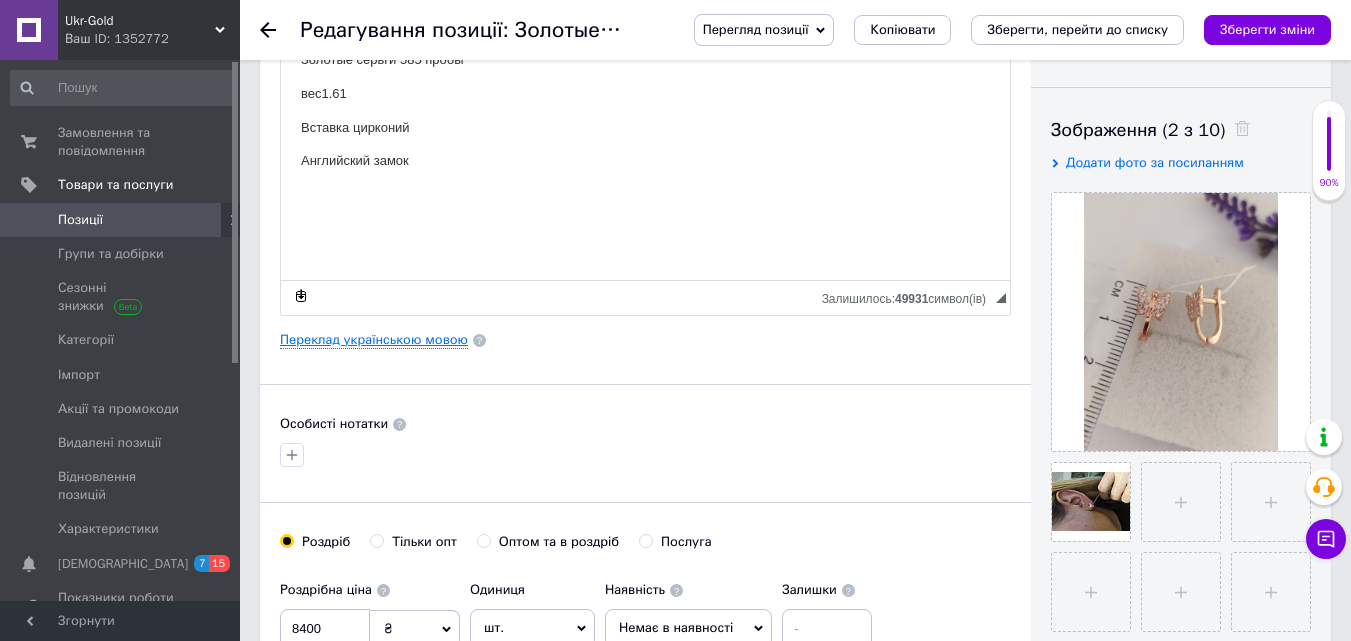 click on "Переклад українською мовою" at bounding box center [374, 340] 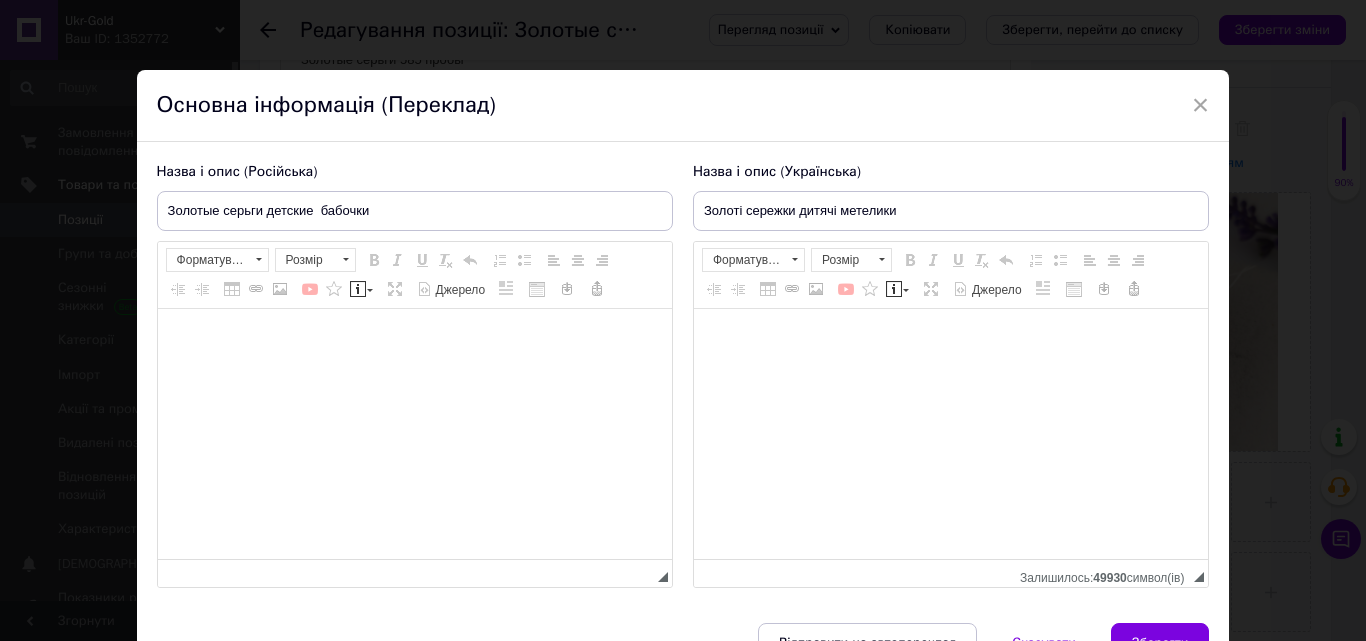type on "Золоті сережки дитячі метелики" 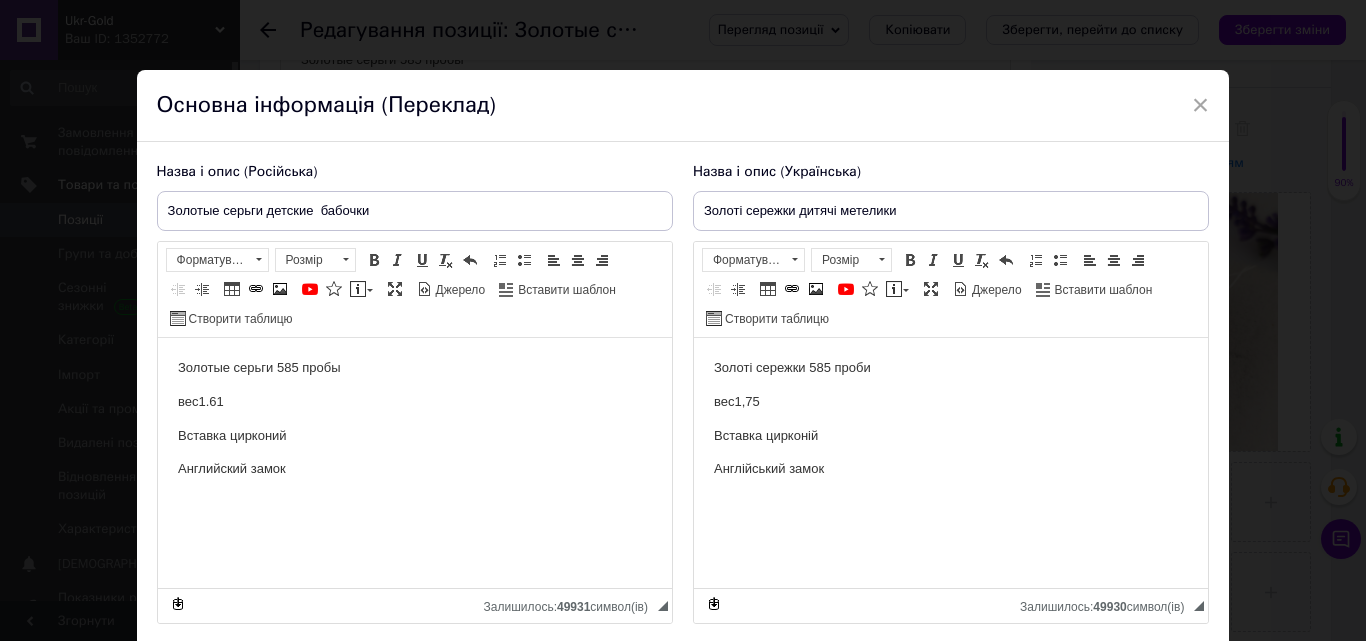 scroll, scrollTop: 0, scrollLeft: 0, axis: both 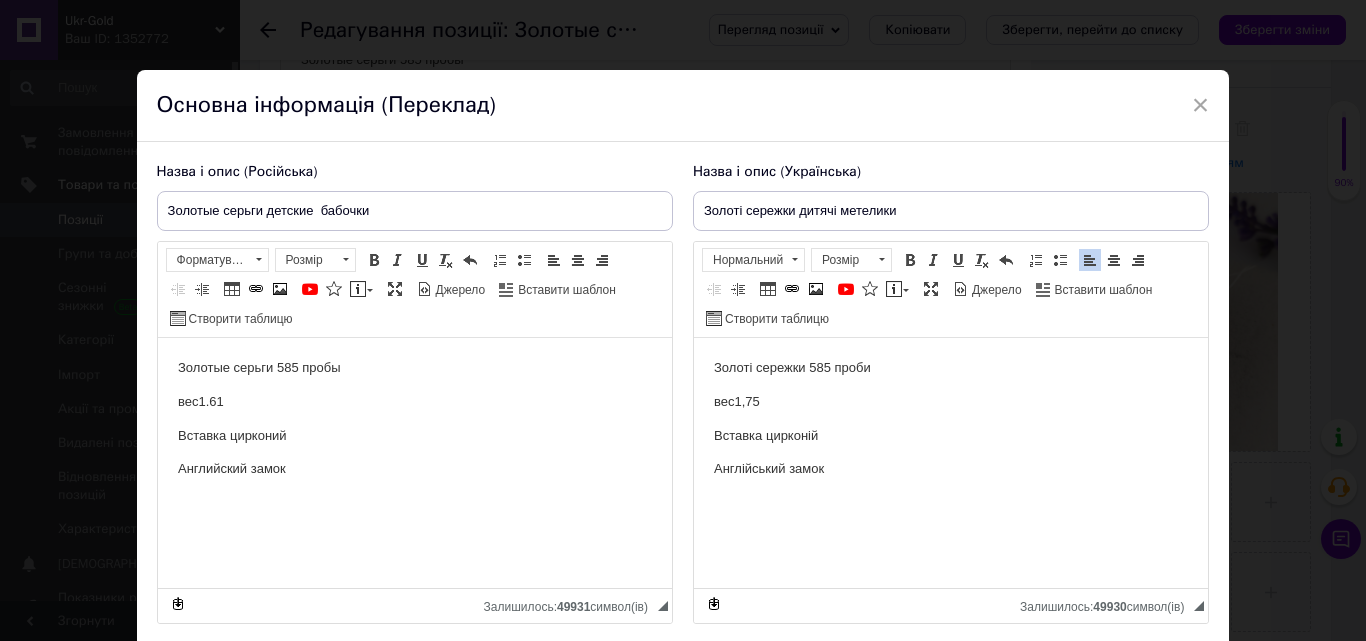 type 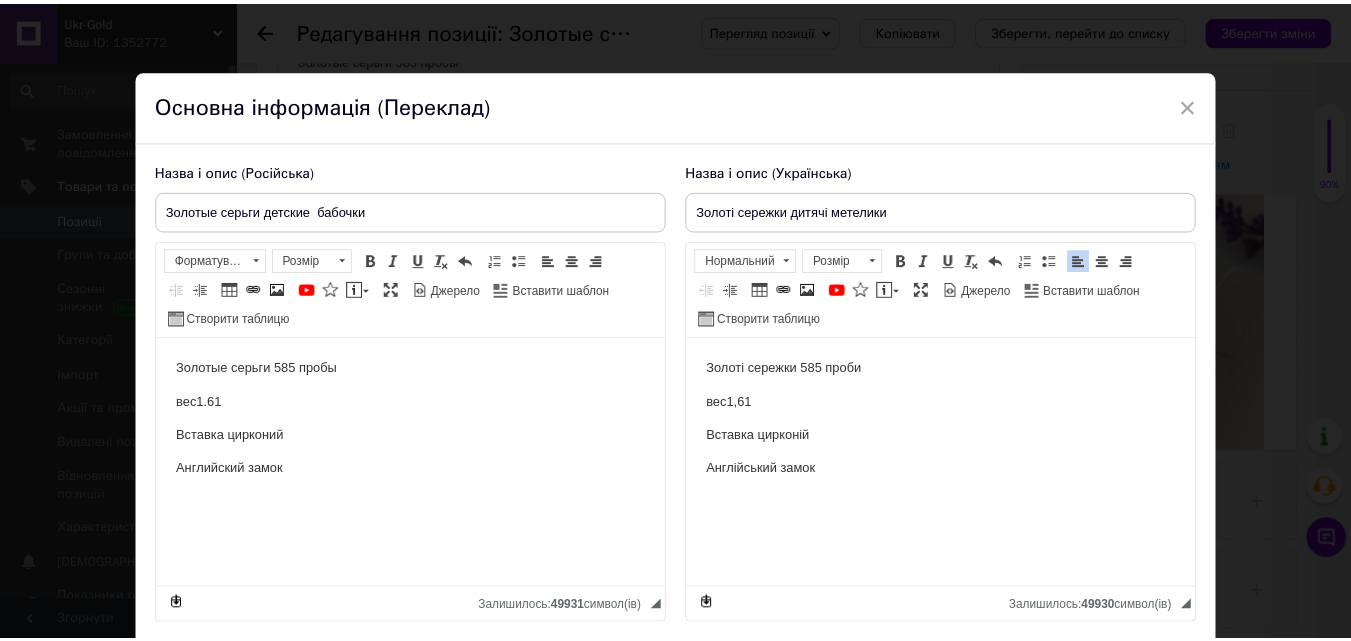 scroll, scrollTop: 148, scrollLeft: 0, axis: vertical 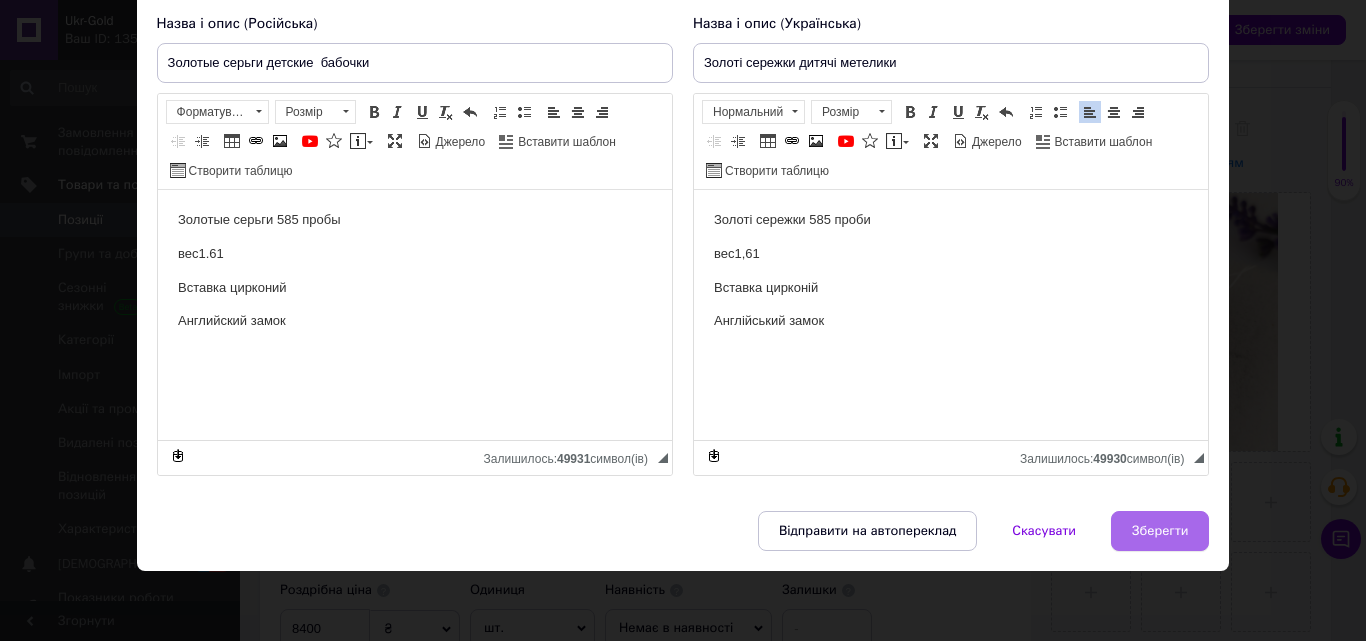 click on "Зберегти" at bounding box center [1160, 531] 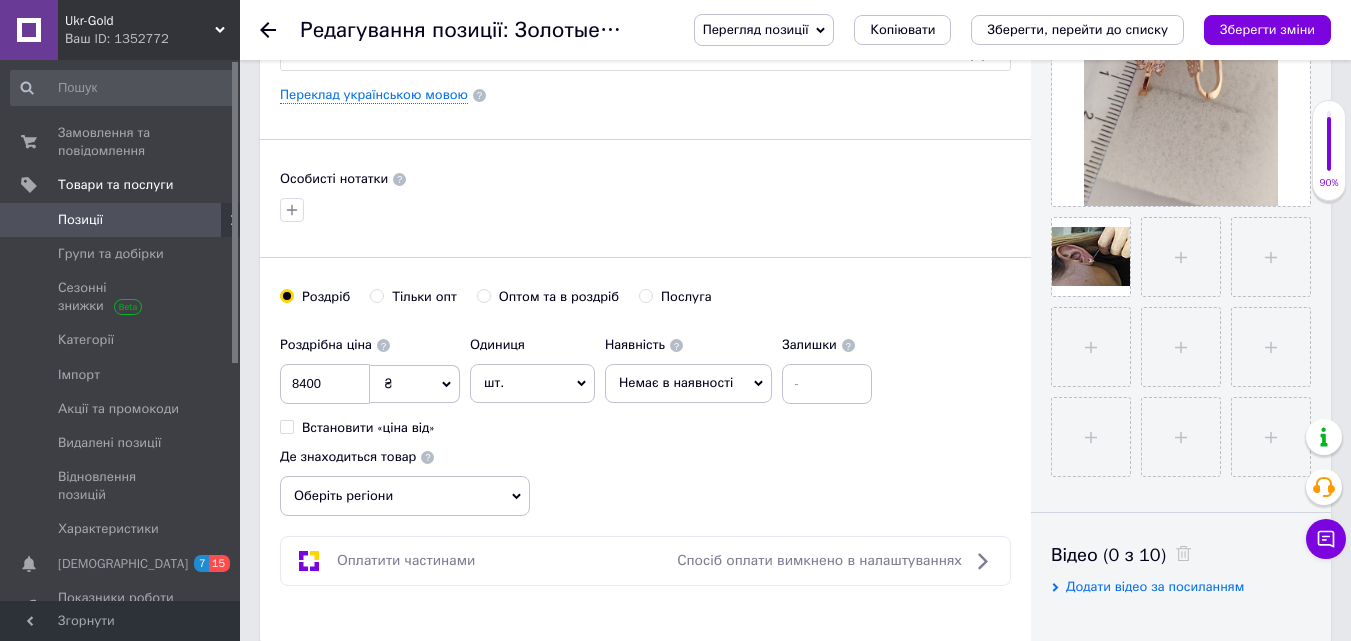 scroll, scrollTop: 556, scrollLeft: 0, axis: vertical 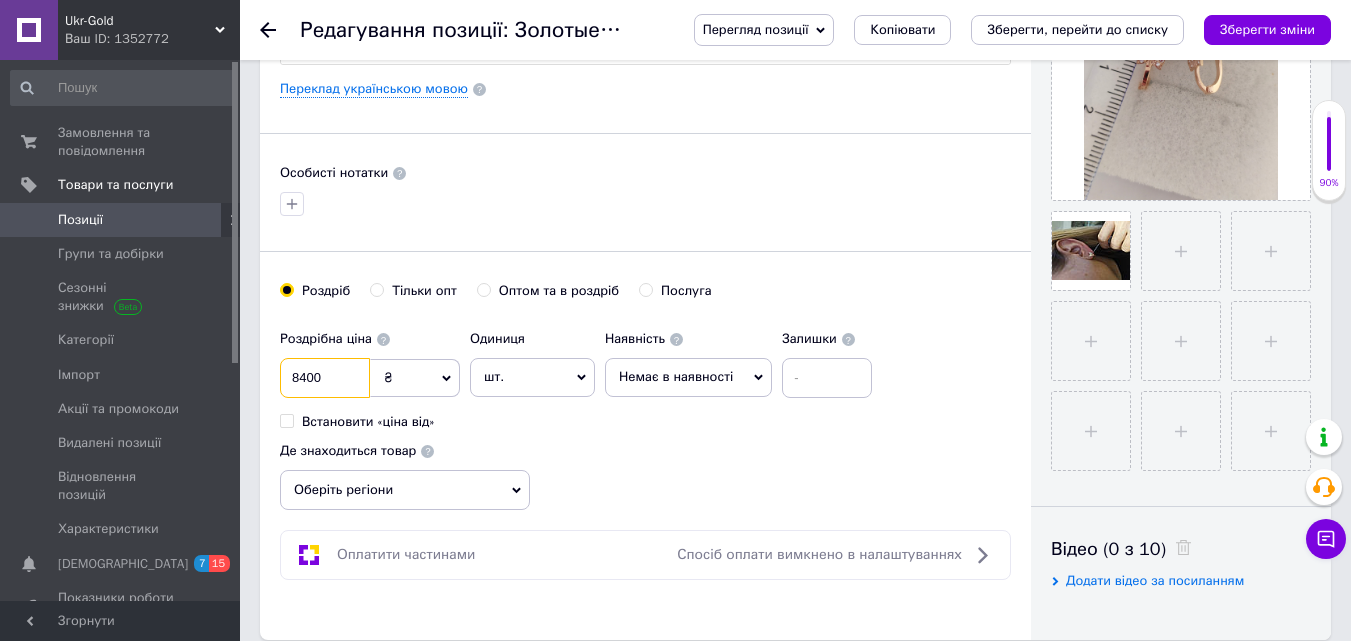 click on "8400" at bounding box center [325, 378] 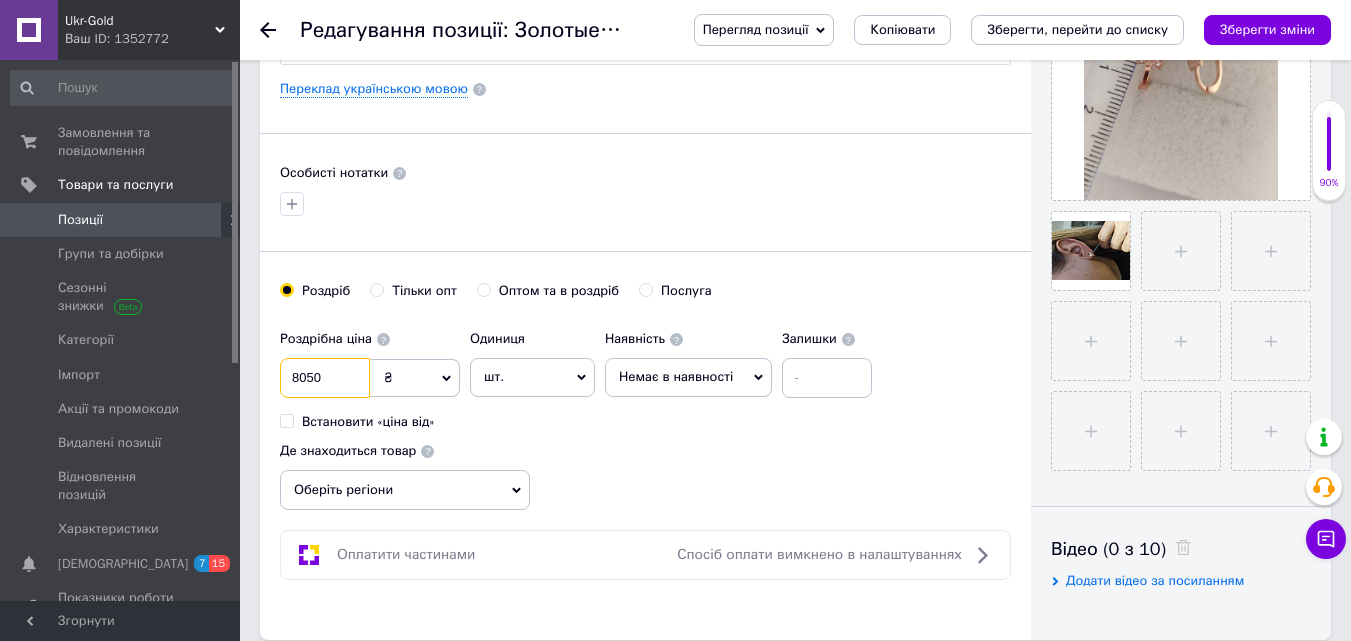 type on "8050" 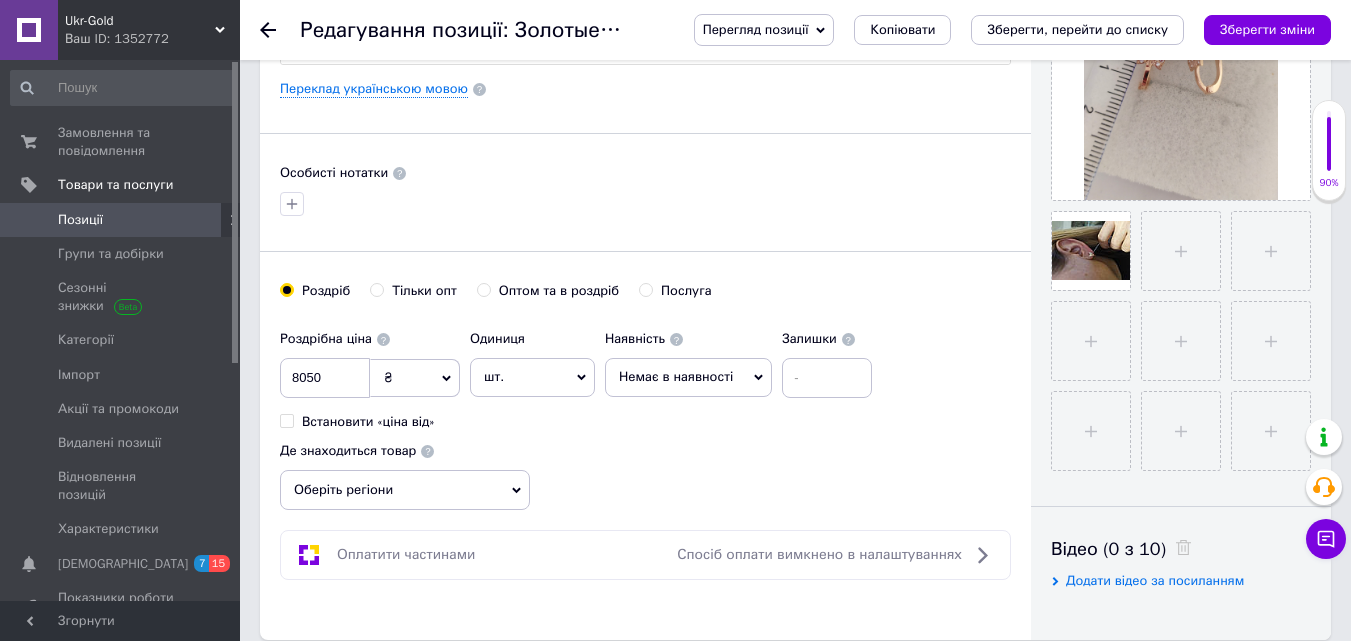 click on "Немає в наявності" at bounding box center (688, 377) 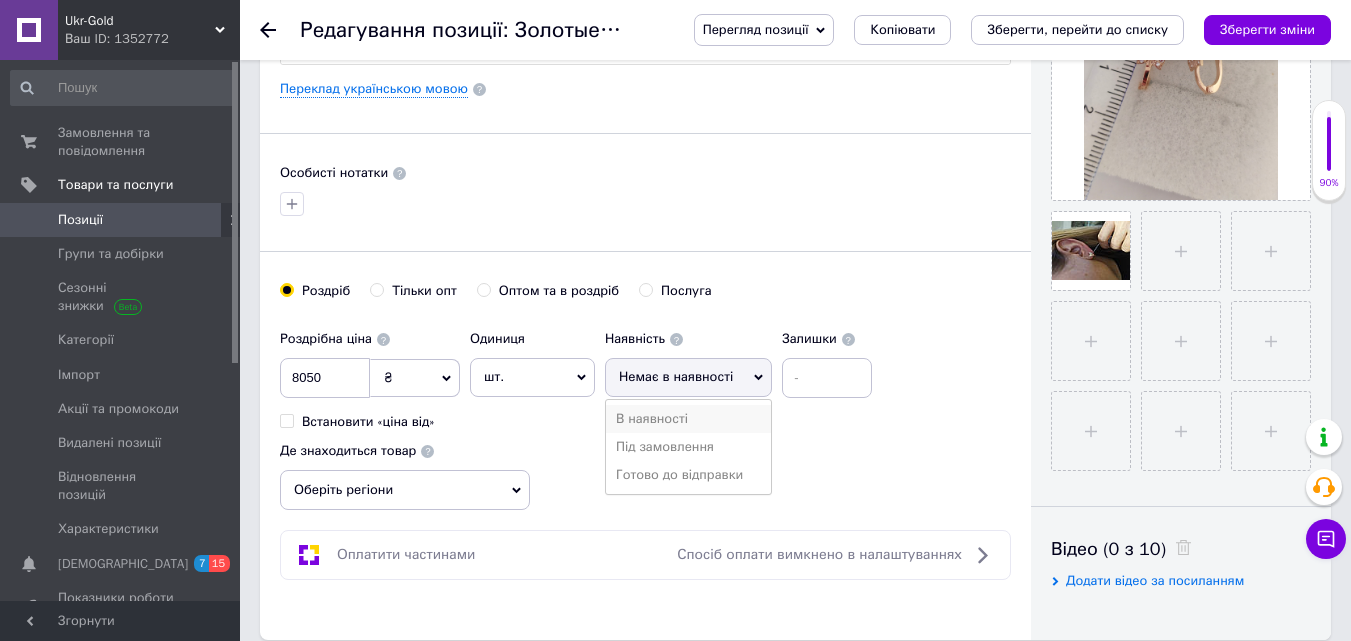 click on "В наявності" at bounding box center (688, 419) 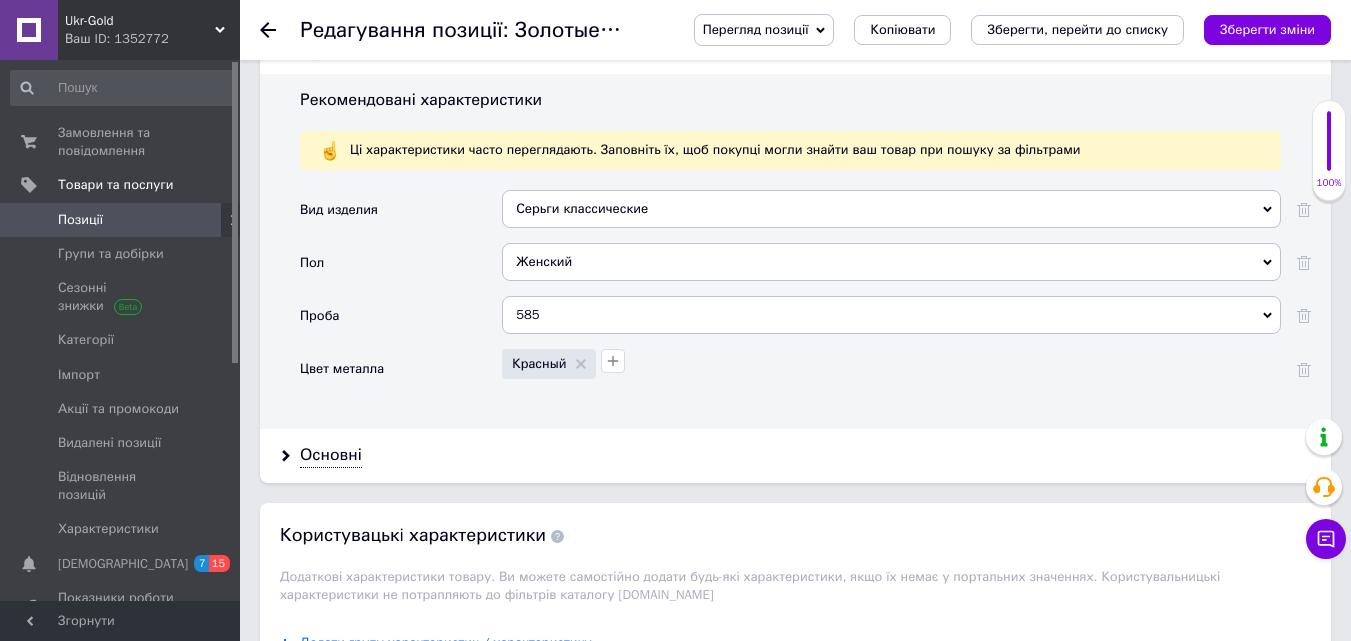 scroll, scrollTop: 1956, scrollLeft: 0, axis: vertical 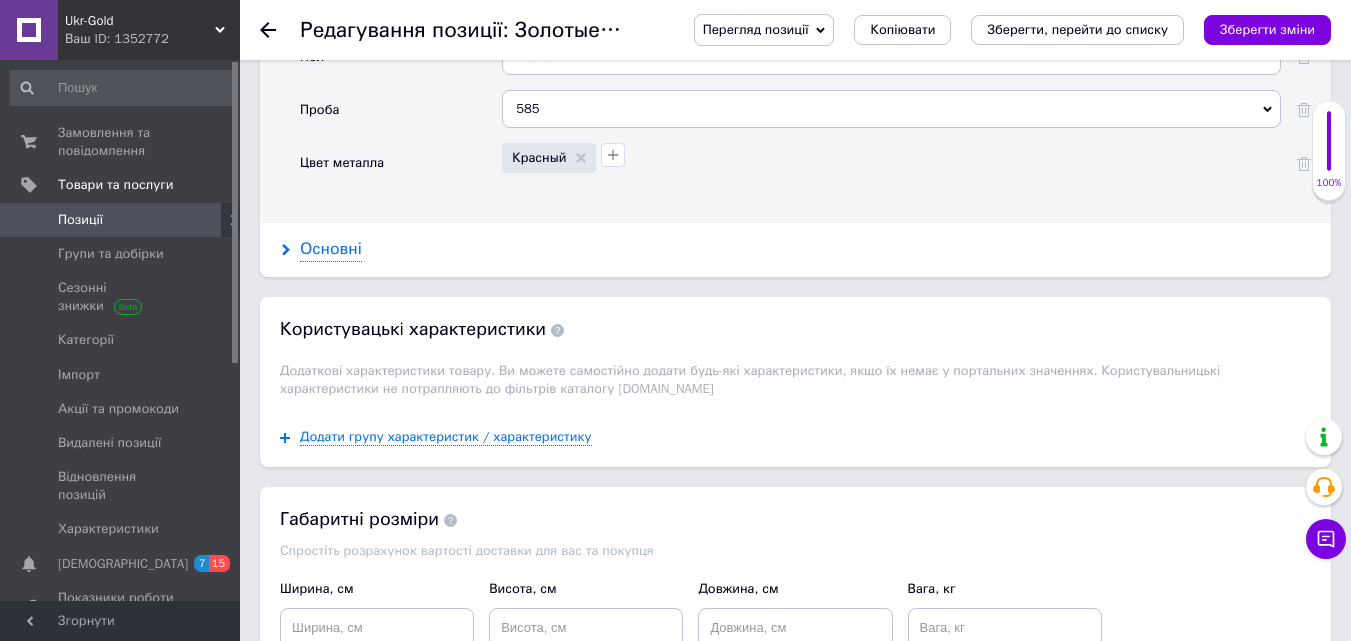 click on "Основні" at bounding box center (331, 249) 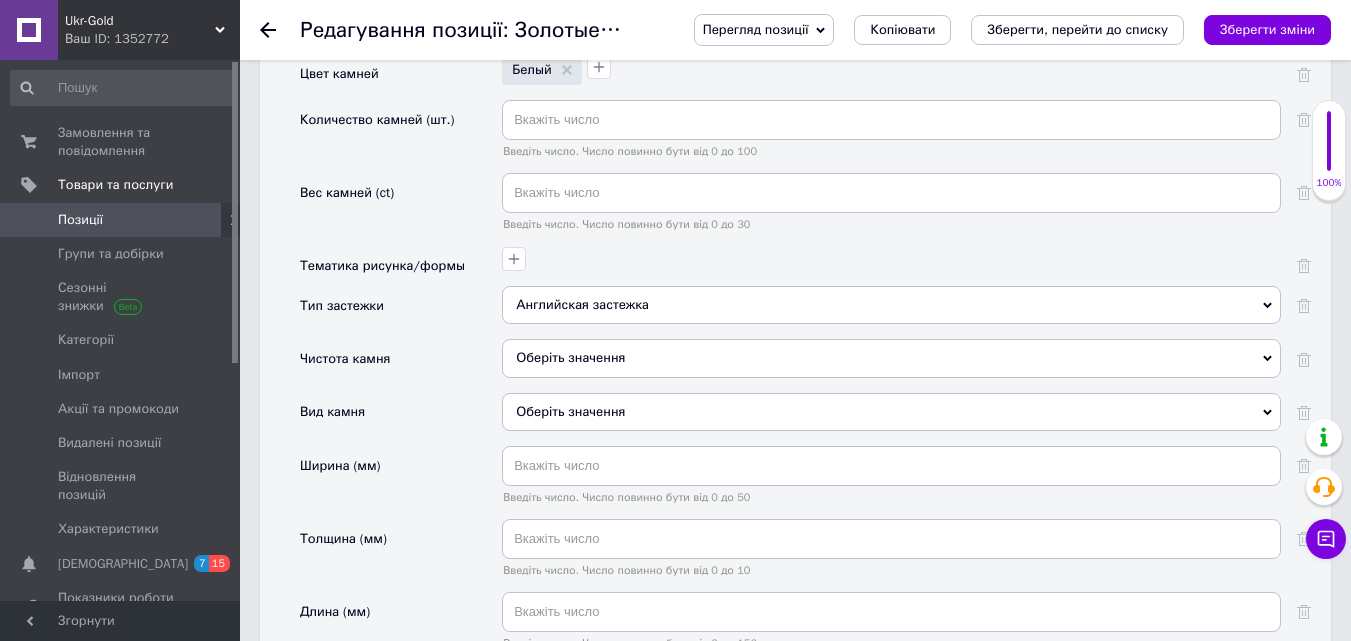 scroll, scrollTop: 2556, scrollLeft: 0, axis: vertical 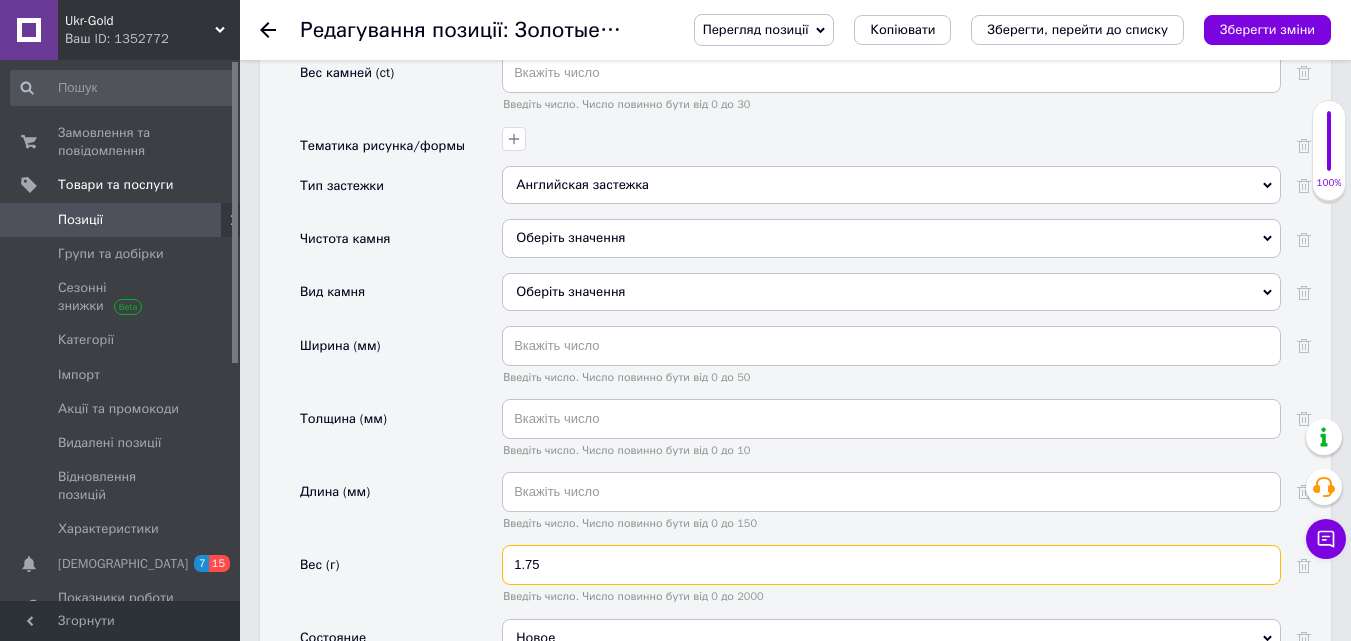 click on "1.75" at bounding box center [891, 565] 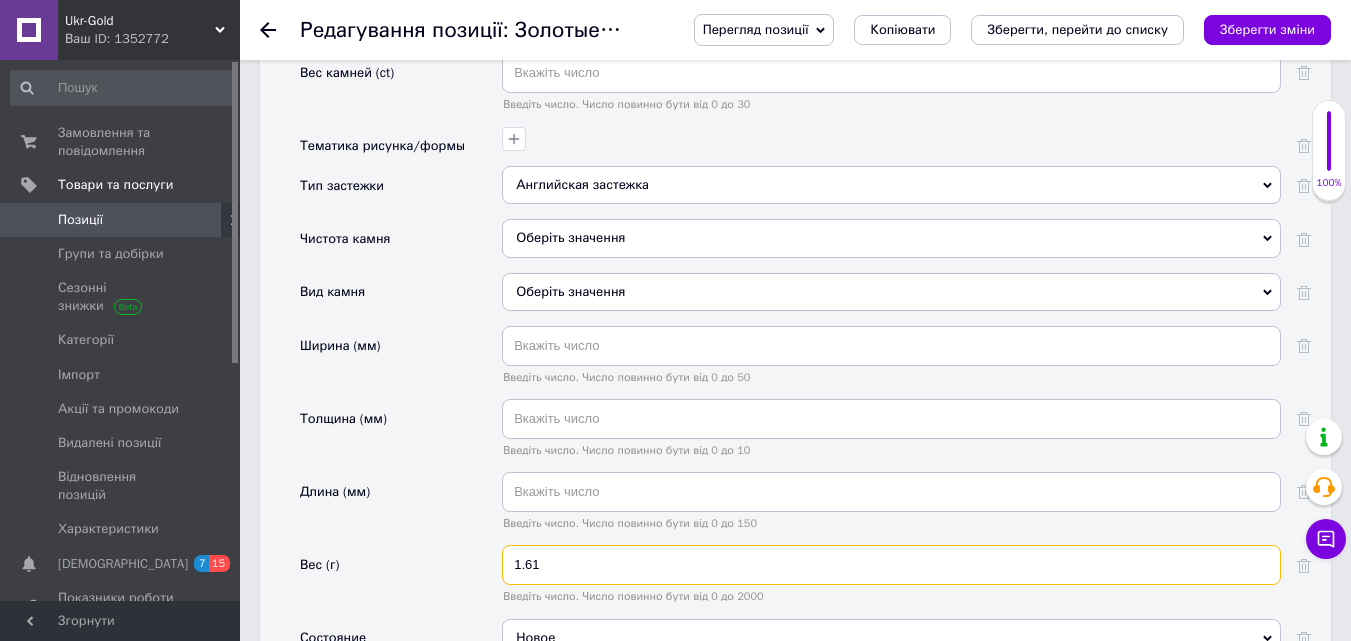scroll, scrollTop: 2156, scrollLeft: 0, axis: vertical 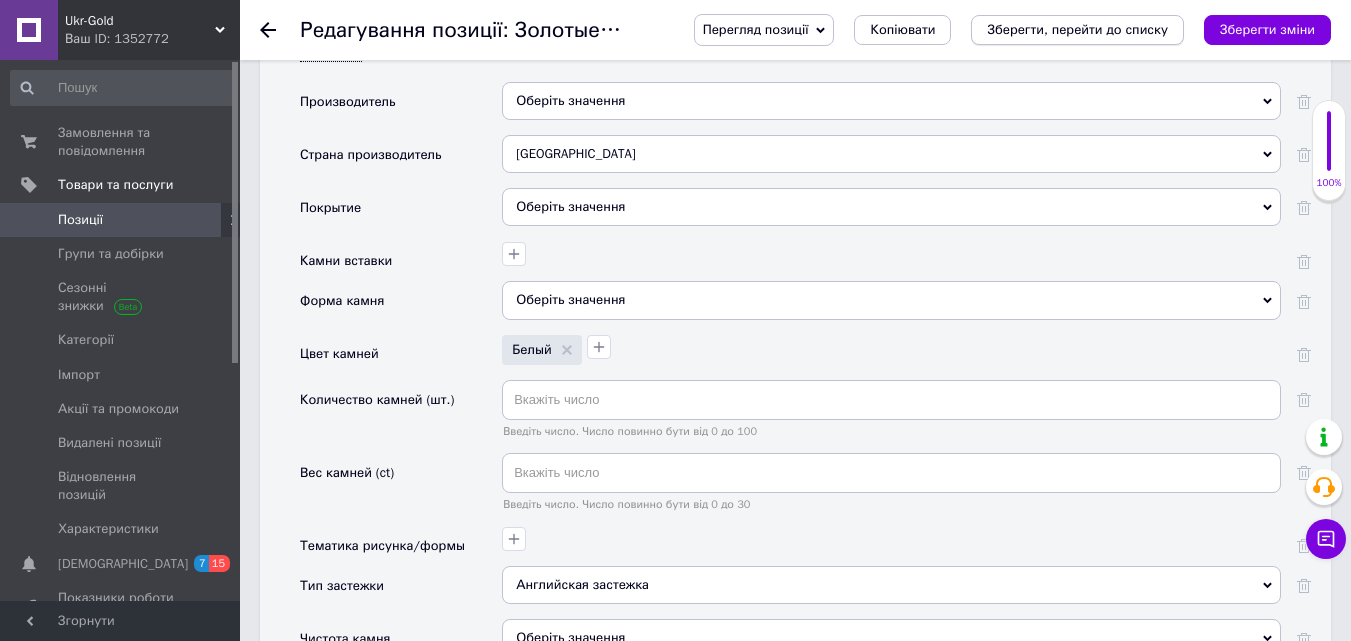 type on "1.61" 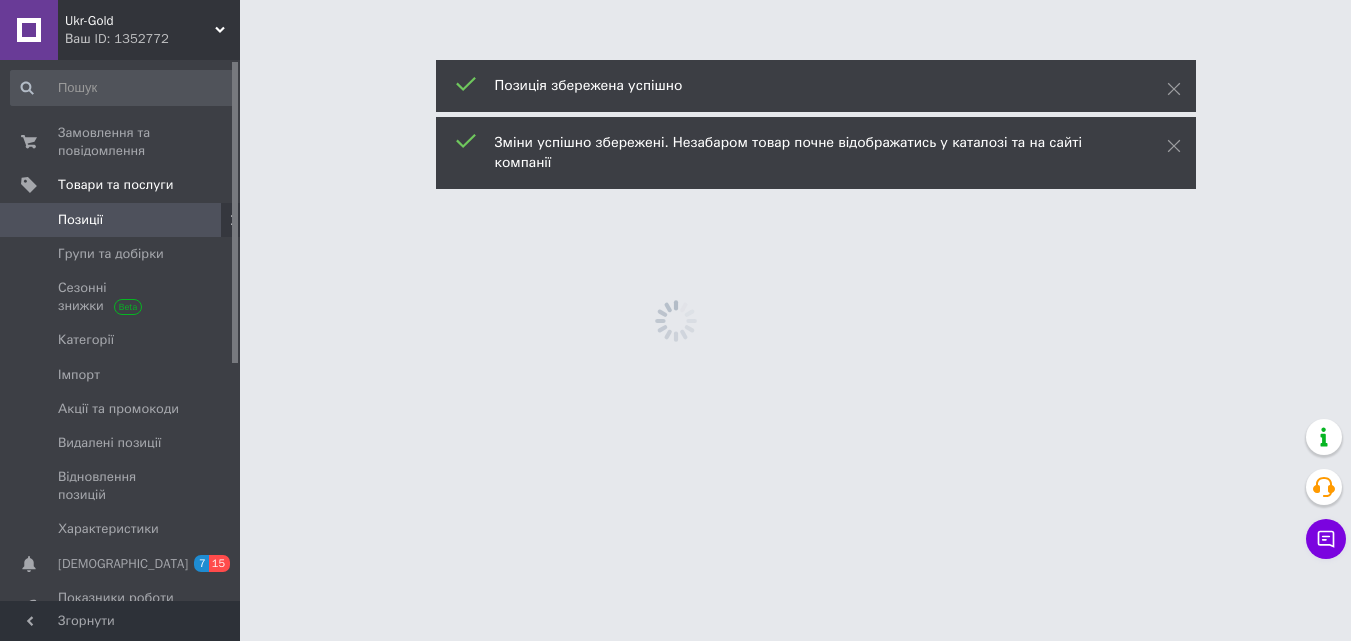 scroll, scrollTop: 0, scrollLeft: 0, axis: both 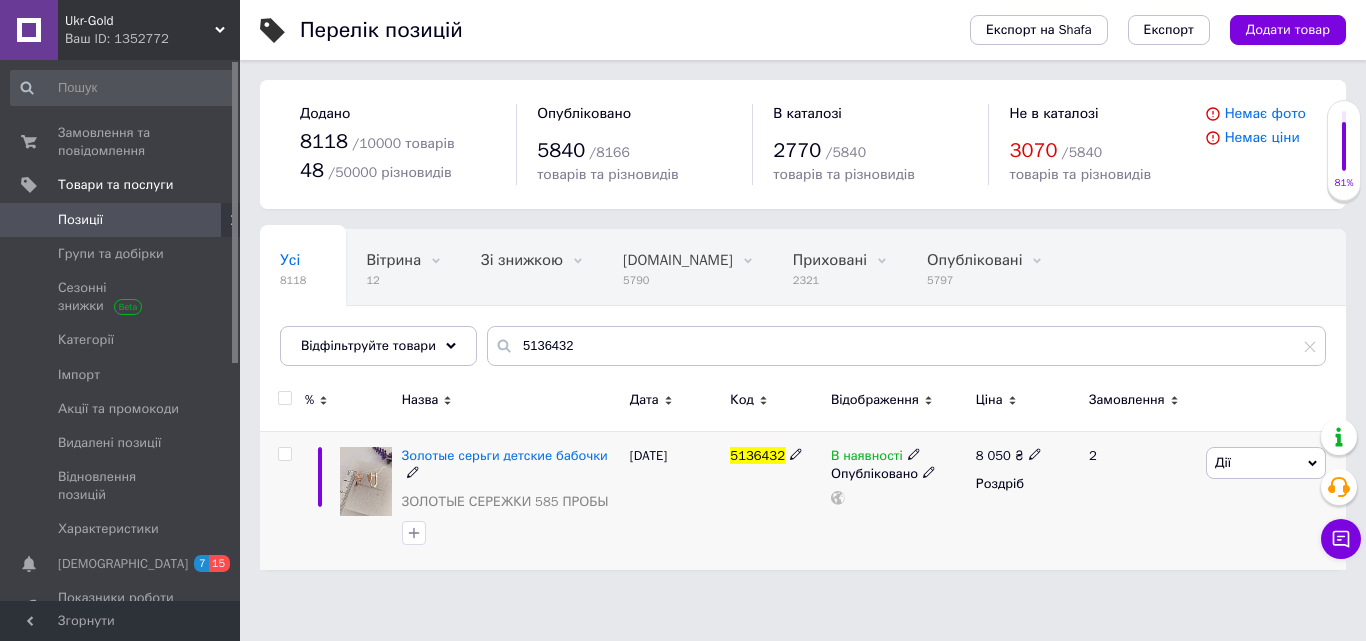 click on "Дії" at bounding box center (1223, 462) 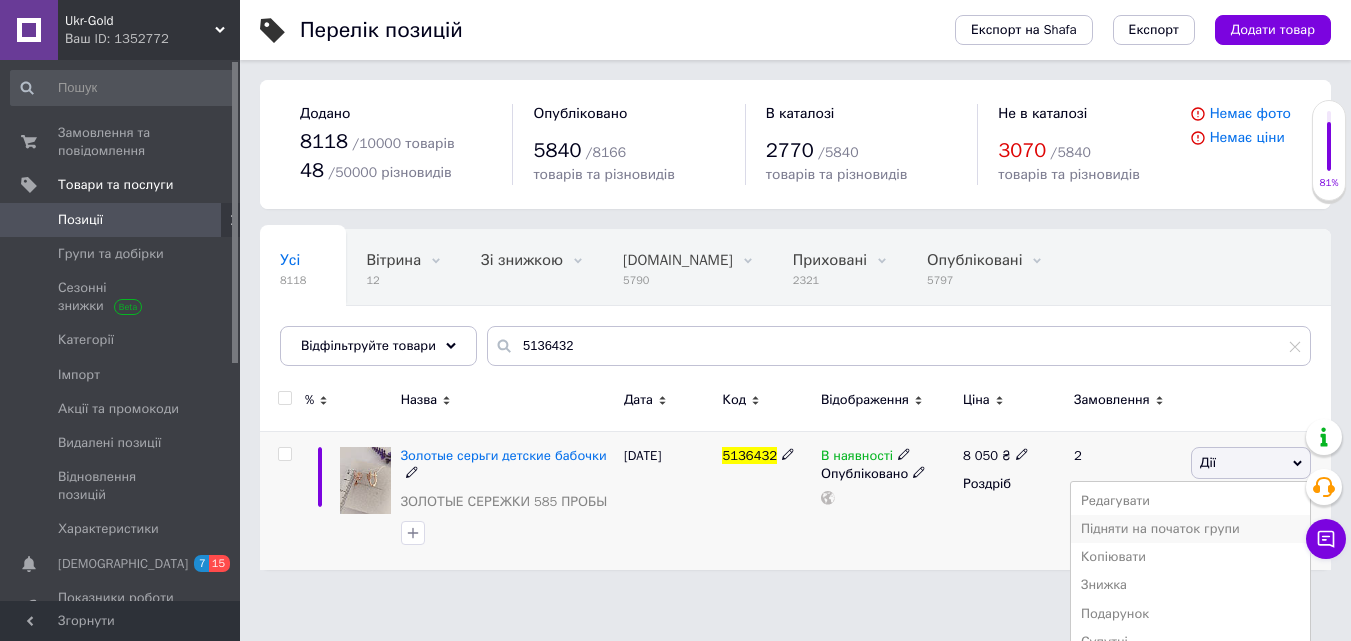 click on "Підняти на початок групи" at bounding box center [1190, 529] 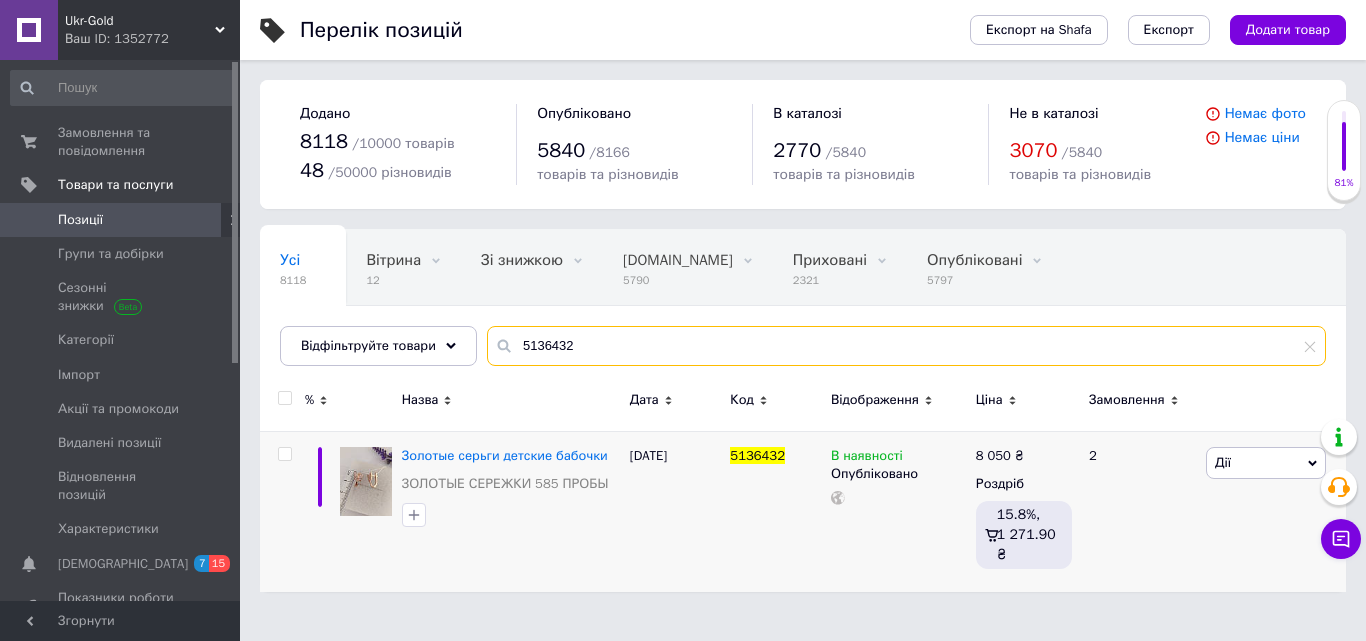 click on "5136432" at bounding box center (906, 346) 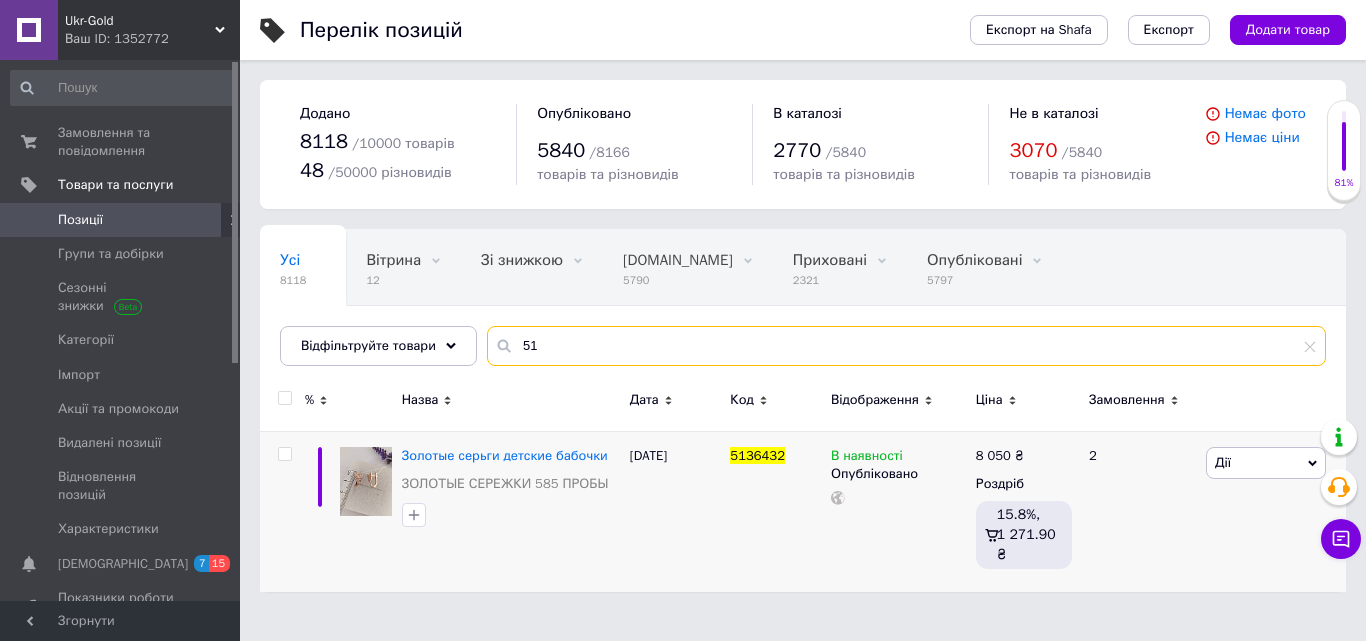 type on "5" 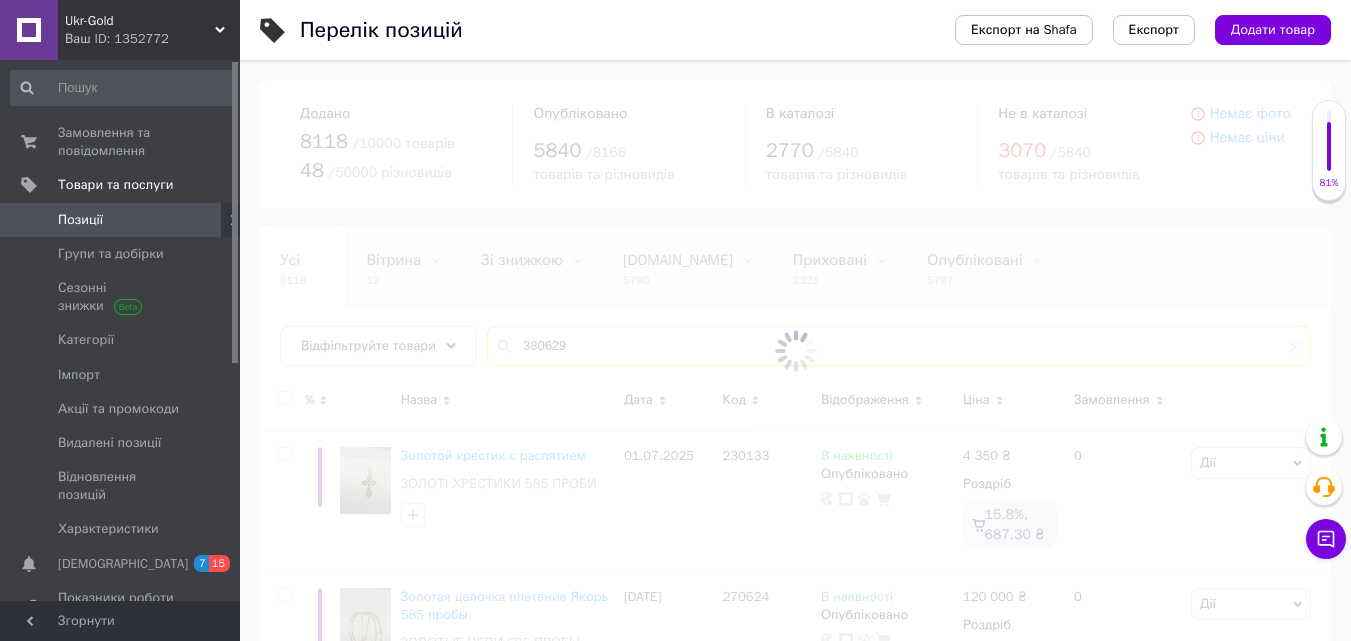 type on "380629" 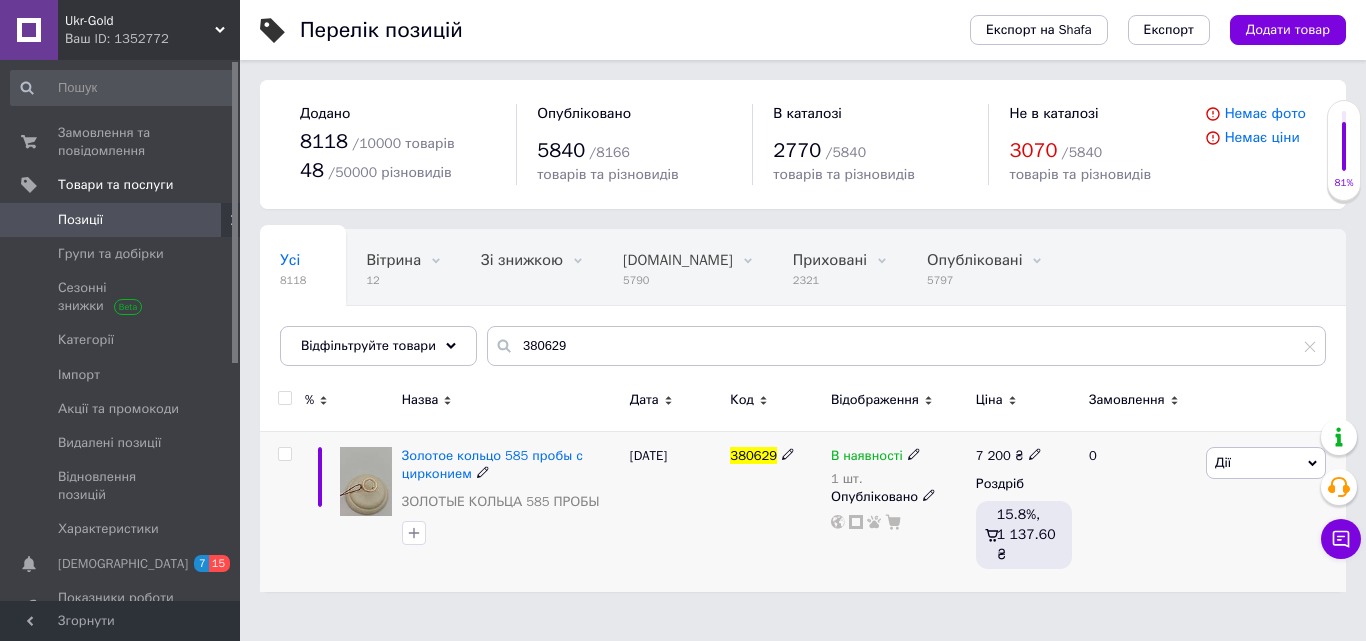 click on "Золотое кольцо 585 пробы с цирконием" at bounding box center [511, 465] 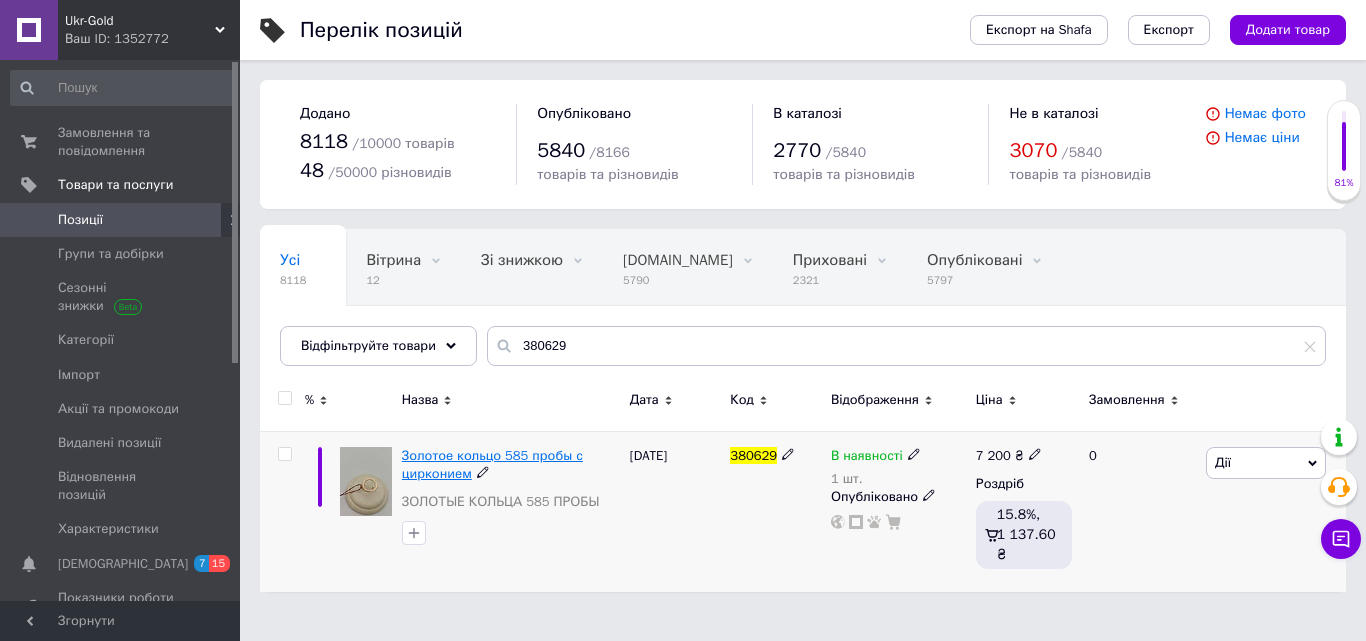 click on "Золотое кольцо 585 пробы с цирконием" at bounding box center (492, 464) 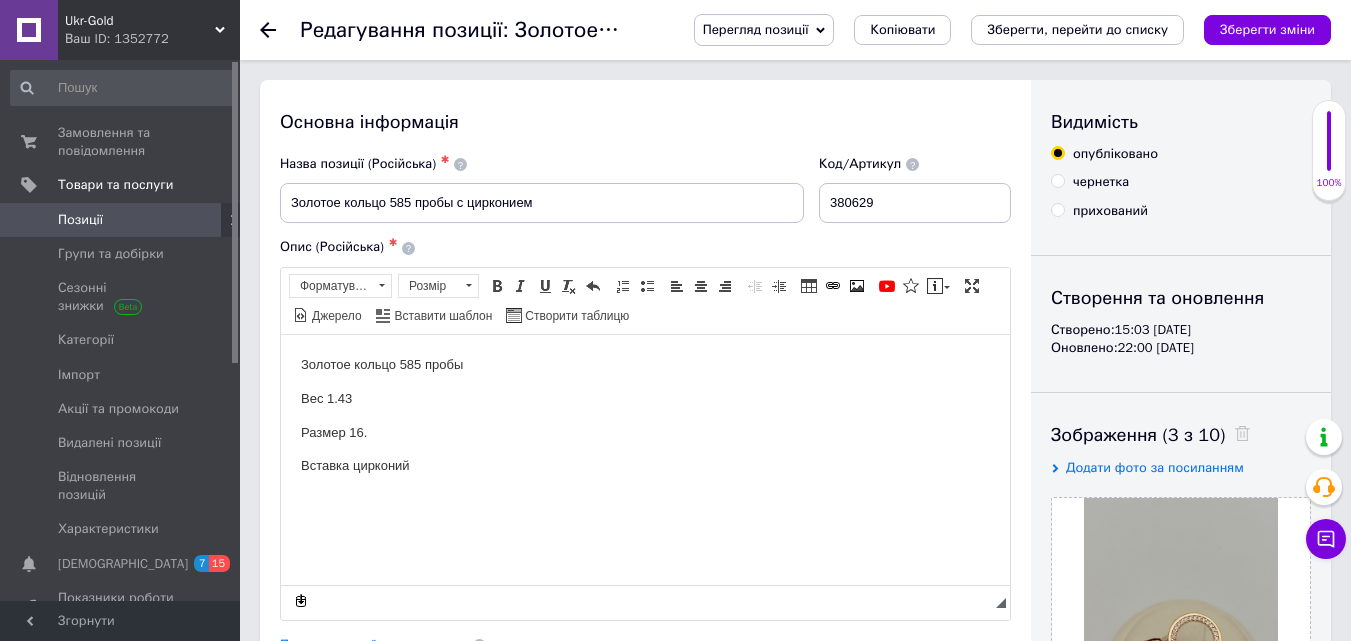 scroll, scrollTop: 0, scrollLeft: 0, axis: both 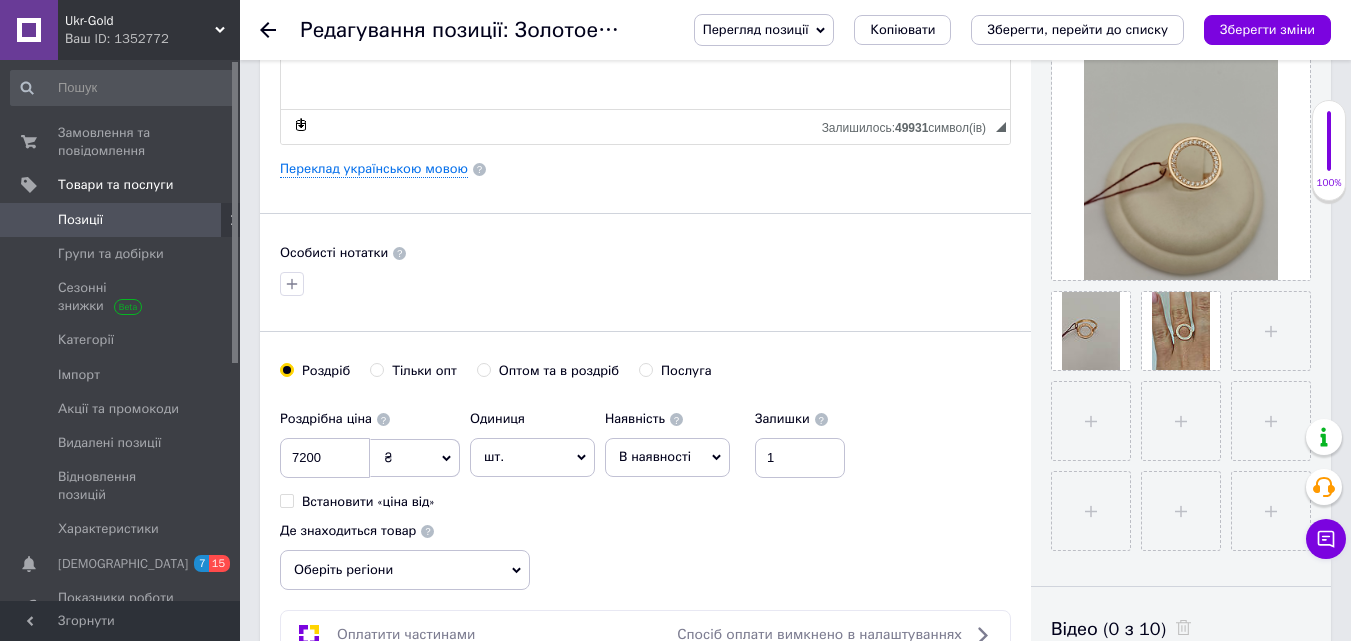 click at bounding box center [280, 30] 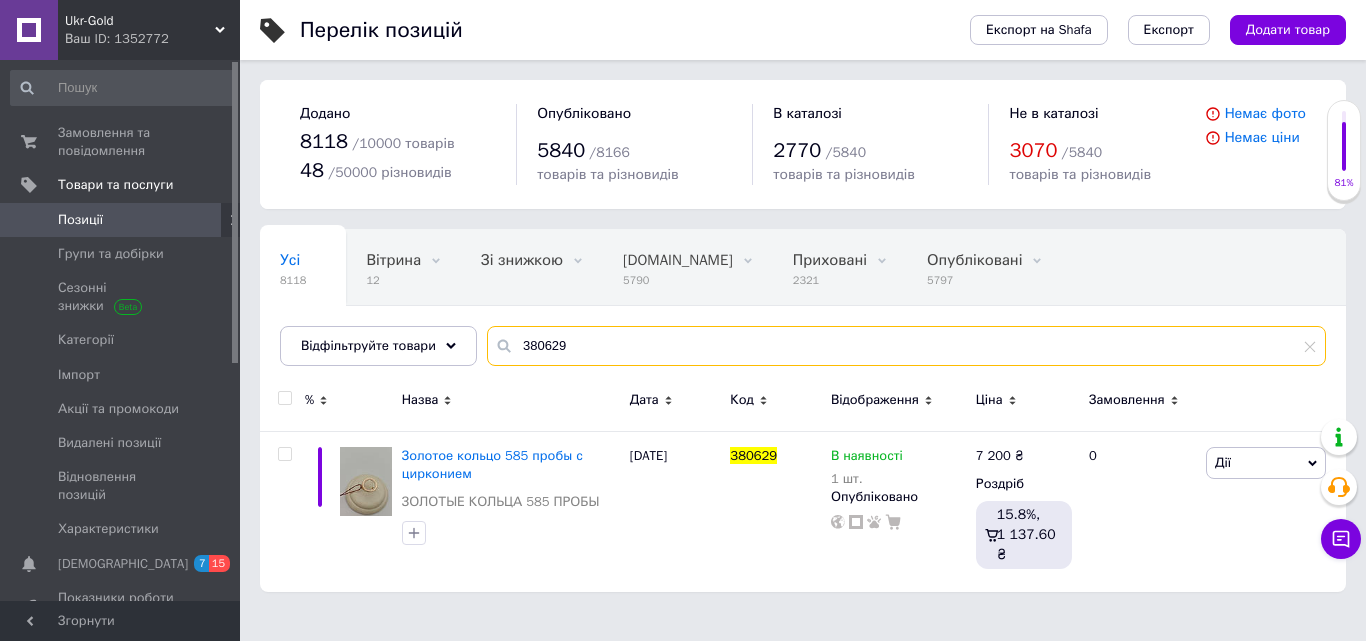 click on "380629" at bounding box center (906, 346) 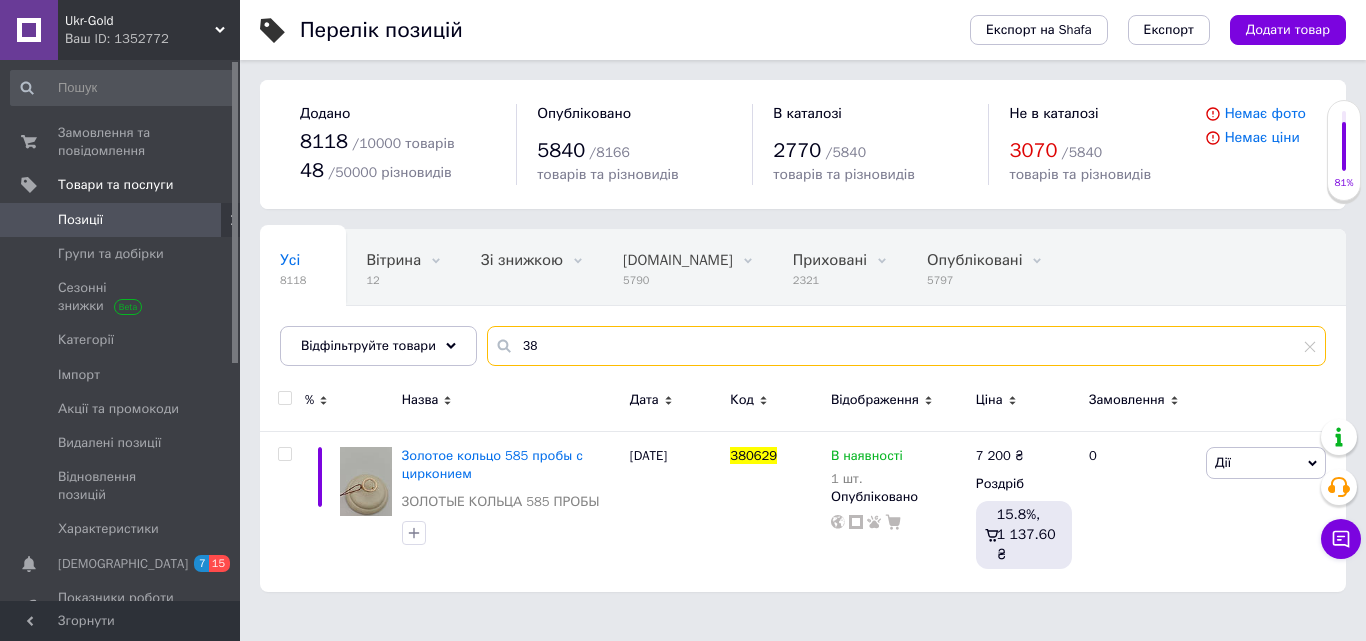 type on "3" 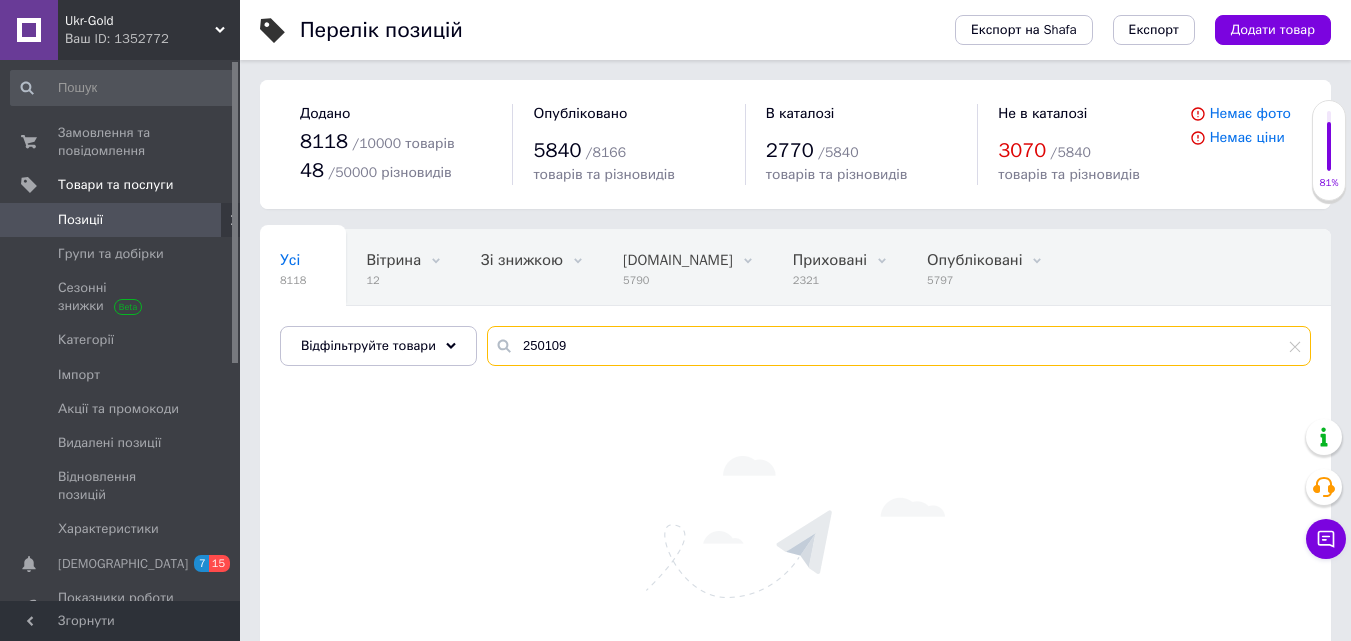 click on "250109" at bounding box center [899, 346] 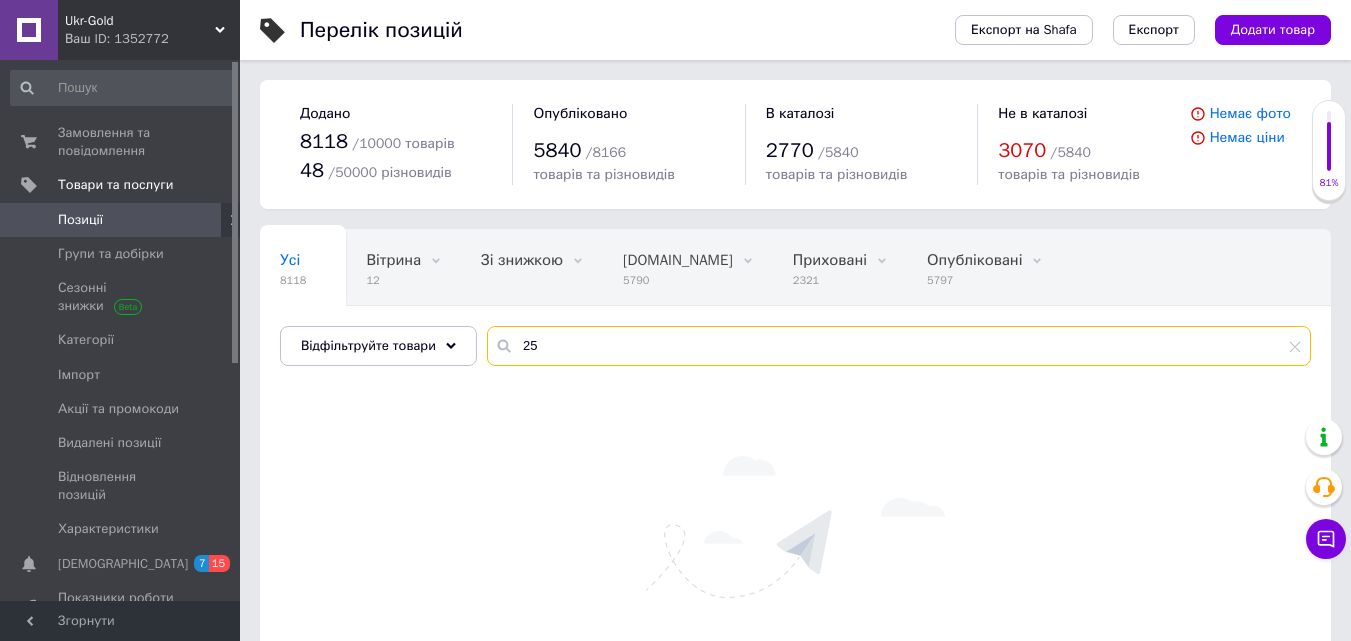 type on "2" 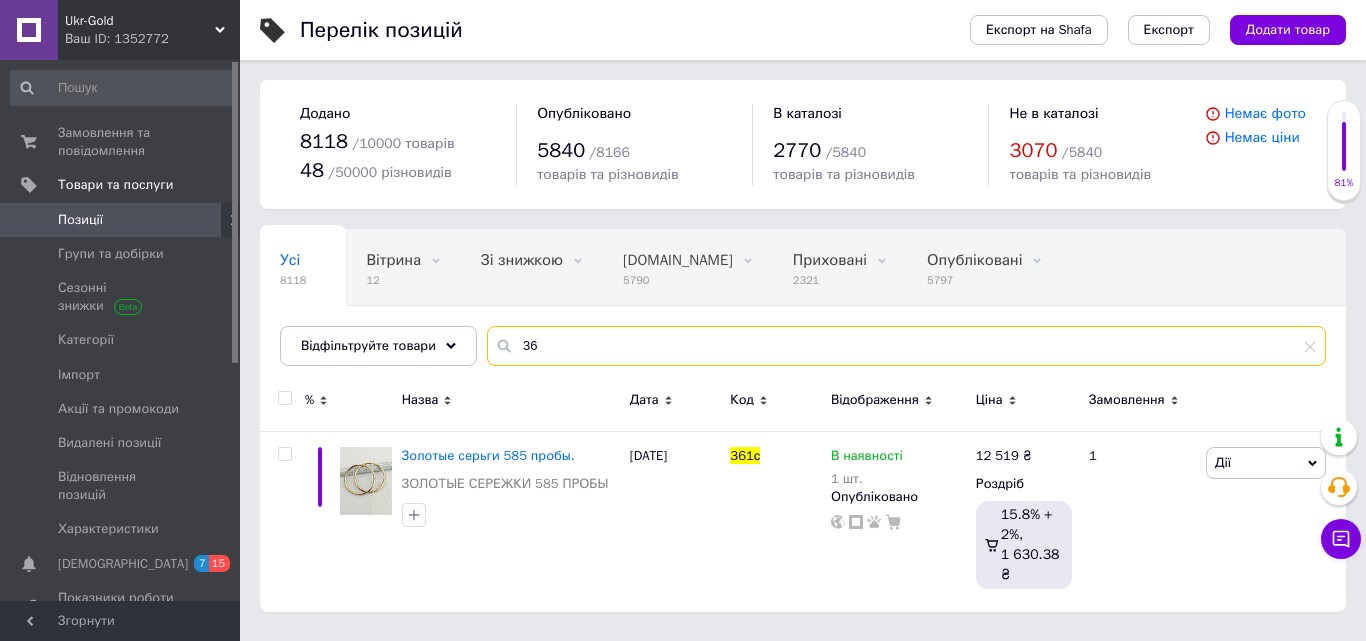type on "3" 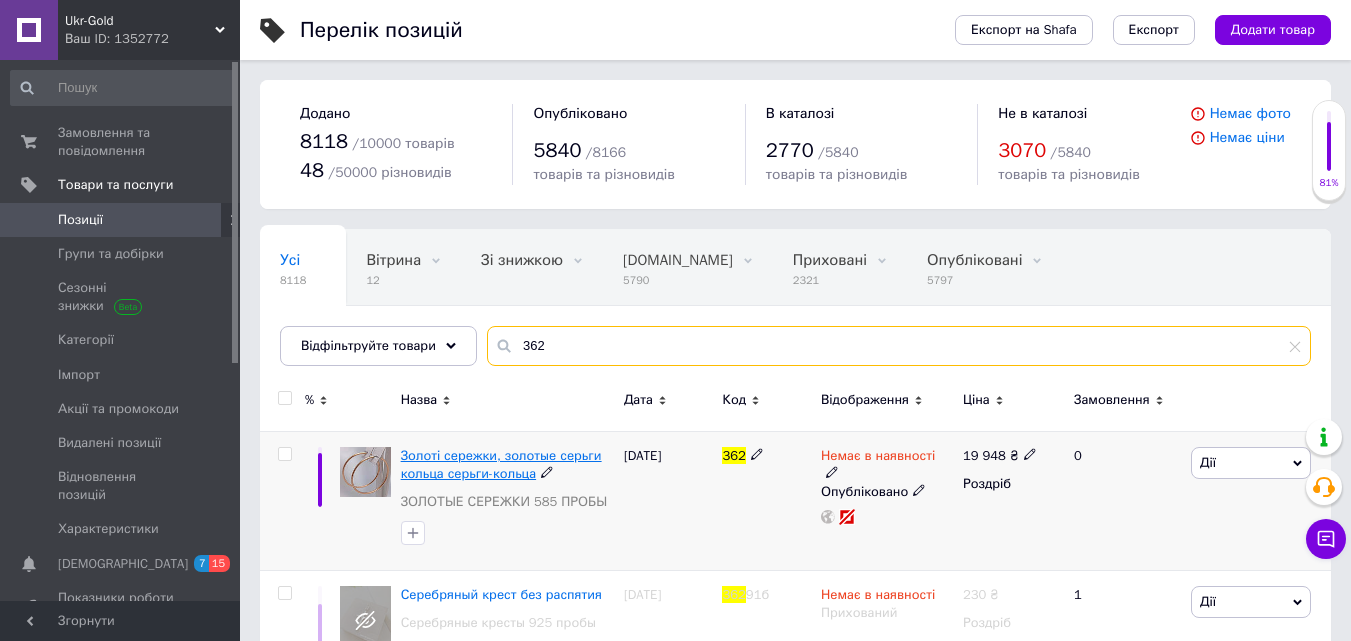 type on "362" 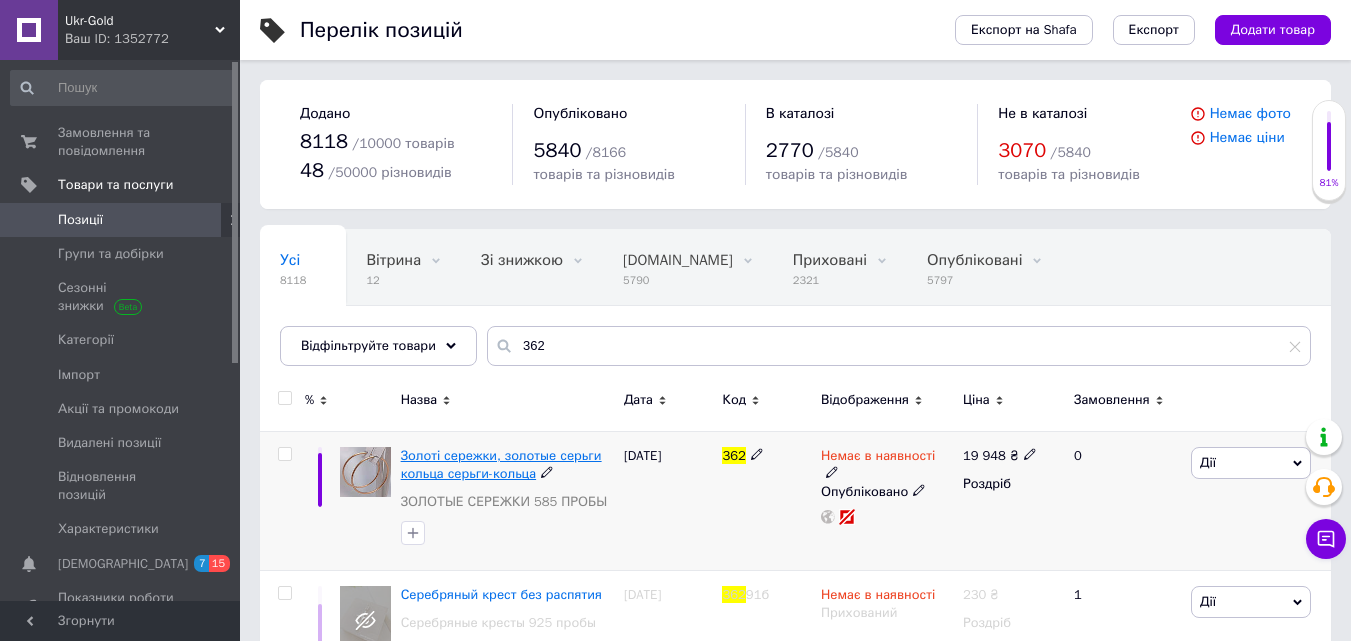 click on "Золоті сережки, золотые серьги кольца серьги-кольца" at bounding box center (501, 464) 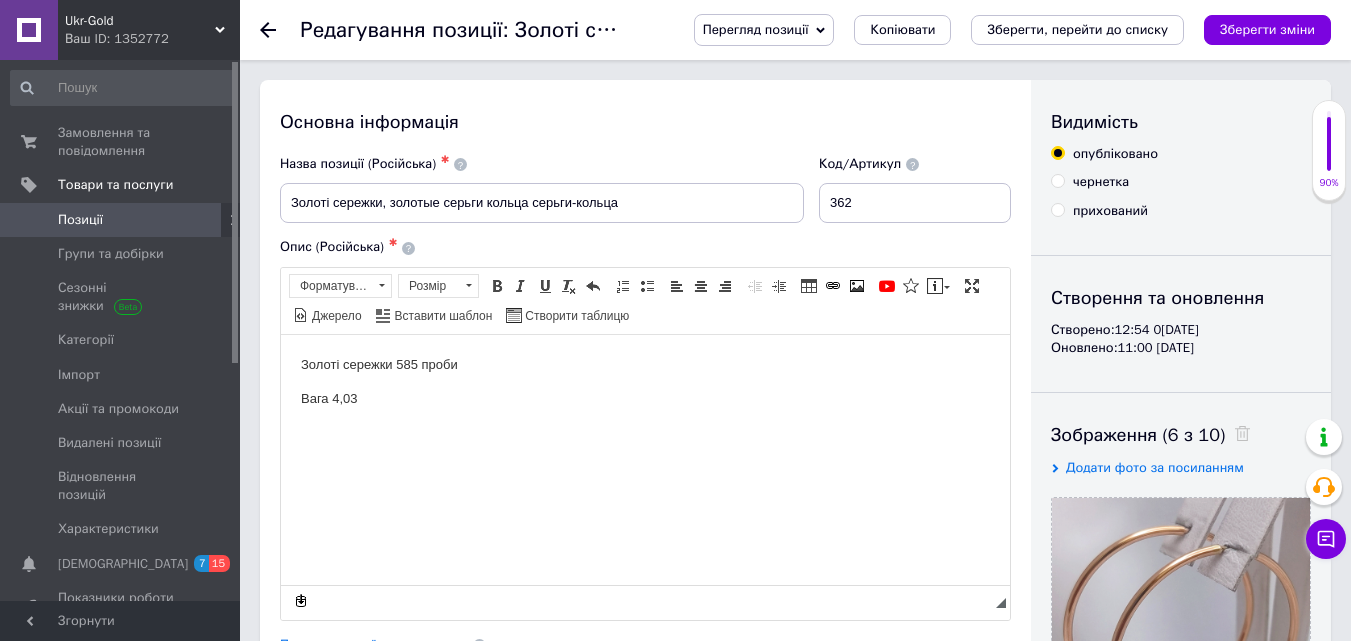 scroll, scrollTop: 0, scrollLeft: 0, axis: both 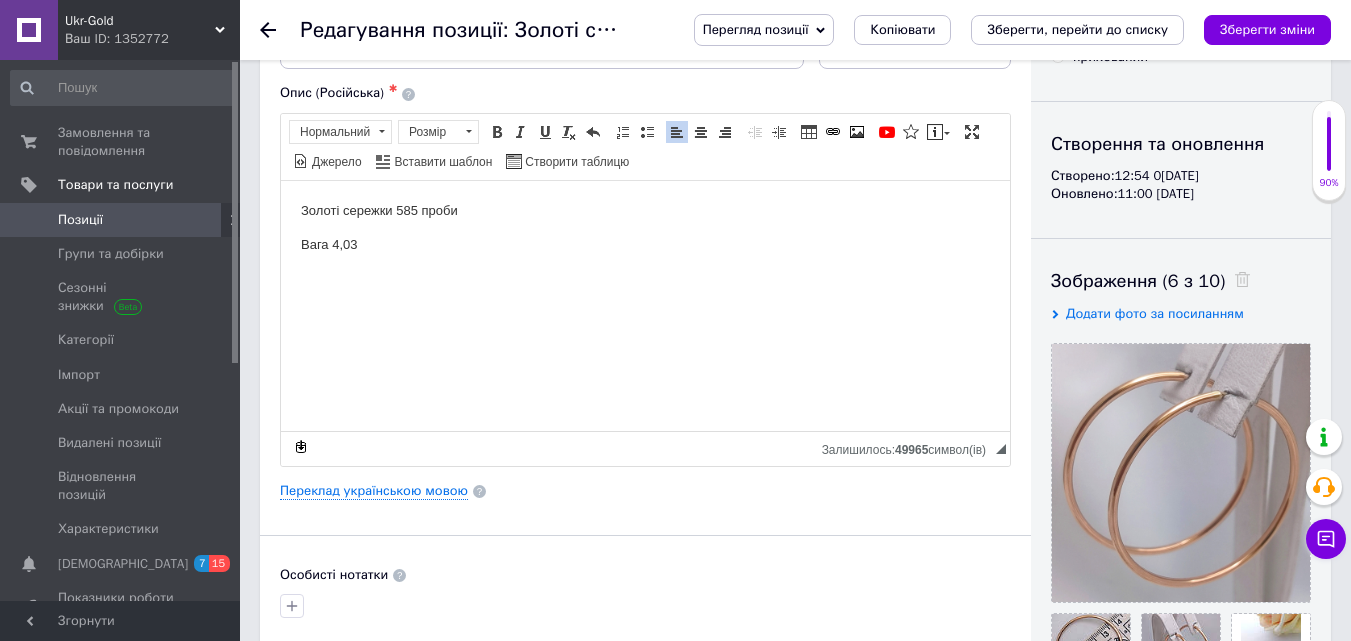 click on "Вага 4,03" at bounding box center (645, 244) 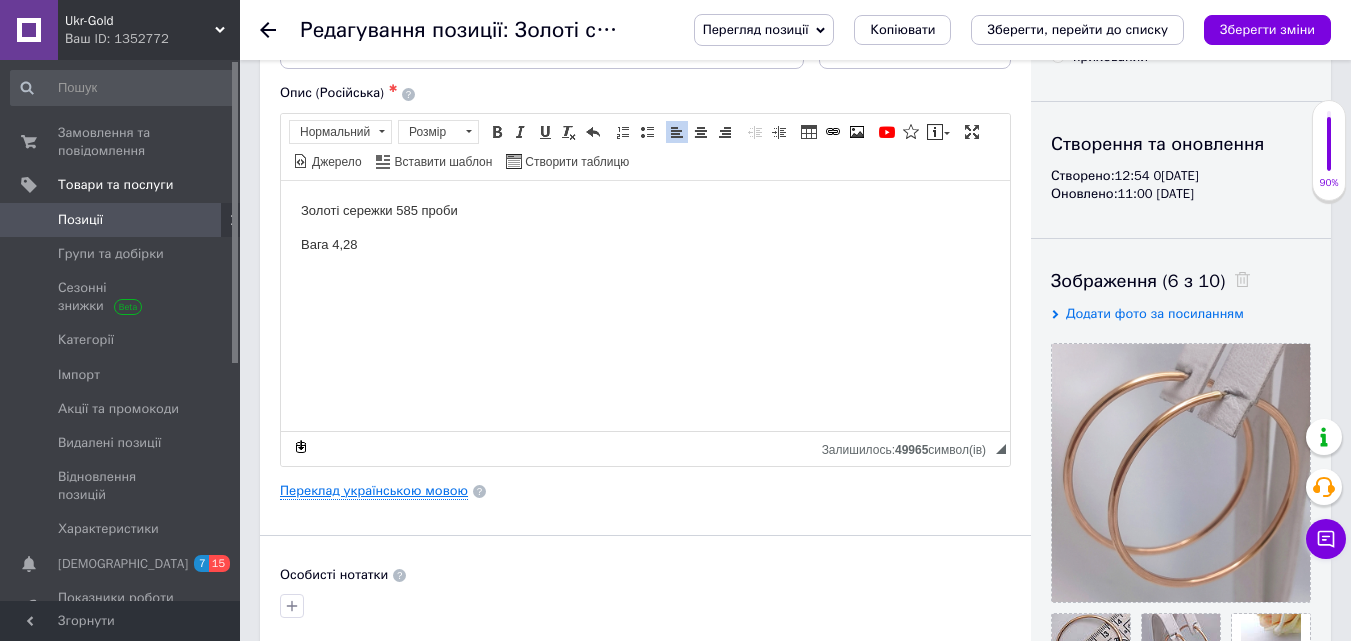 click on "Переклад українською мовою" at bounding box center (374, 491) 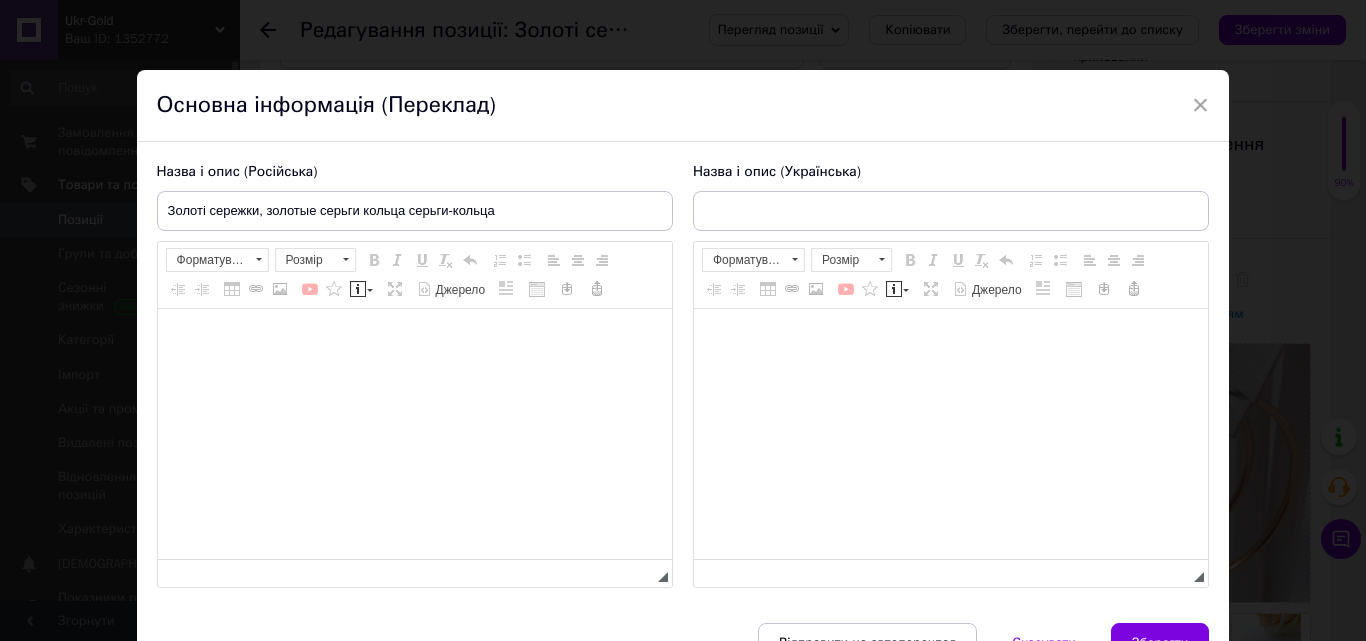 type on "Золоті сережки, золоті сережки кільця сережки-кільця" 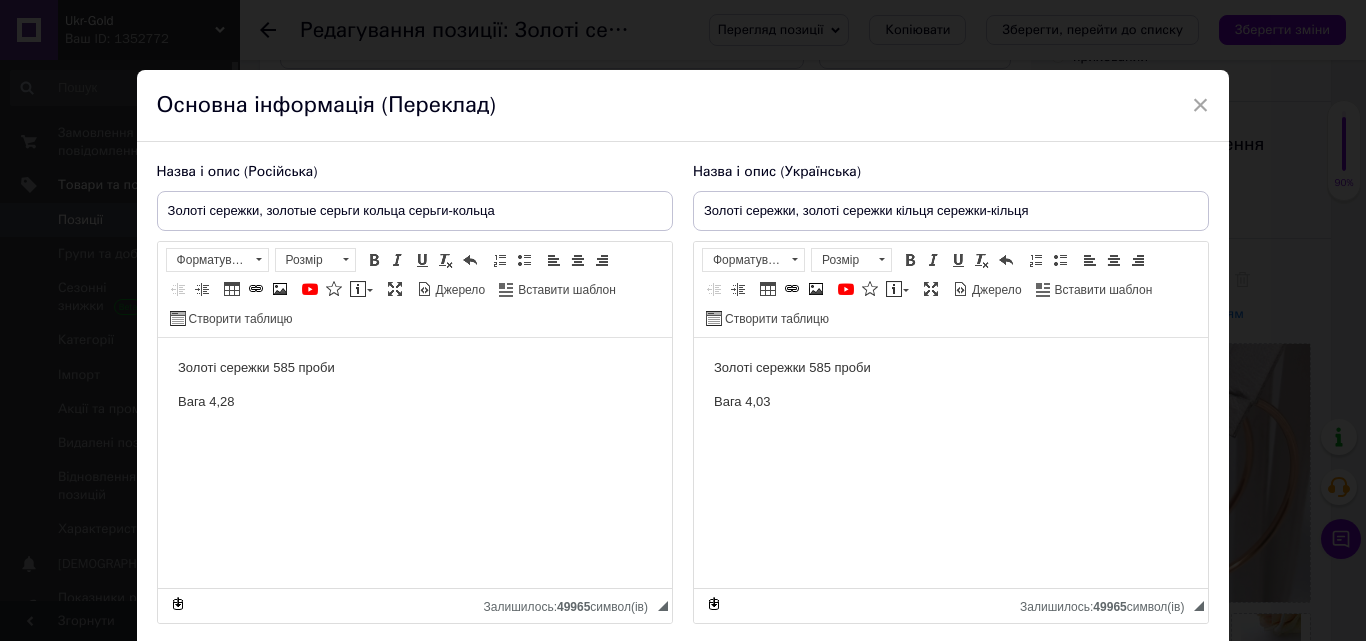 scroll, scrollTop: 0, scrollLeft: 0, axis: both 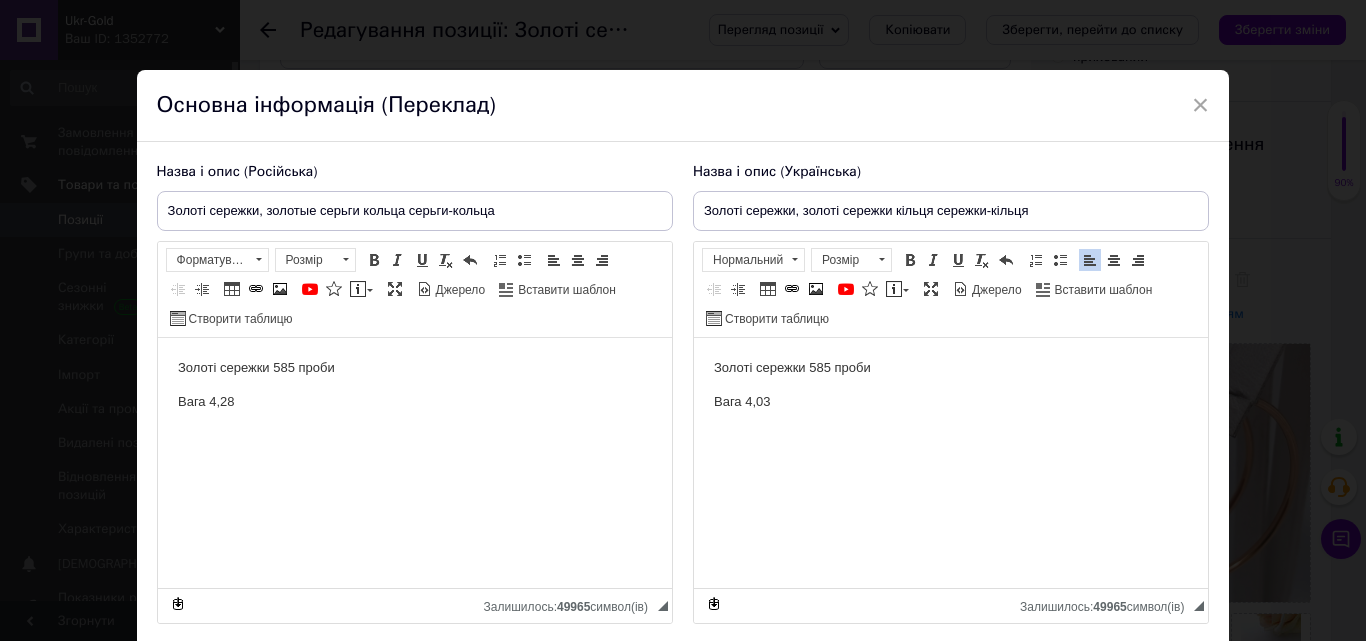 type 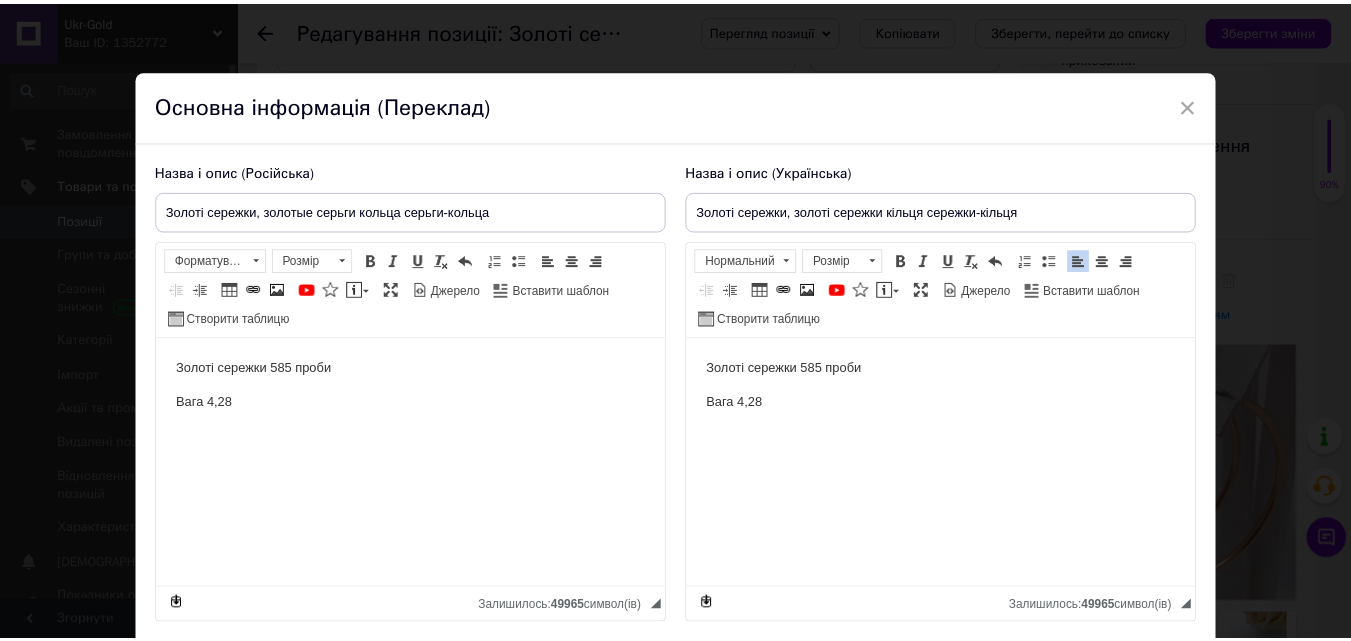 scroll, scrollTop: 148, scrollLeft: 0, axis: vertical 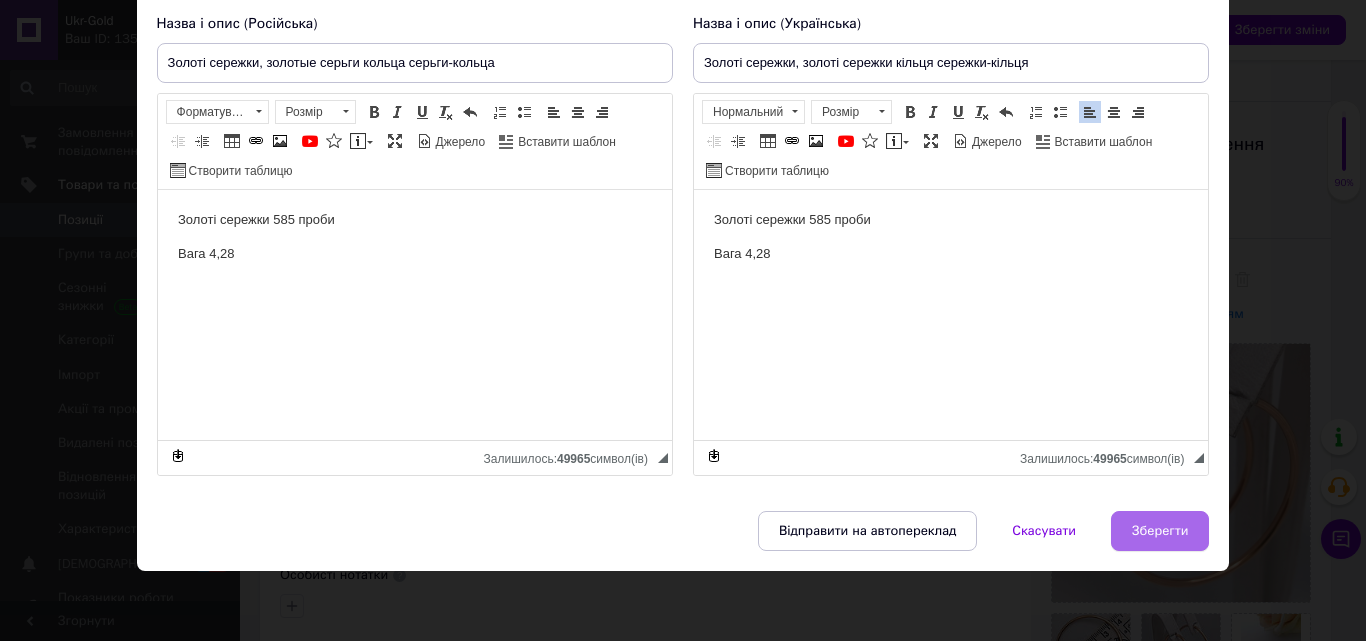 click on "Зберегти" at bounding box center (1160, 531) 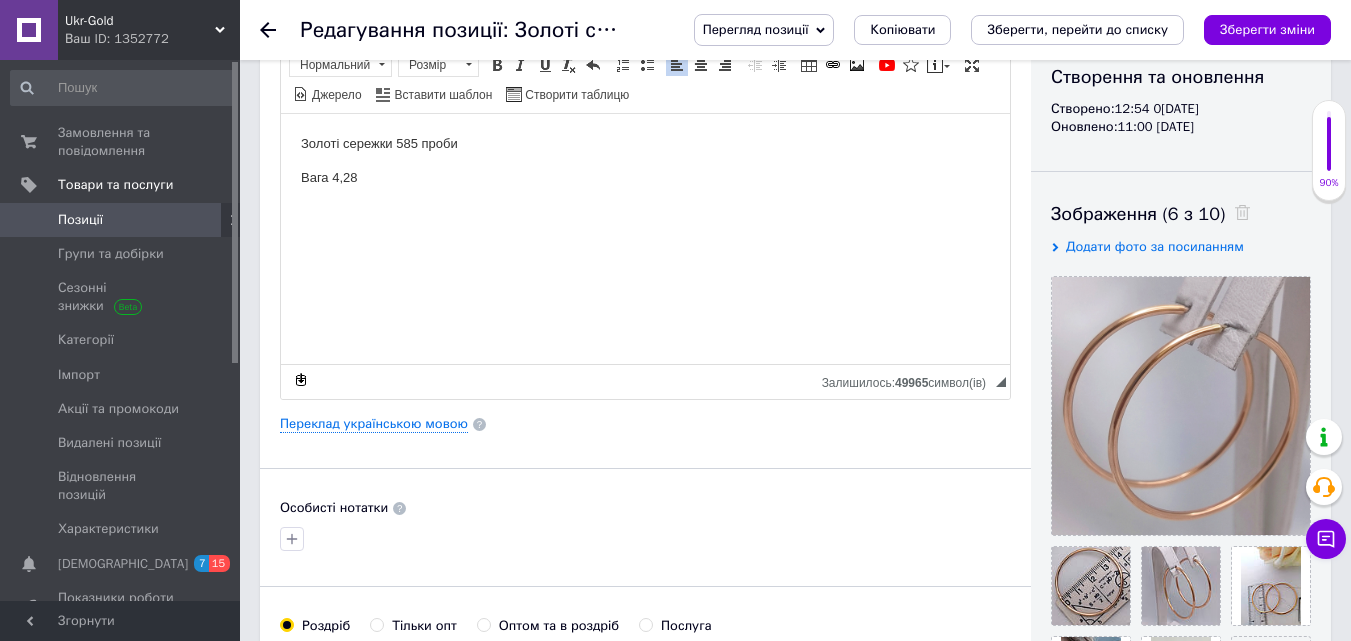 scroll, scrollTop: 554, scrollLeft: 0, axis: vertical 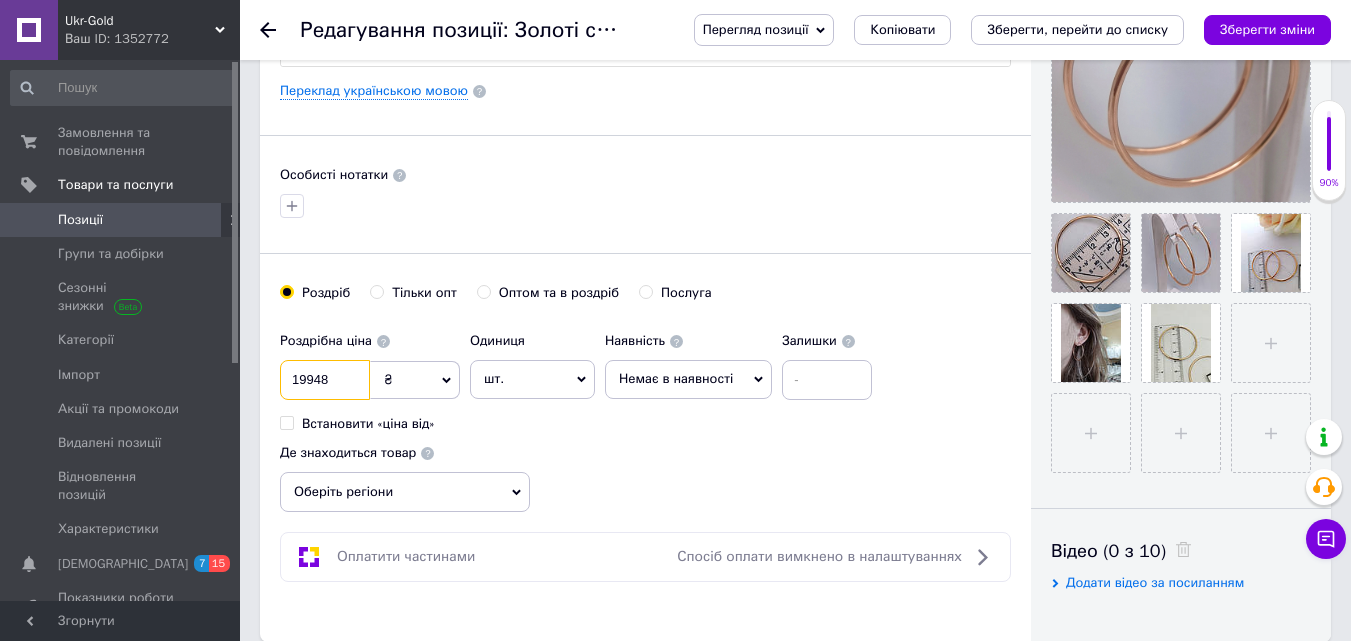 click on "19948" at bounding box center (325, 380) 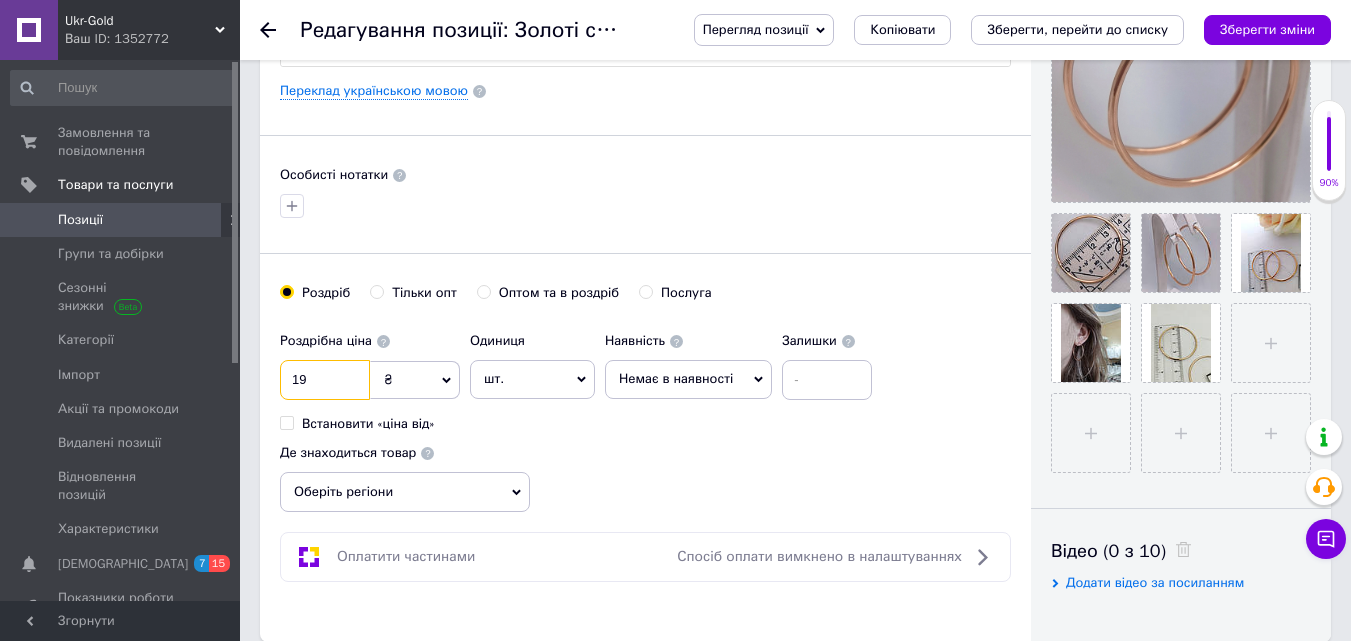 type on "1" 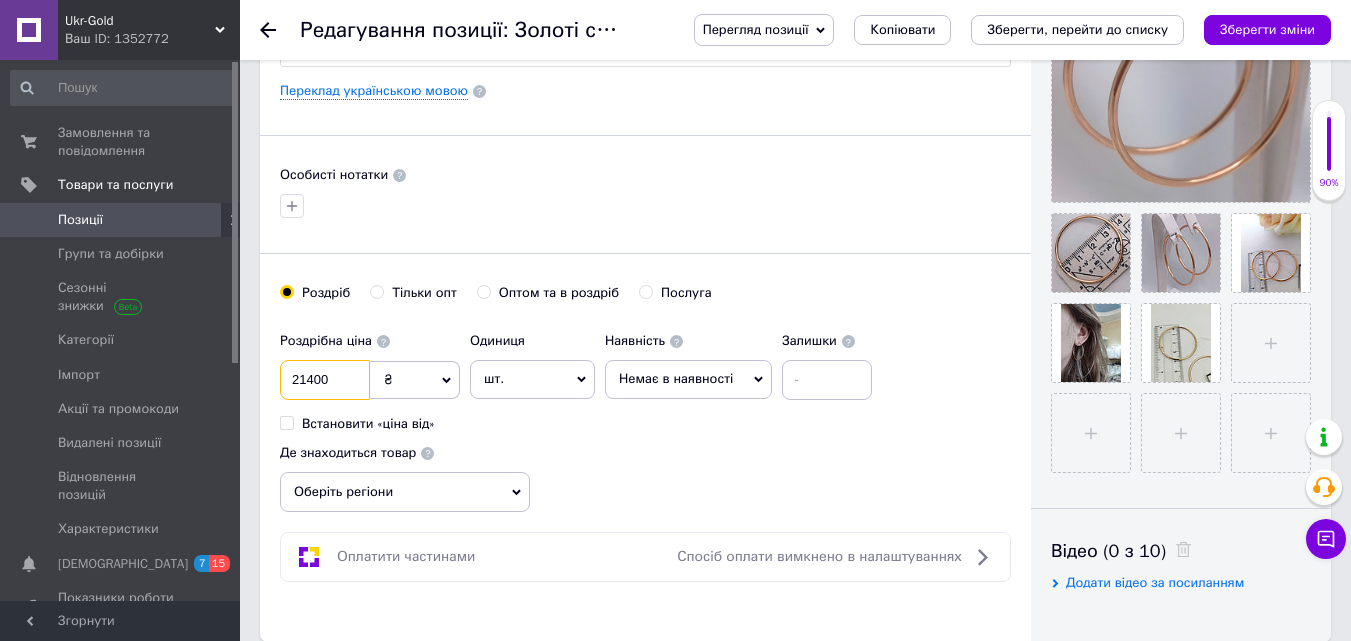 type on "21400" 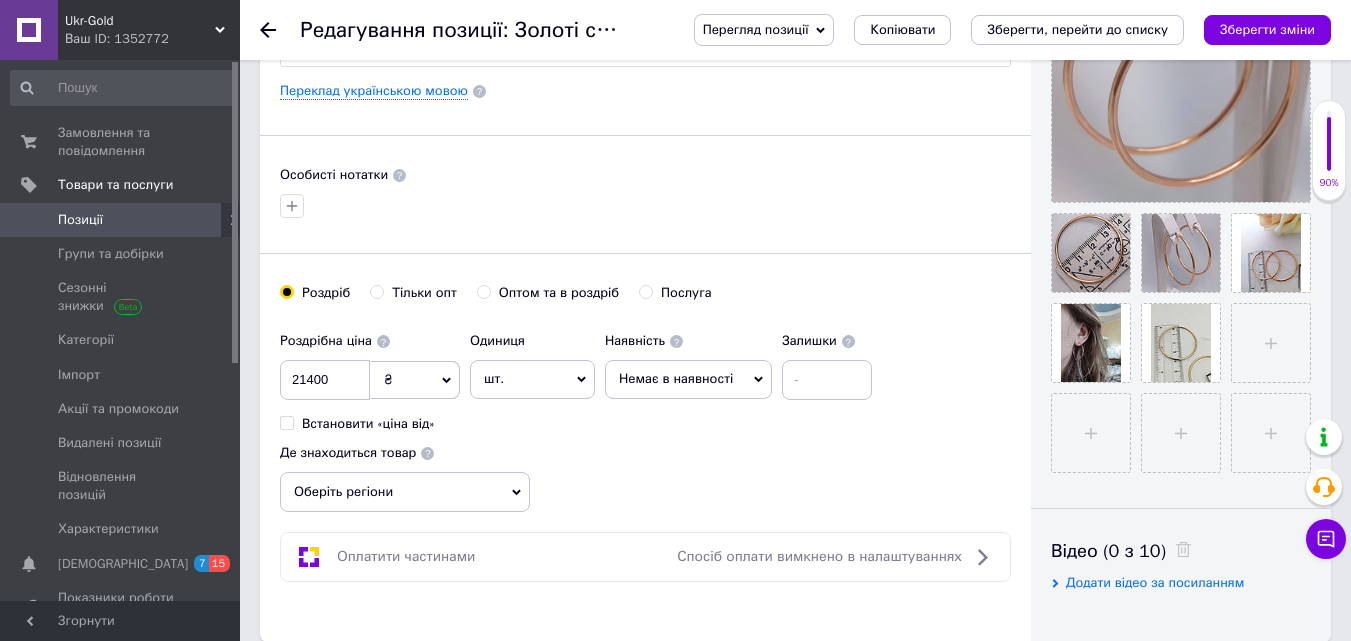 click on "Немає в наявності" at bounding box center (688, 379) 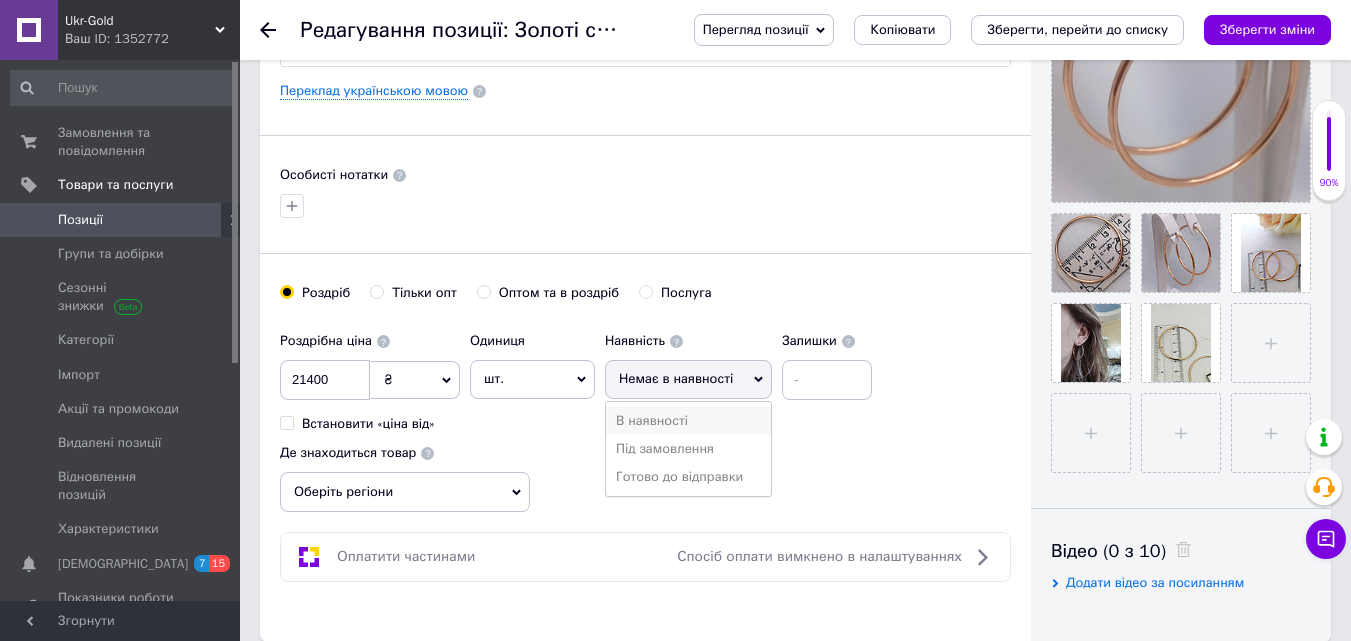 click on "В наявності" at bounding box center [688, 421] 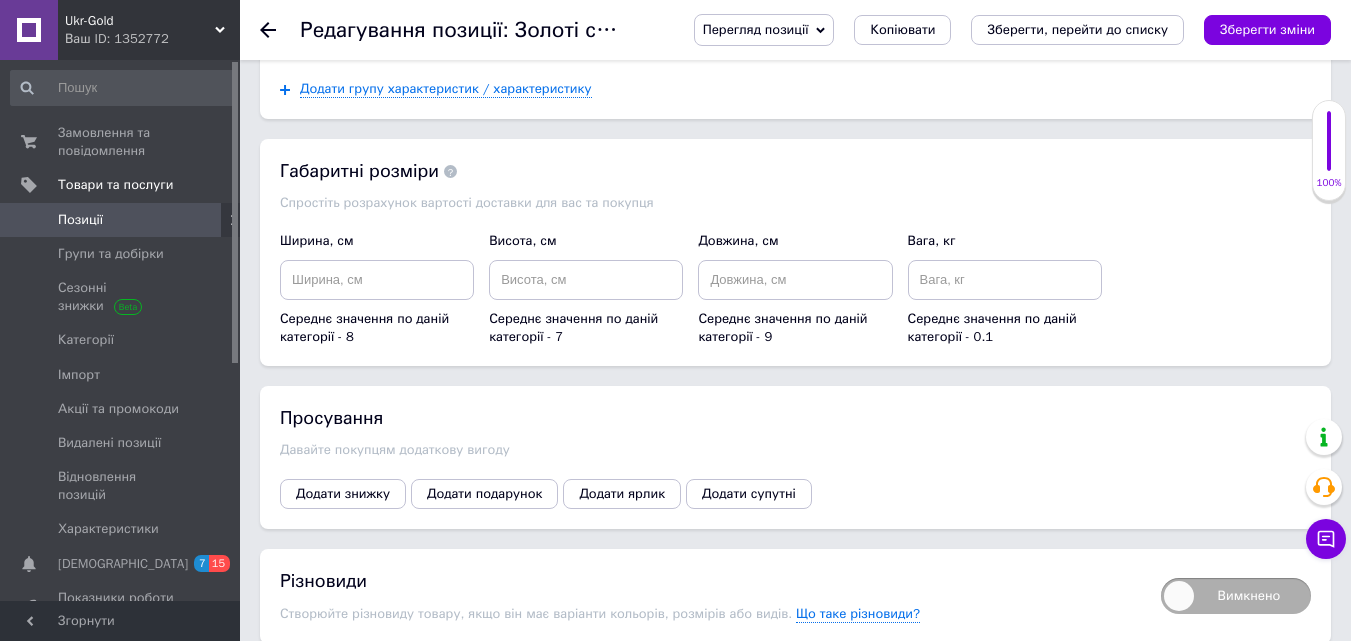 click on "Перегляд позиції Зберегти та переглянути на сайті Зберегти та переглянути на маркетплейсі Копіювати Зберегти, перейти до списку Зберегти зміни" at bounding box center [992, 30] 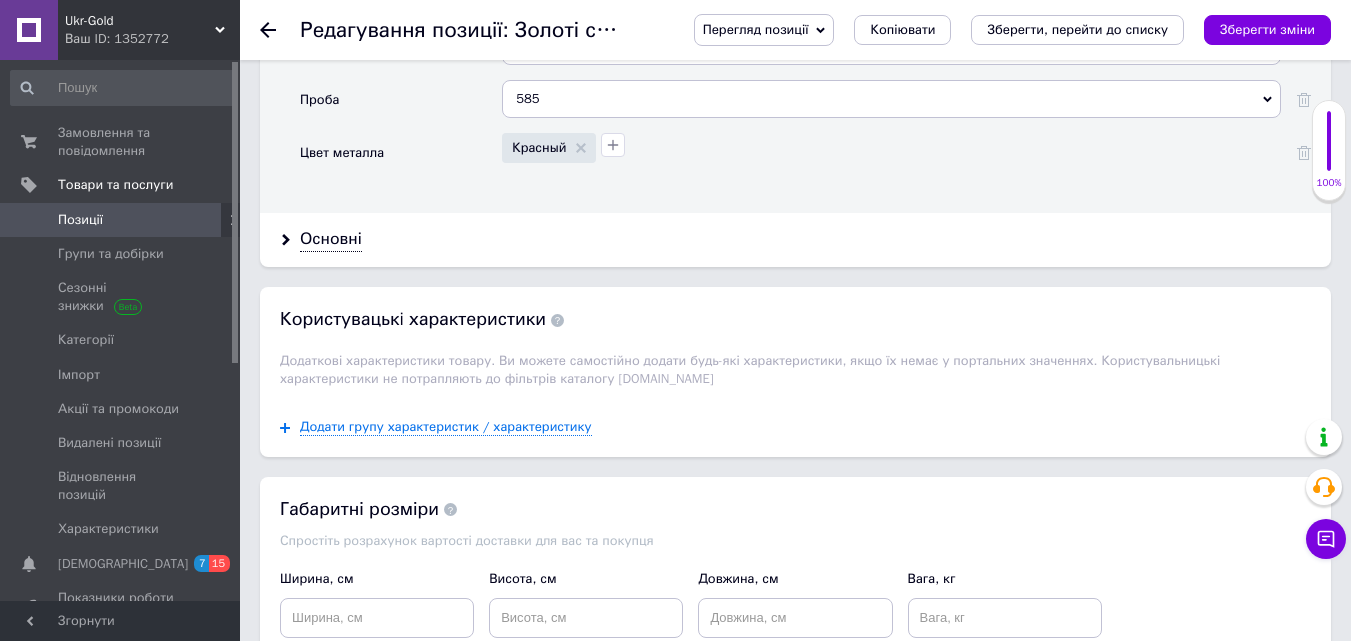 scroll, scrollTop: 1794, scrollLeft: 0, axis: vertical 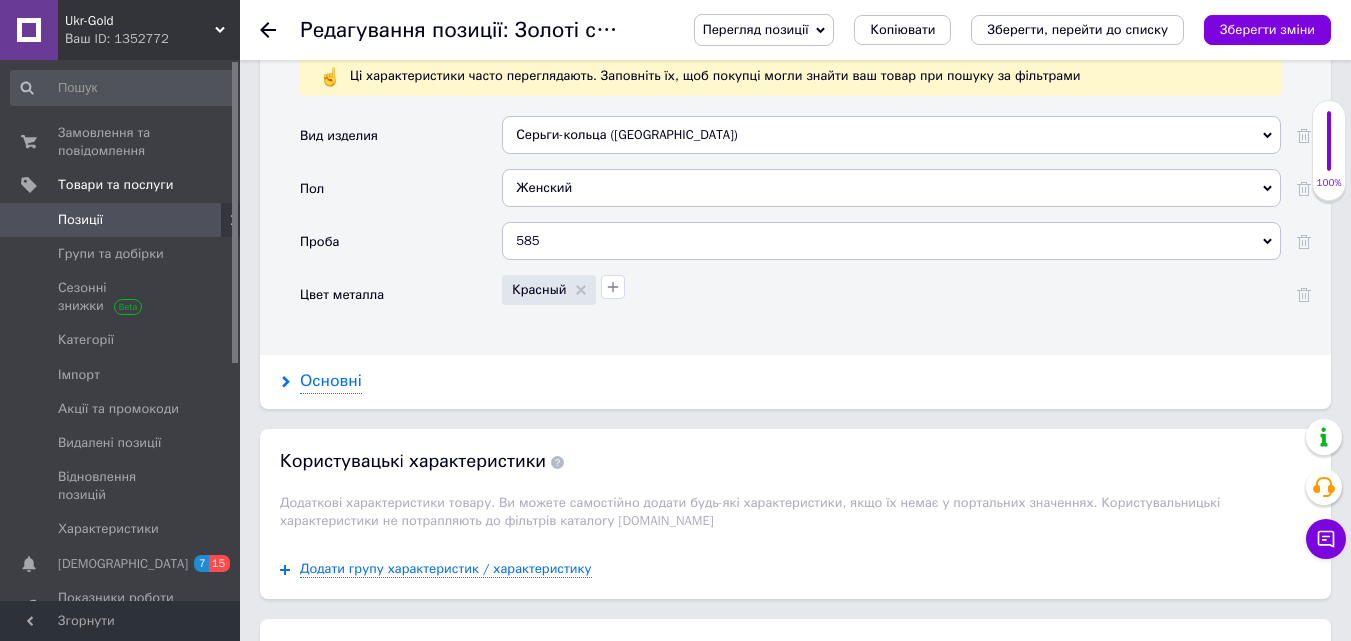 click on "Основні" at bounding box center [331, 381] 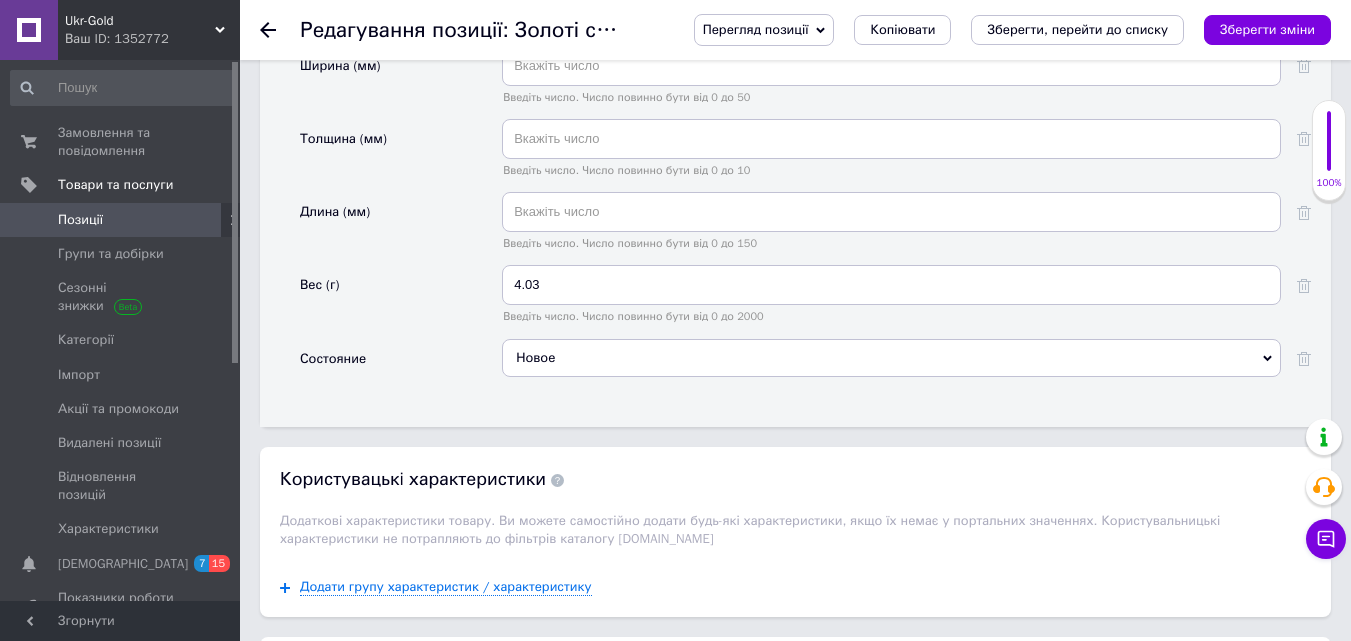 scroll, scrollTop: 2833, scrollLeft: 0, axis: vertical 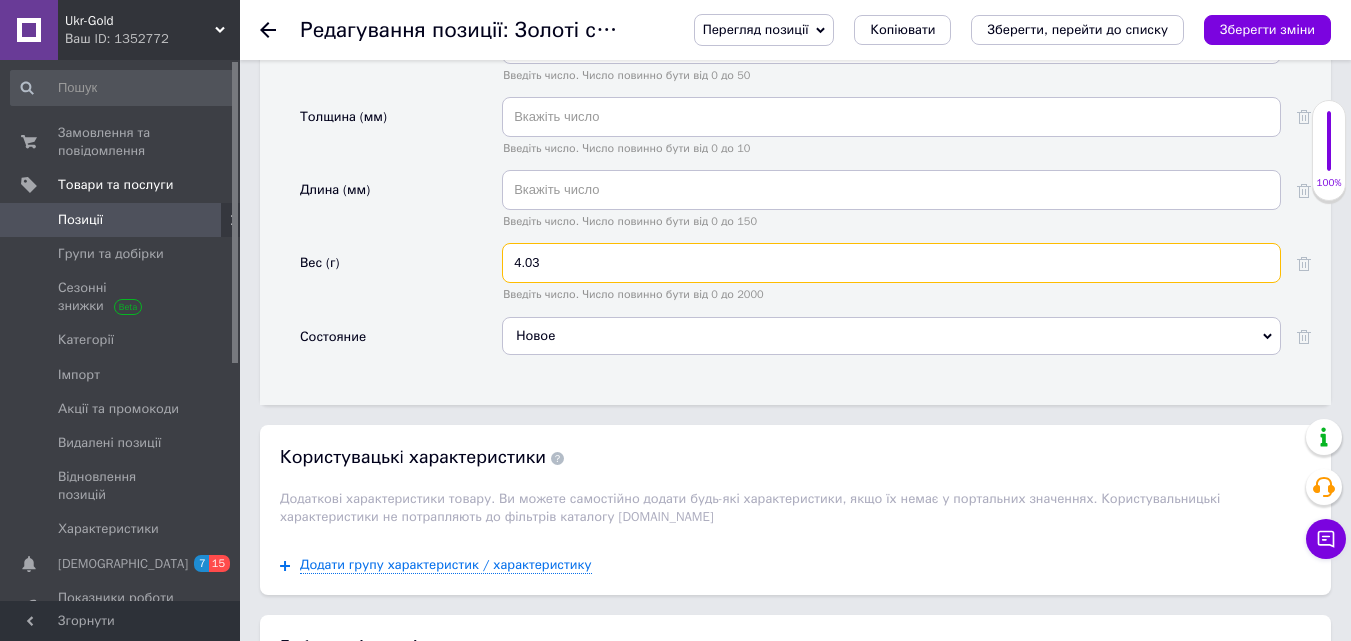 click on "4.03" at bounding box center (891, 263) 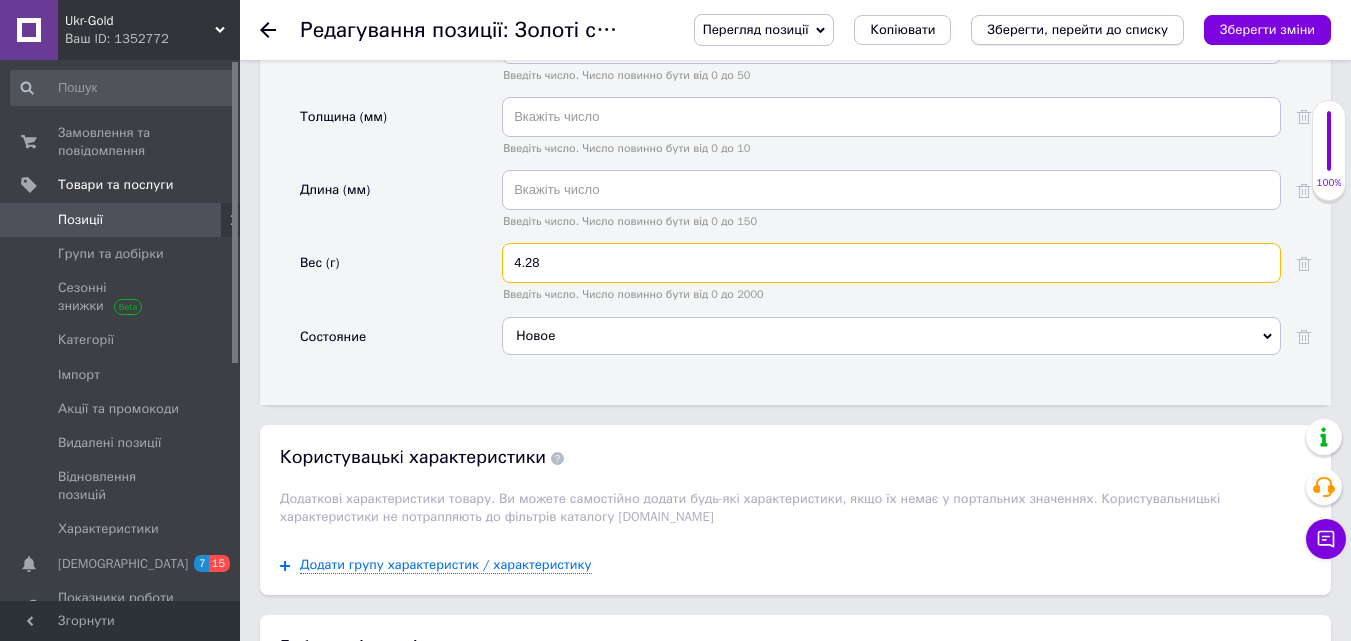 type on "4.28" 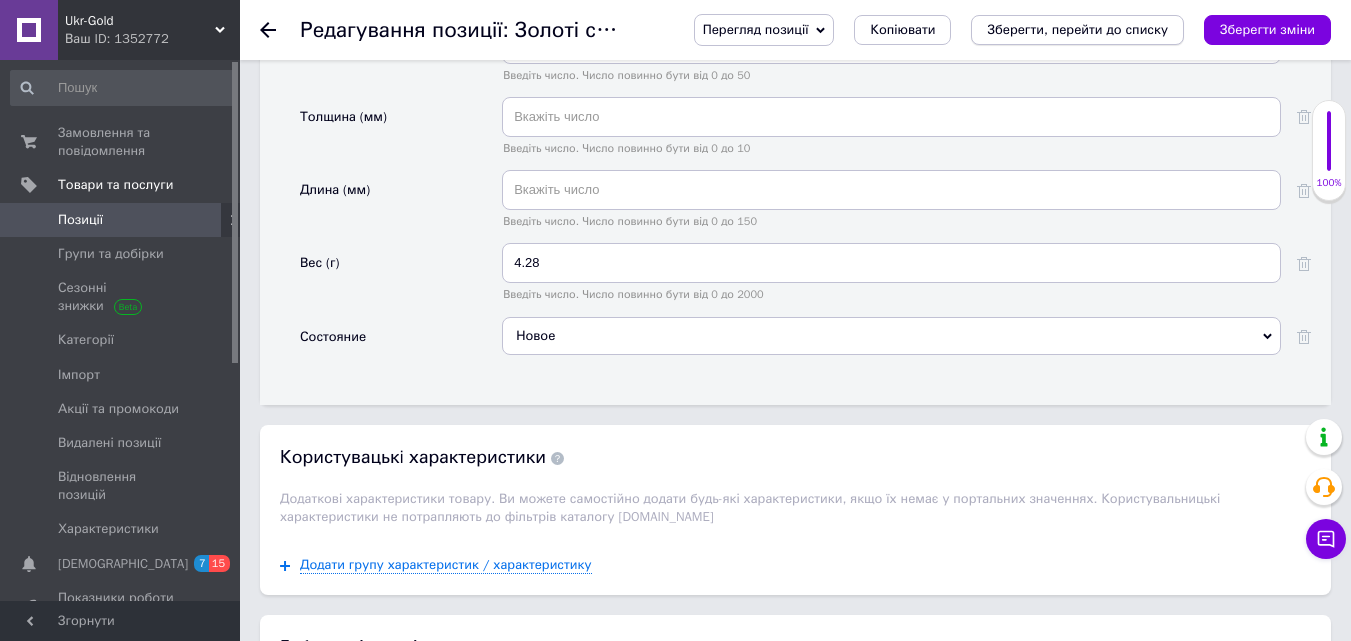 click on "Зберегти, перейти до списку" at bounding box center [1077, 29] 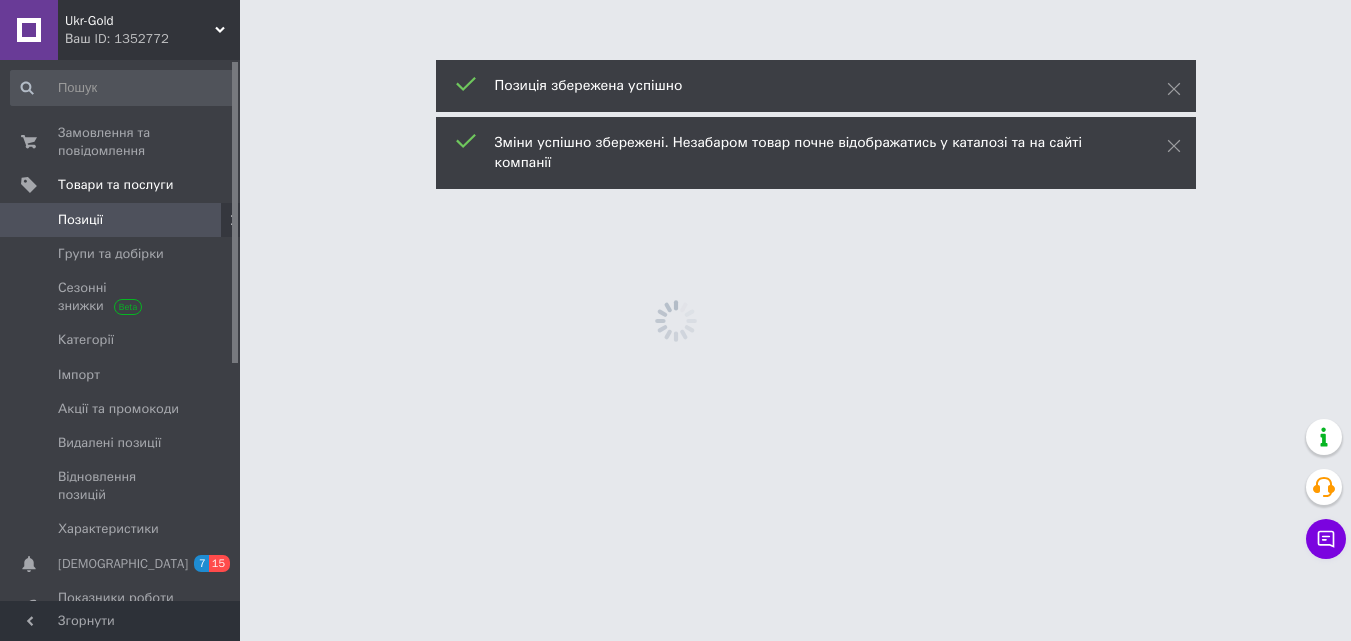 scroll, scrollTop: 0, scrollLeft: 0, axis: both 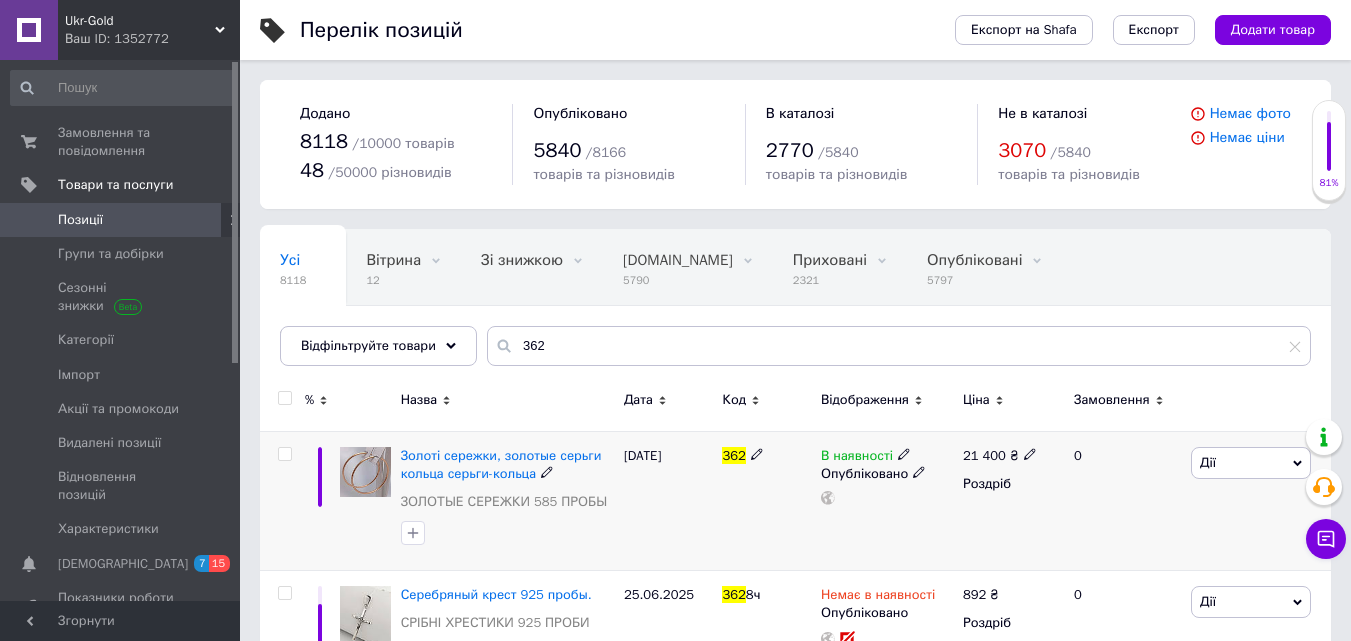 click on "Дії" at bounding box center [1208, 462] 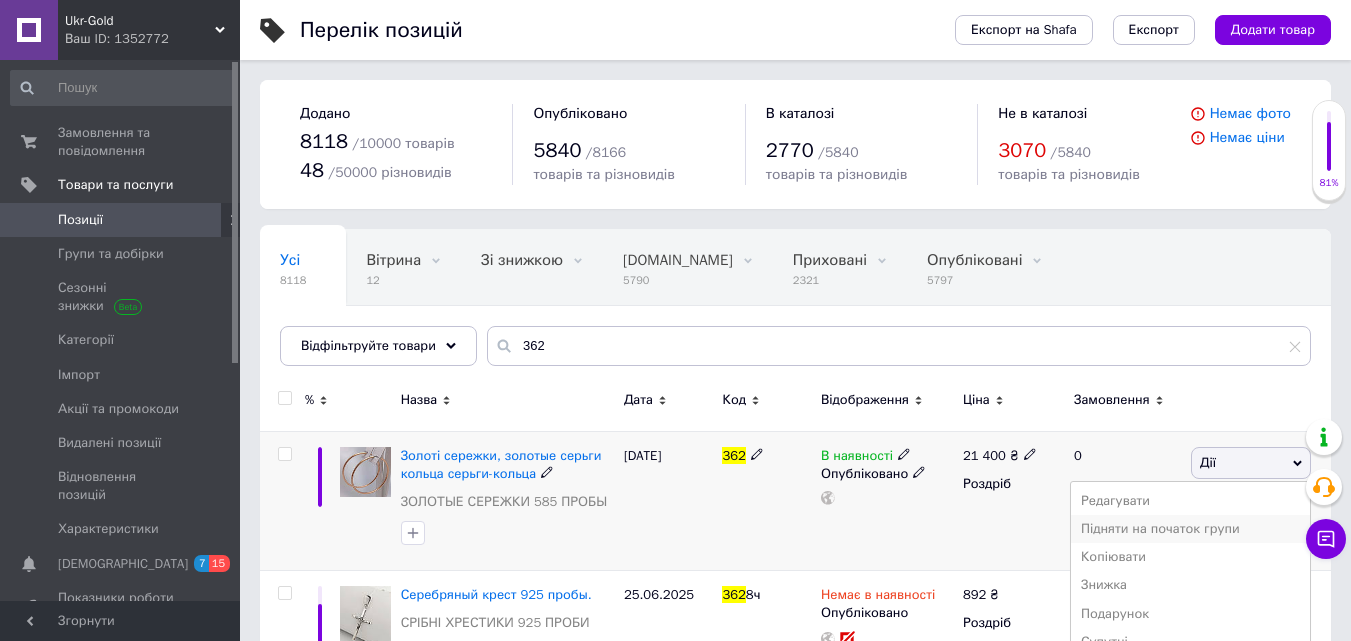 click on "Підняти на початок групи" at bounding box center [1190, 529] 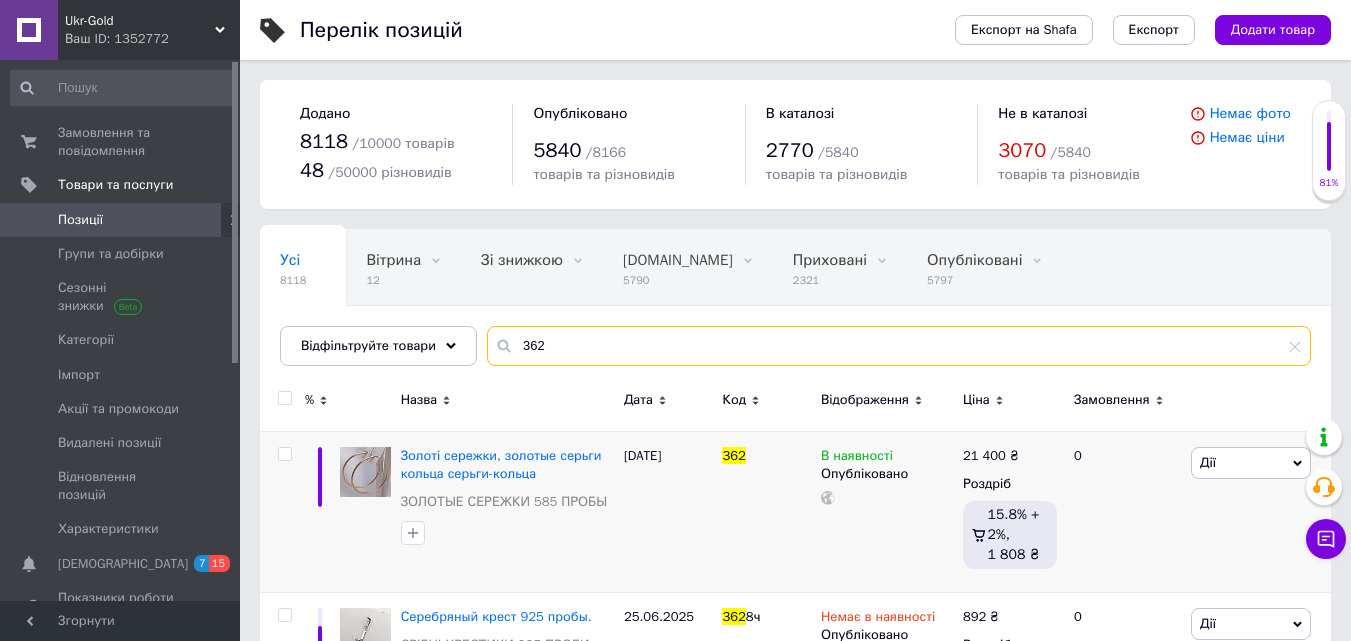 click on "362" at bounding box center (899, 346) 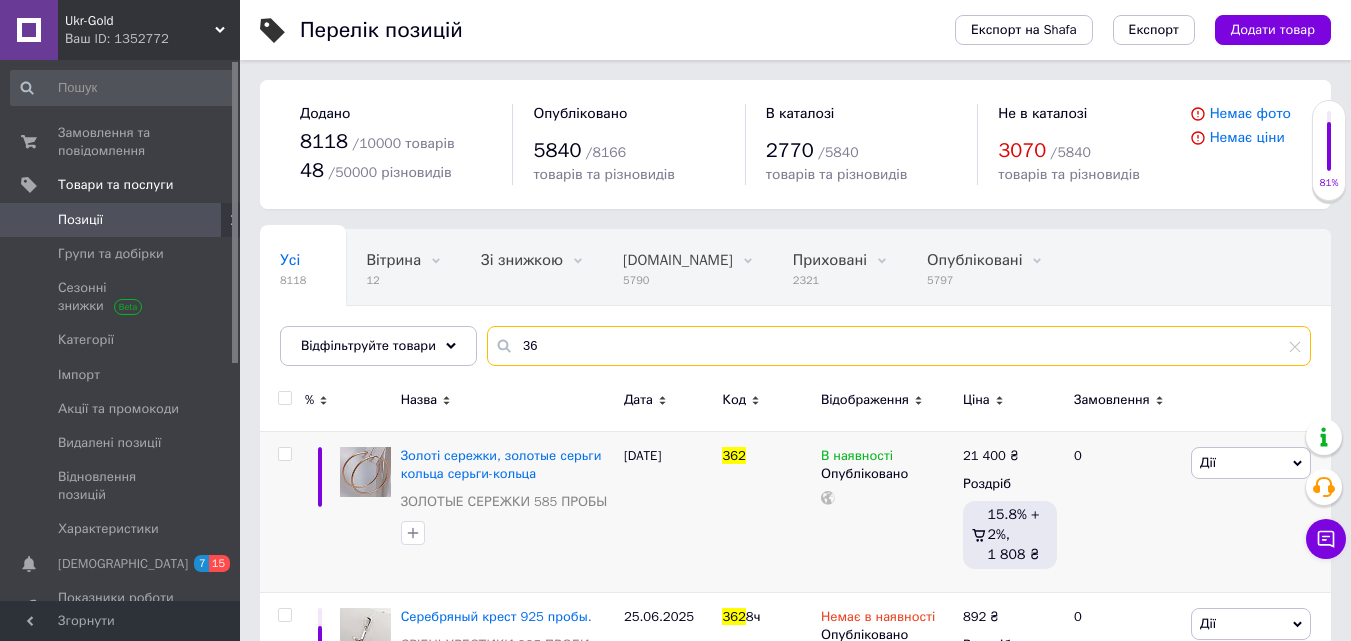 type on "3" 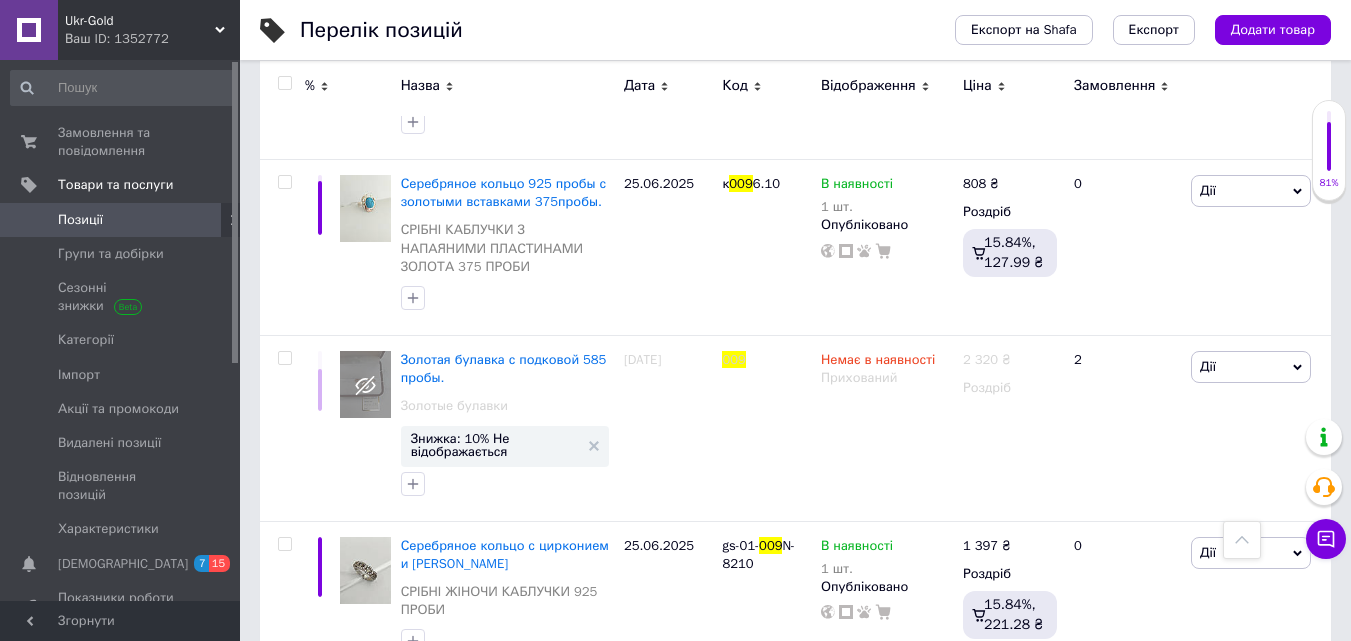 scroll, scrollTop: 1044, scrollLeft: 0, axis: vertical 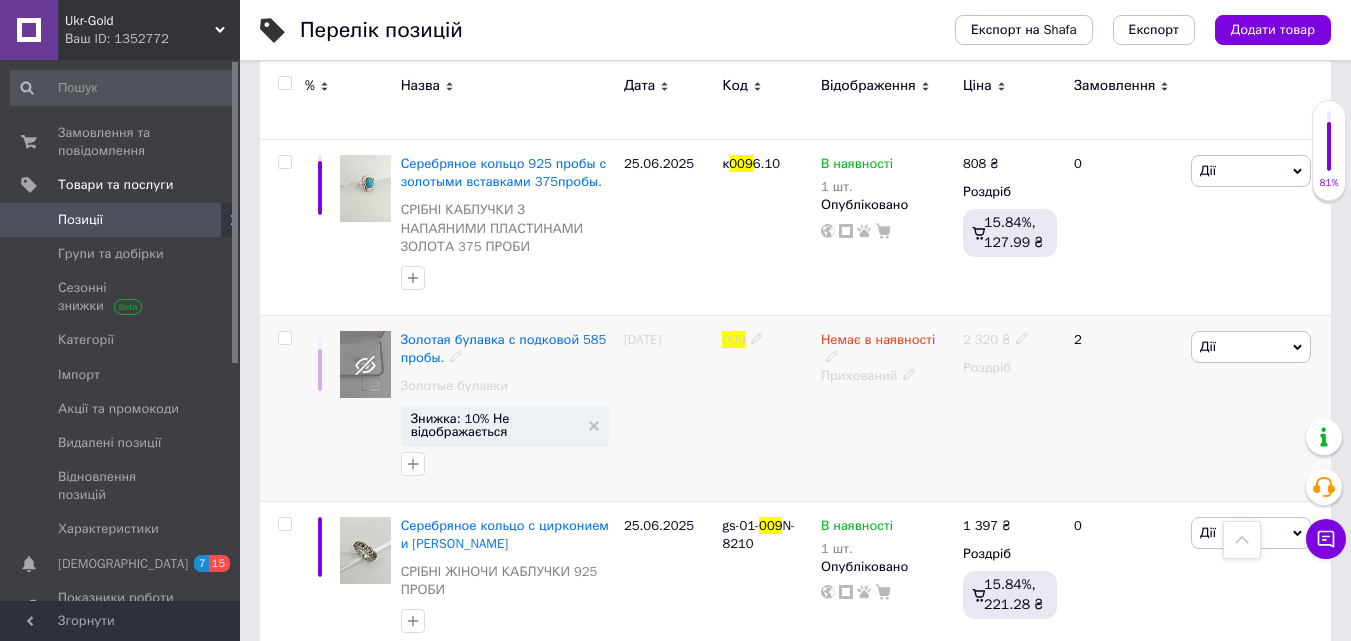 type on "009" 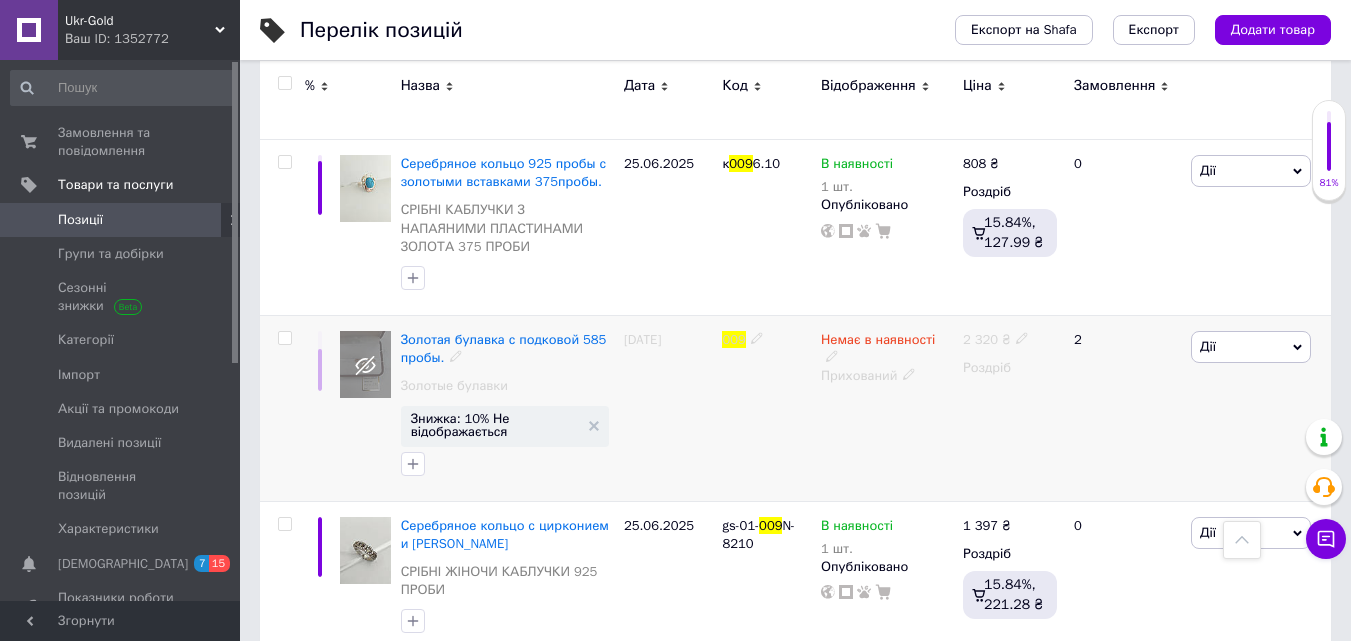 click on "Золотая булавка с подковой 585 пробы." at bounding box center [507, 349] 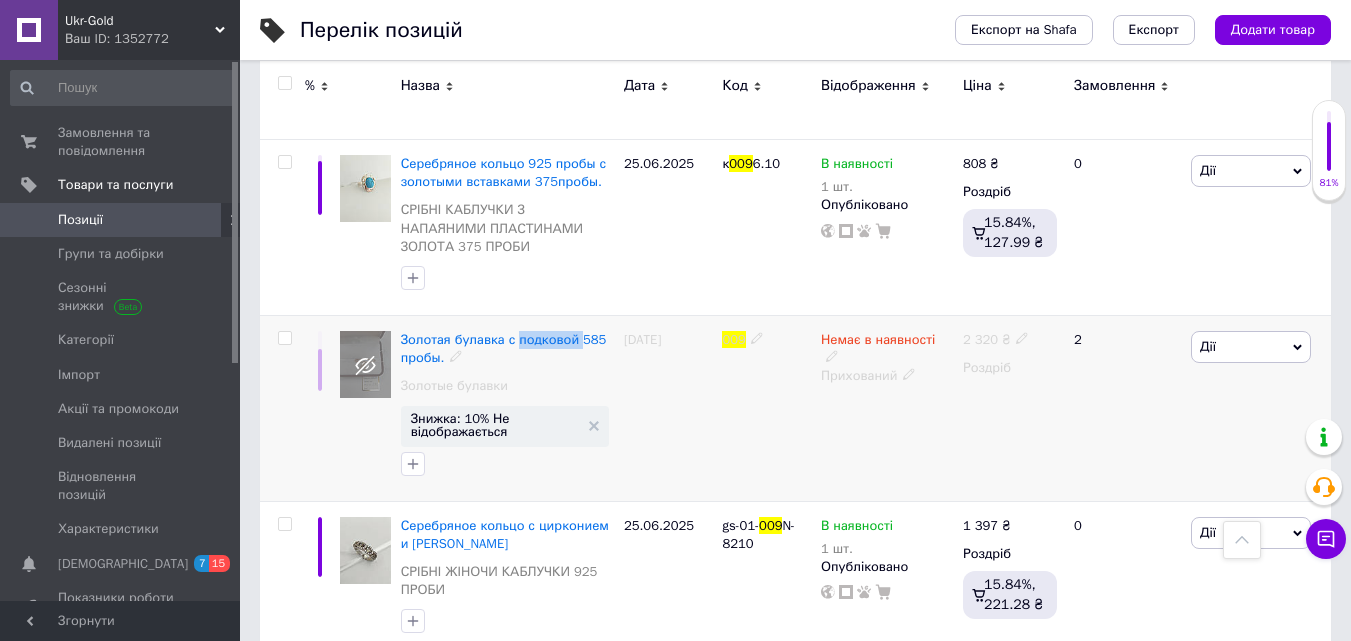 click on "Золотая булавка с подковой 585 пробы." at bounding box center (507, 349) 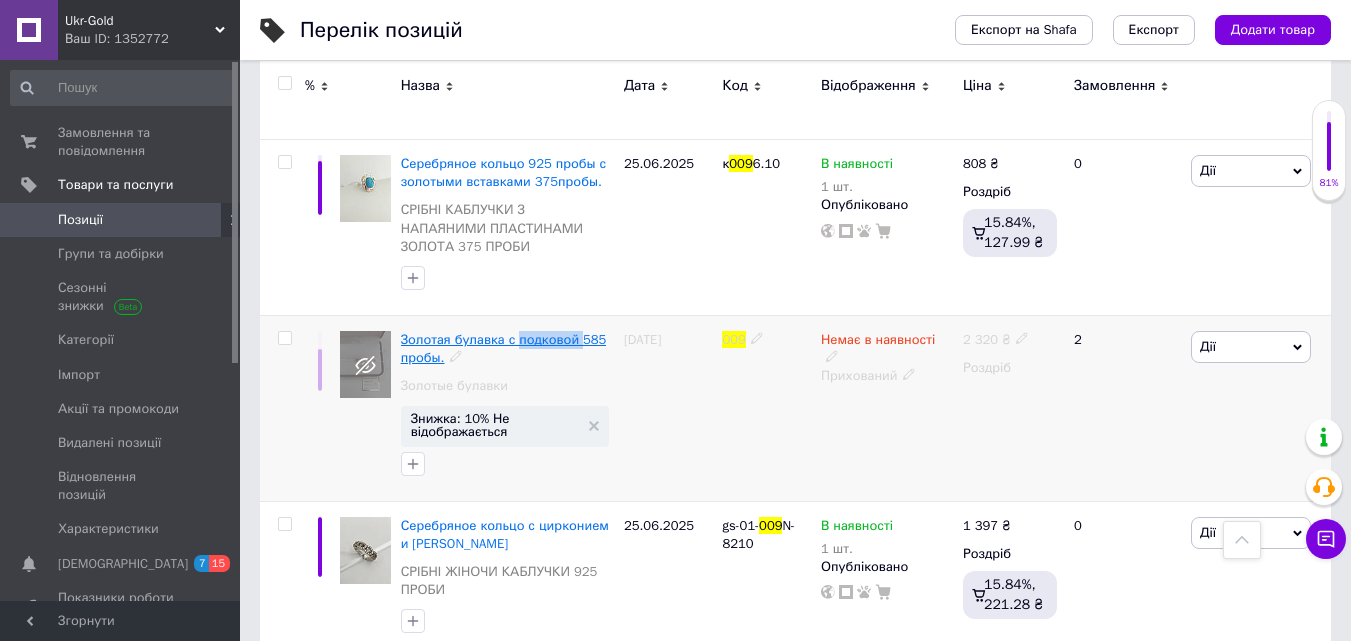 click on "Золотая булавка с подковой 585 пробы." at bounding box center (504, 348) 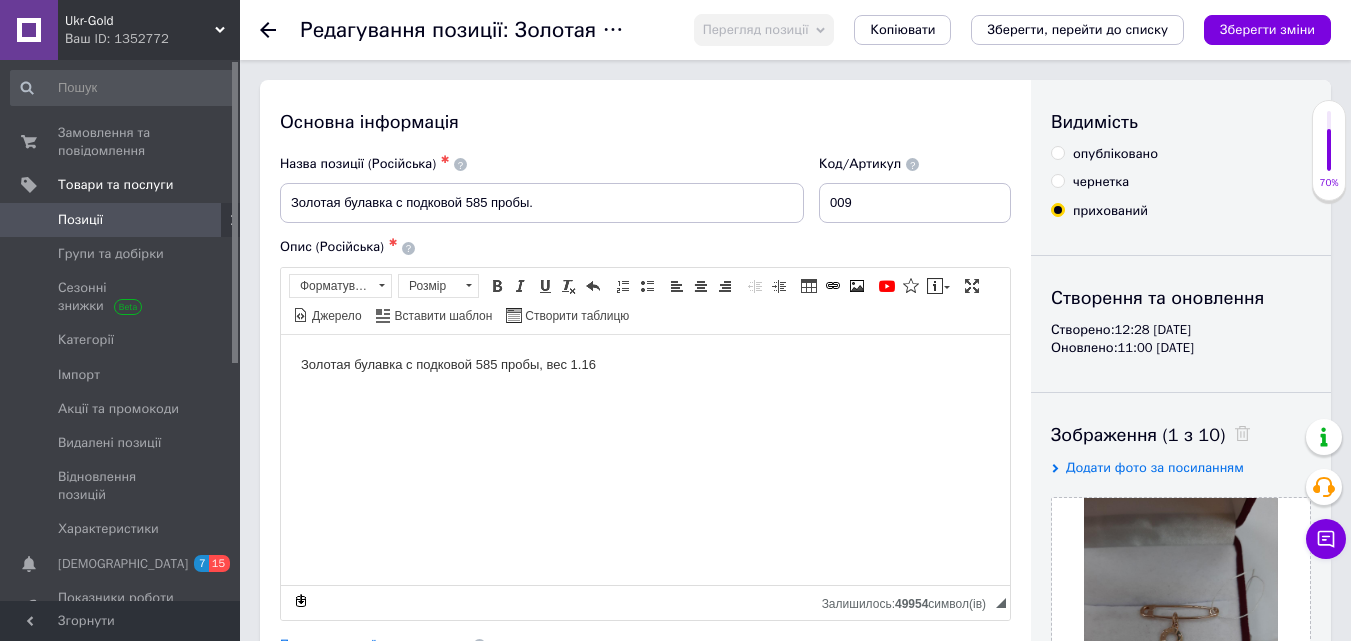 scroll, scrollTop: 0, scrollLeft: 0, axis: both 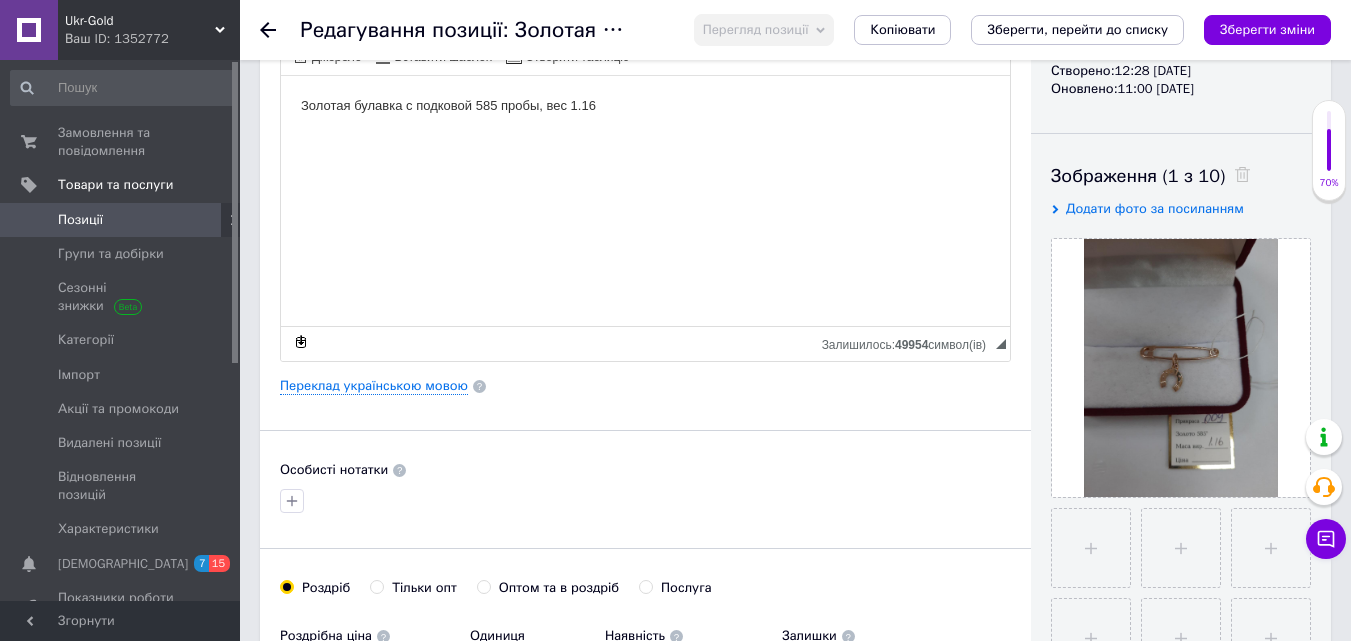 click 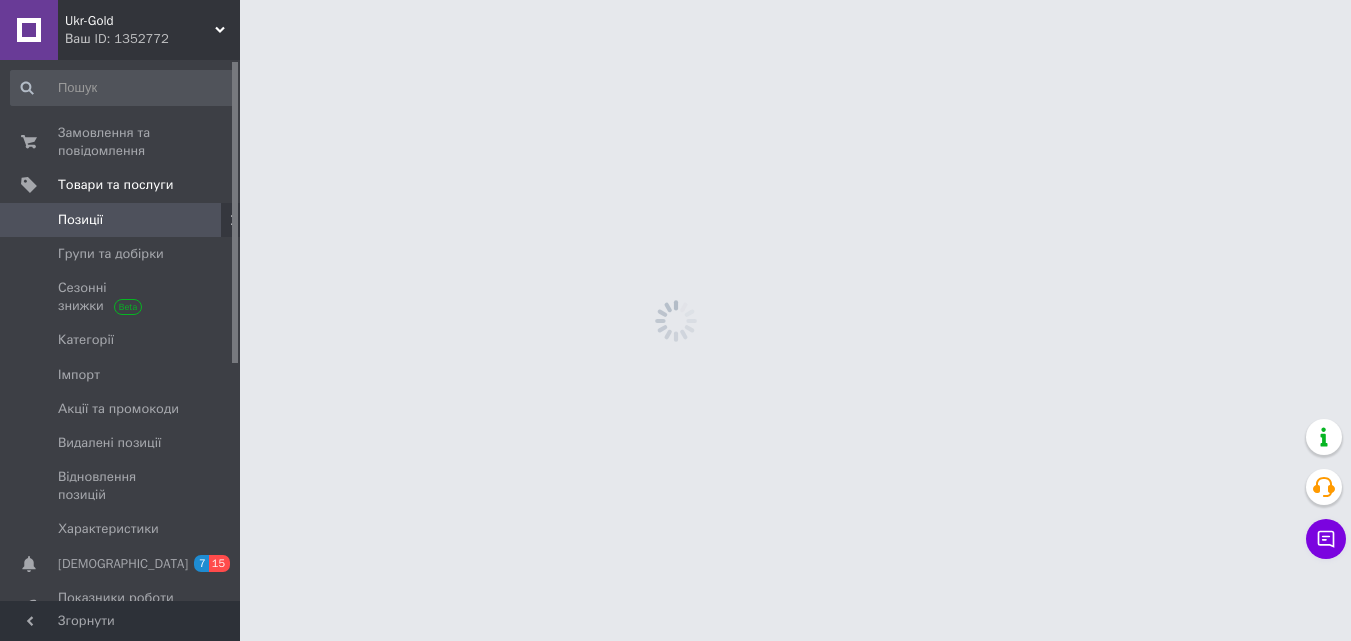 scroll, scrollTop: 0, scrollLeft: 0, axis: both 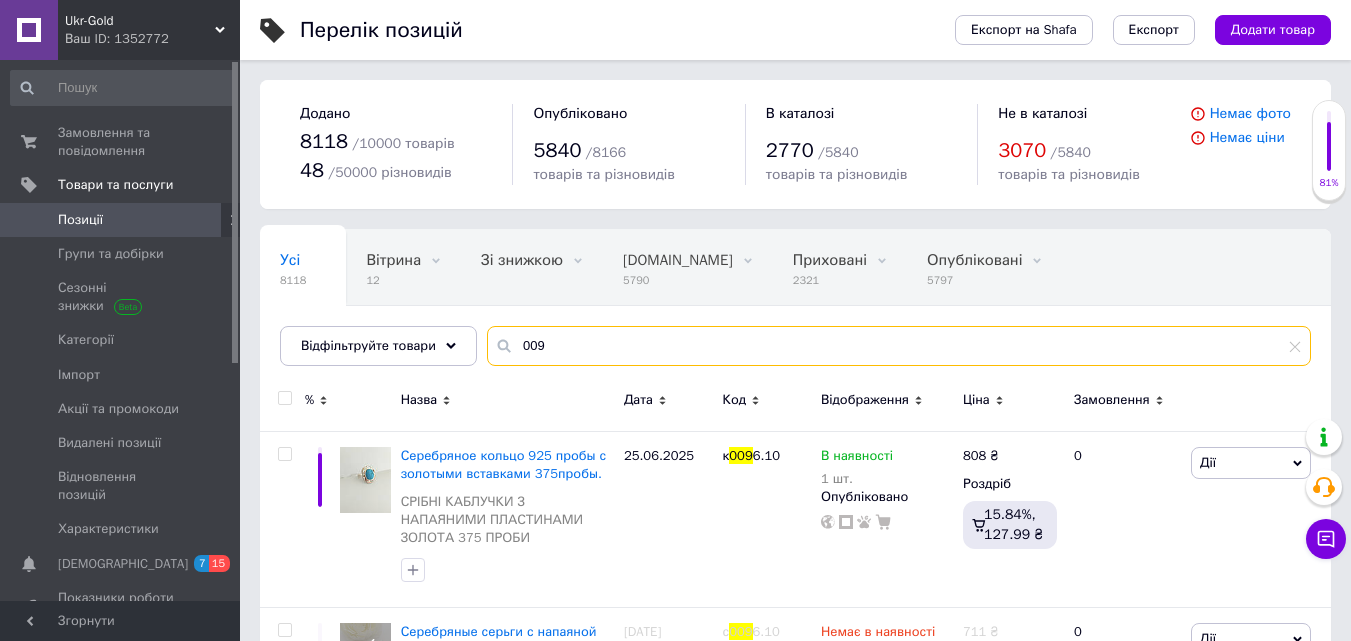 click on "009" at bounding box center (899, 346) 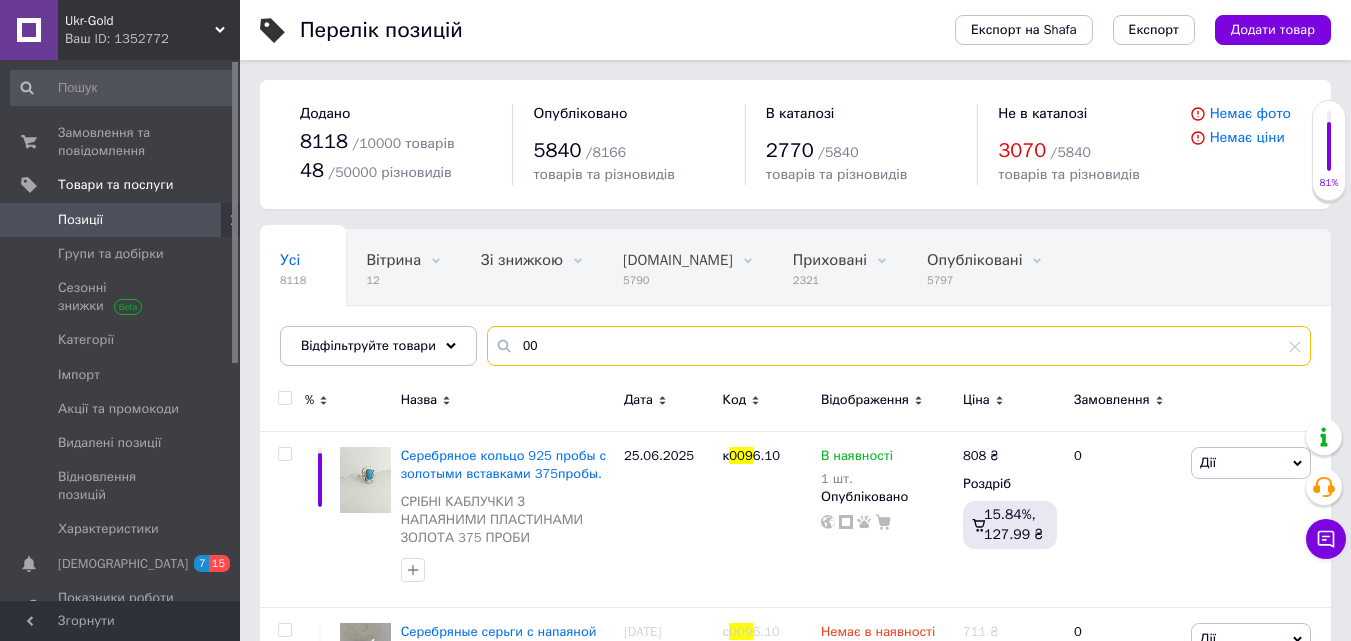 type on "0" 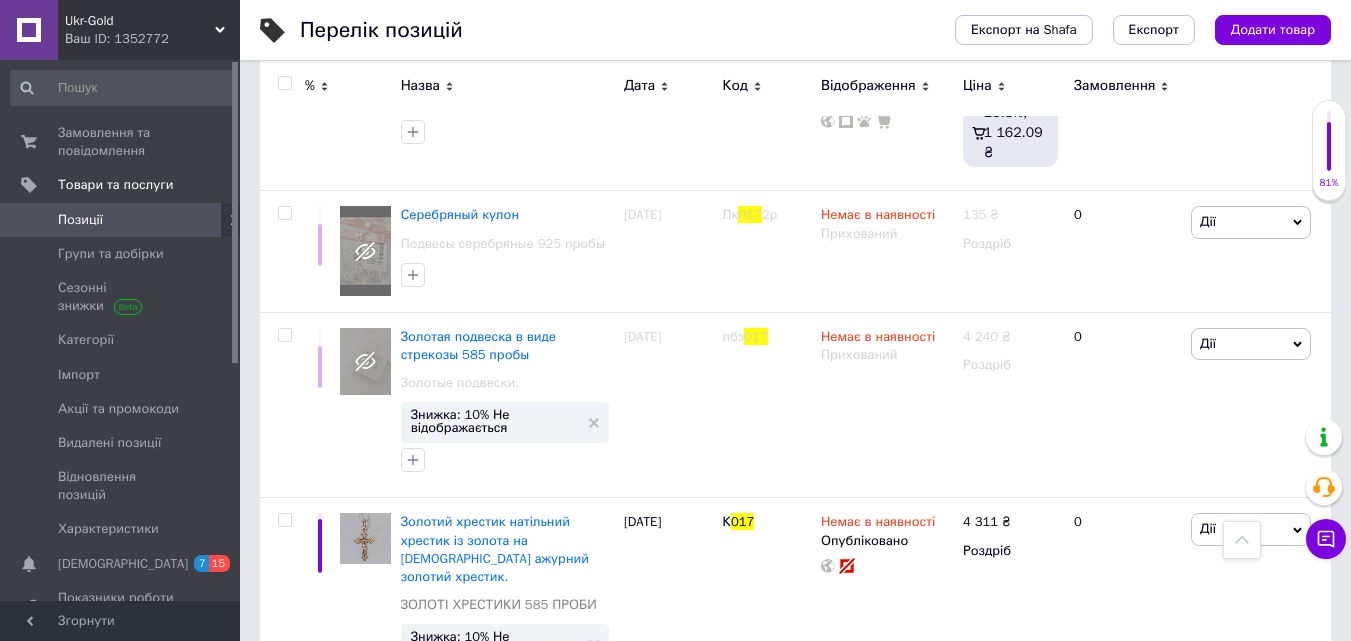 scroll, scrollTop: 1390, scrollLeft: 0, axis: vertical 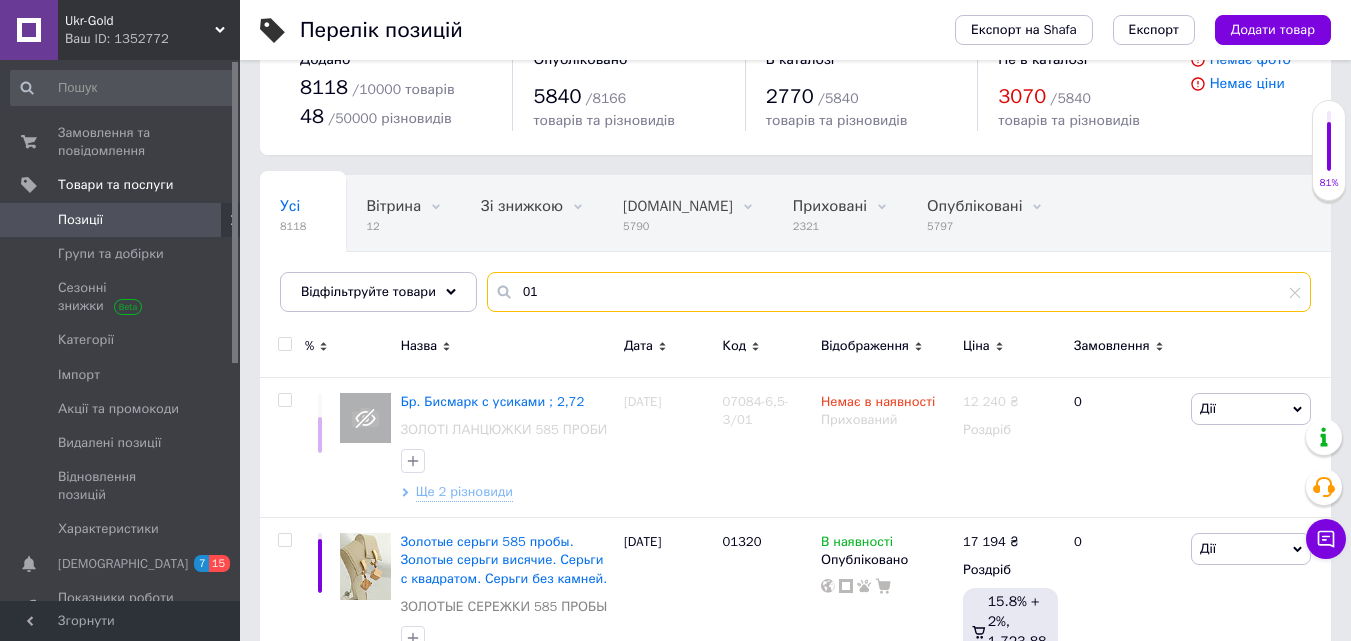 type on "0" 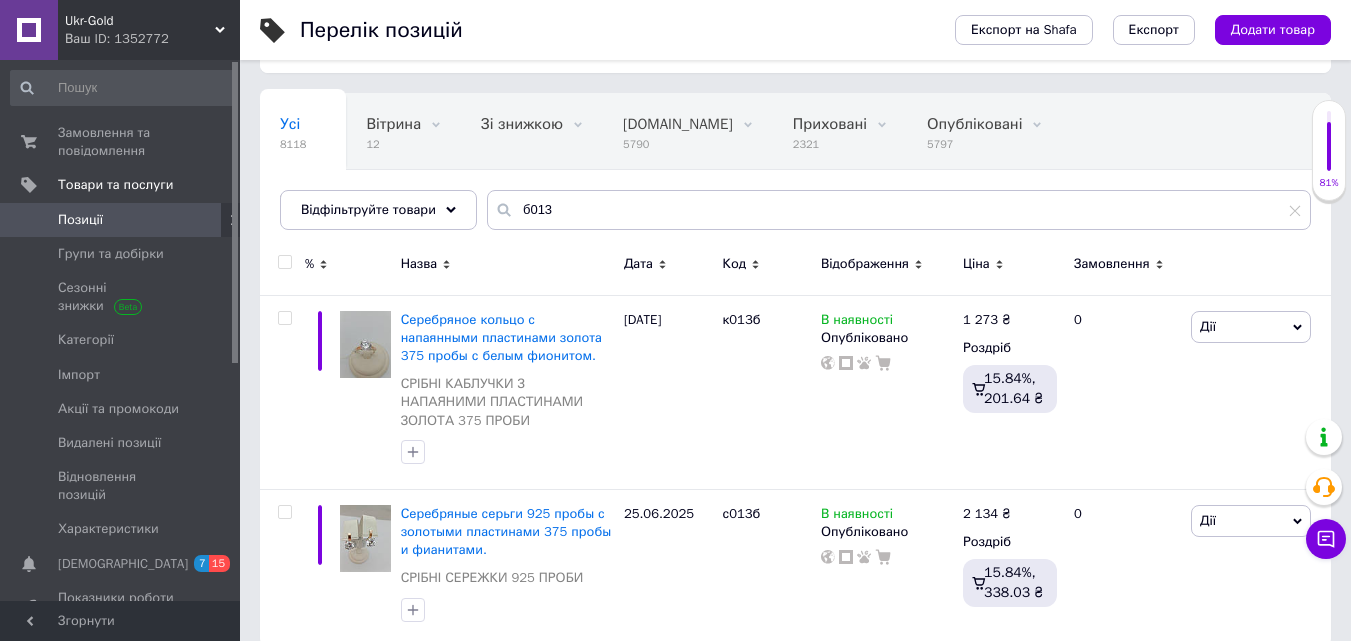 scroll, scrollTop: 162, scrollLeft: 0, axis: vertical 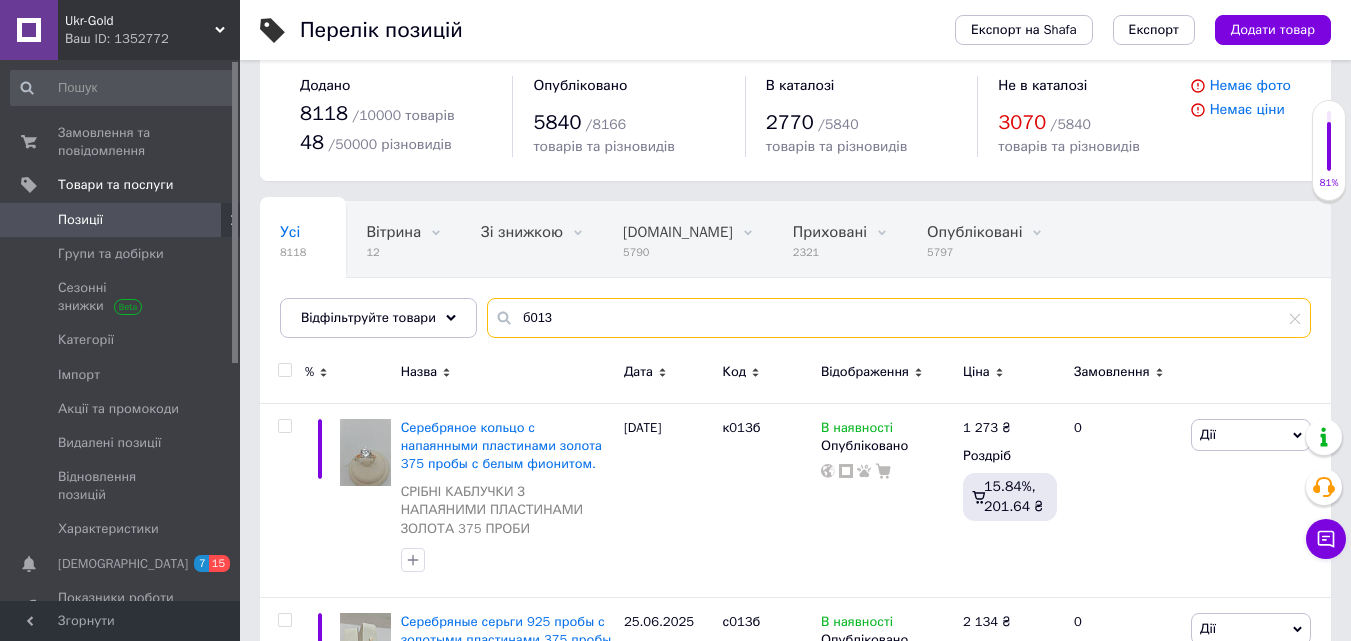 click on "б013" at bounding box center [899, 318] 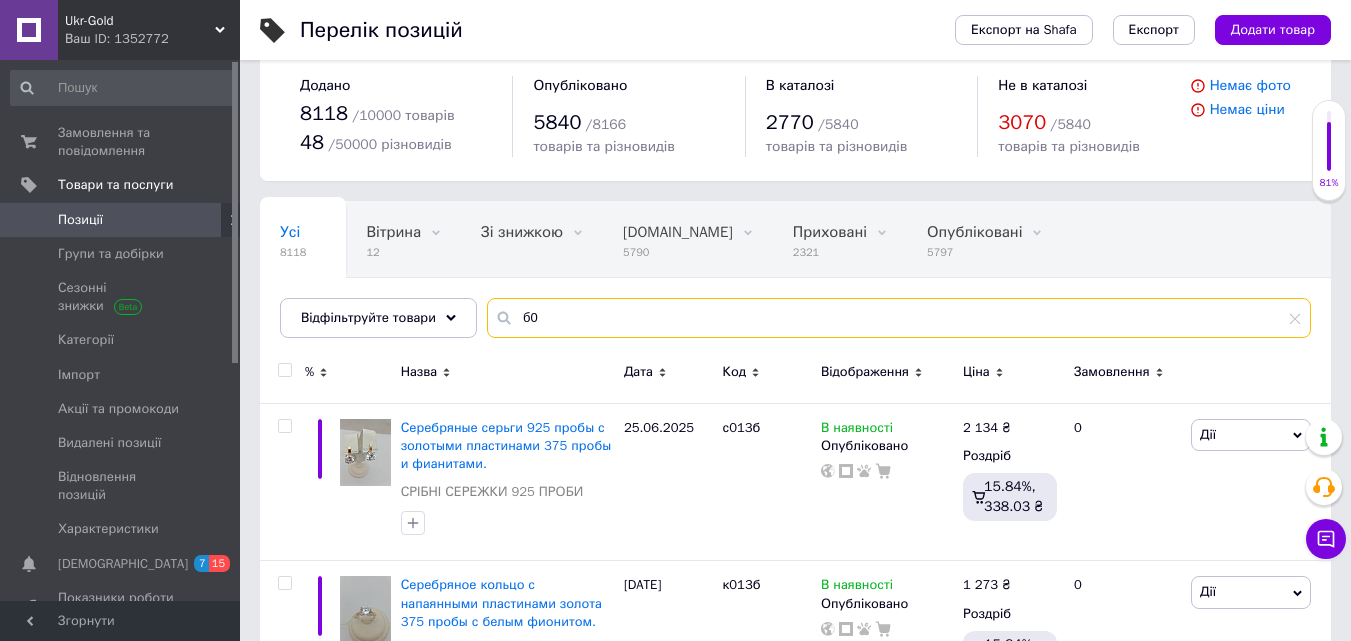 type on "б" 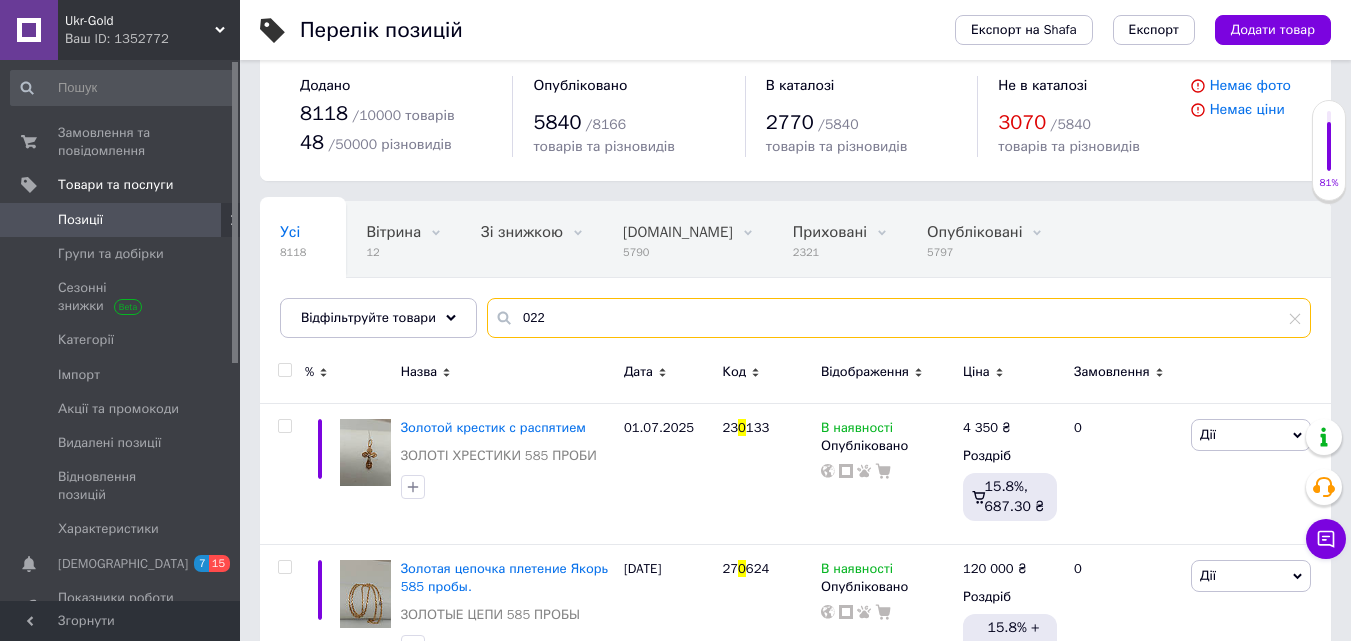 type on "022" 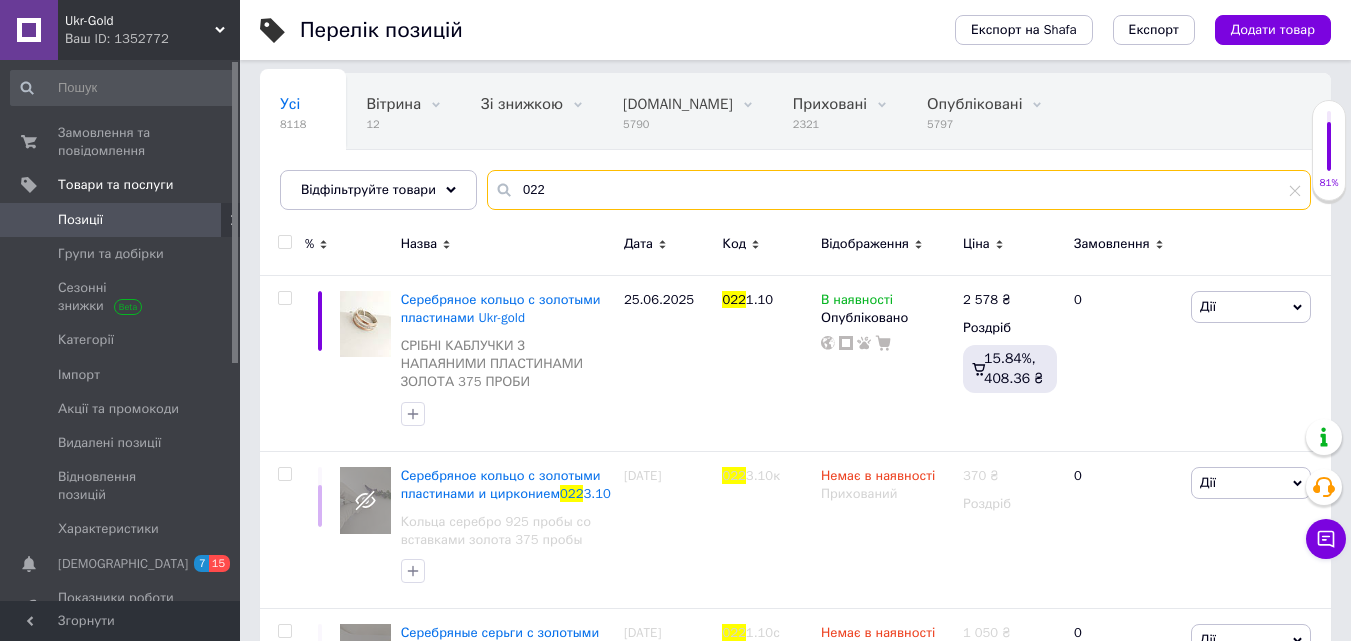 scroll, scrollTop: 152, scrollLeft: 0, axis: vertical 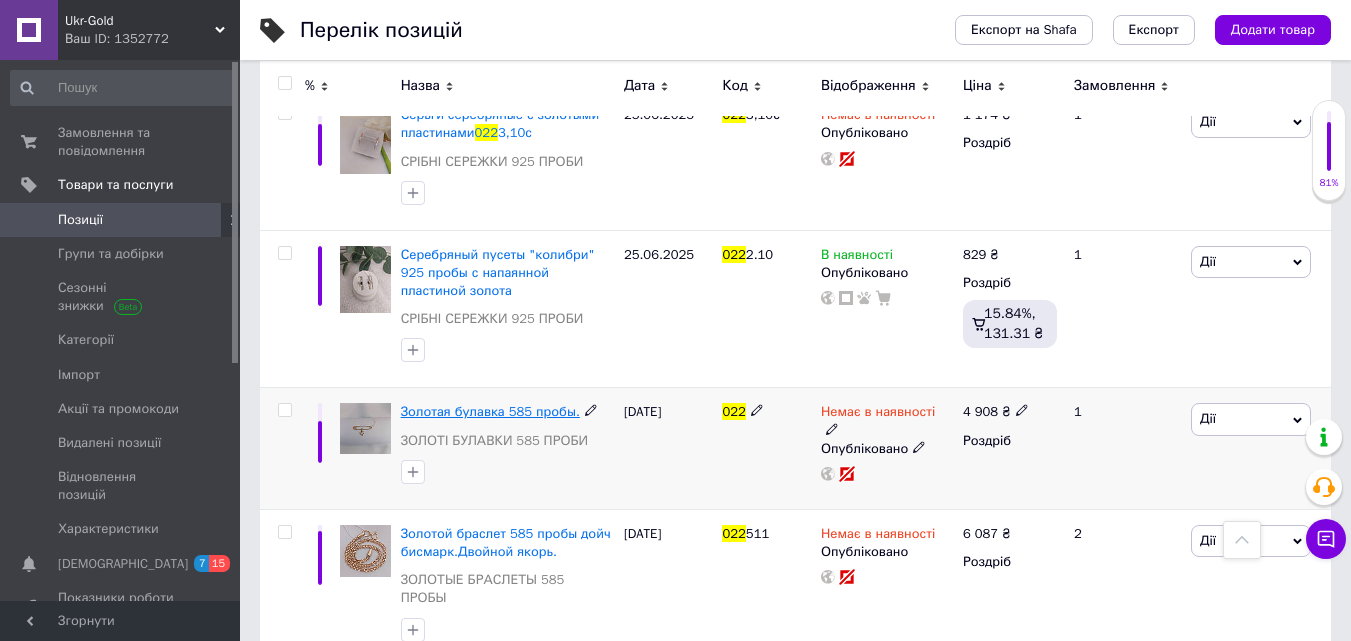 click on "Золотая булавка 585 пробы." at bounding box center [490, 411] 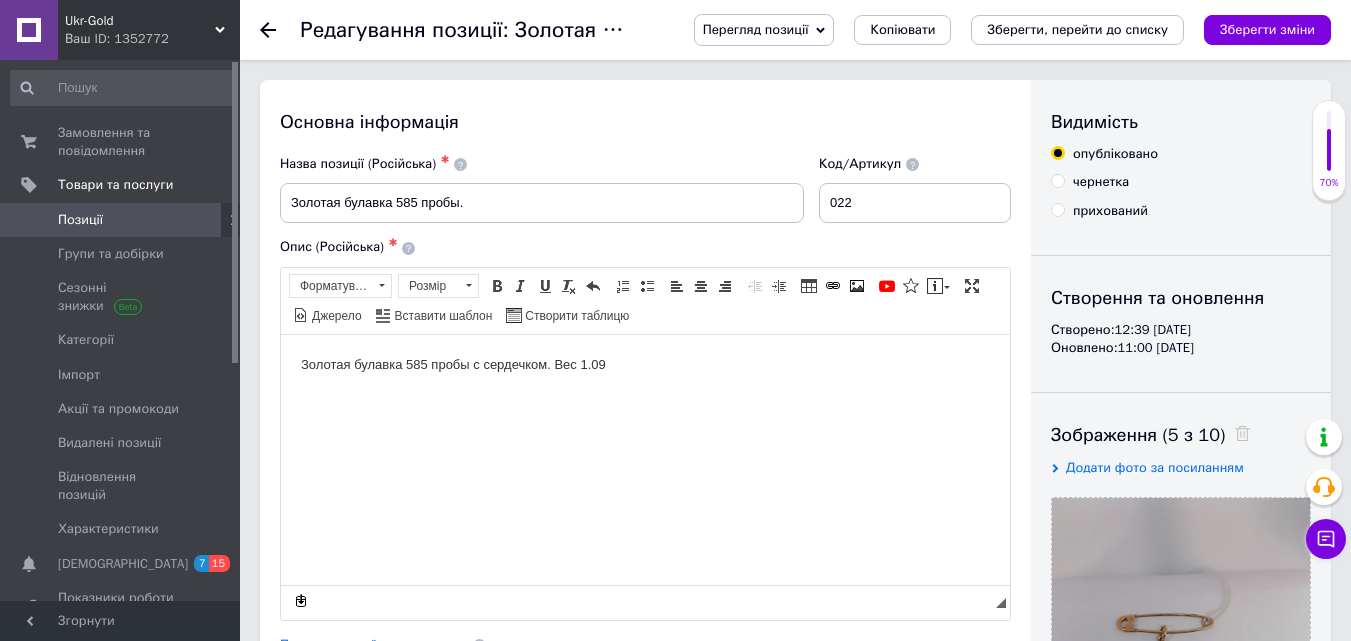 scroll, scrollTop: 0, scrollLeft: 0, axis: both 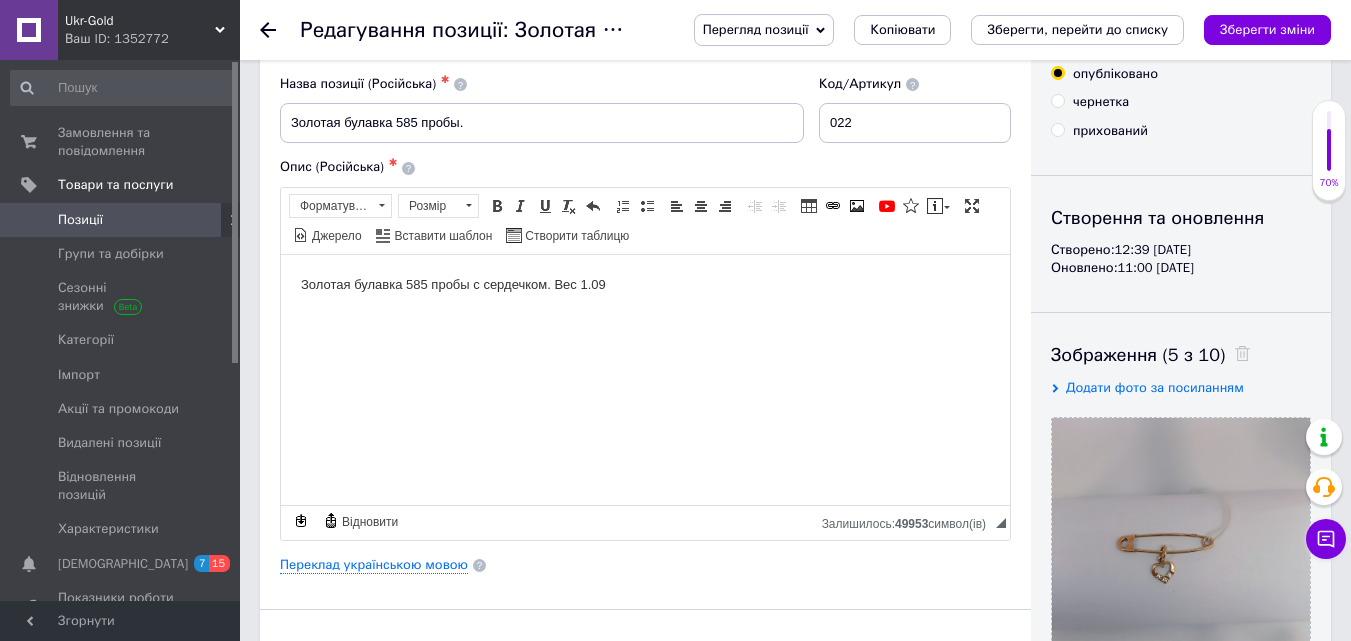 click on "Золотая булавка 585 пробы с сердечком. Вес 1.09" at bounding box center (645, 284) 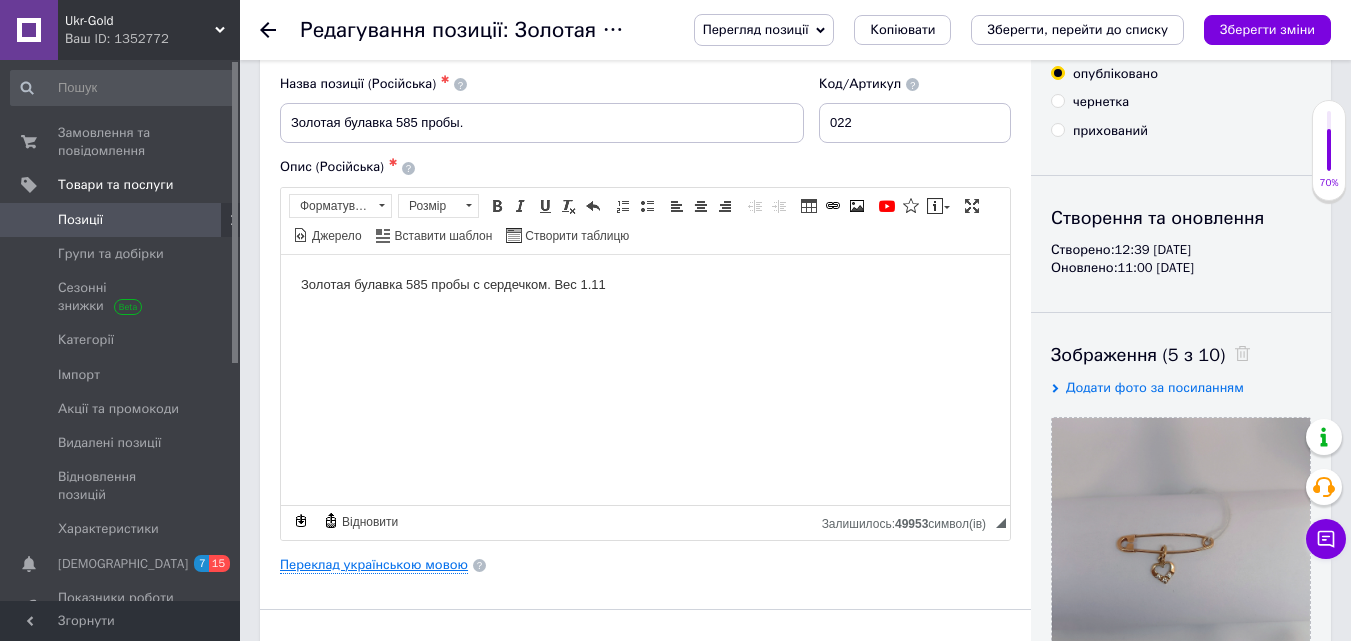 click on "Переклад українською мовою" at bounding box center [374, 565] 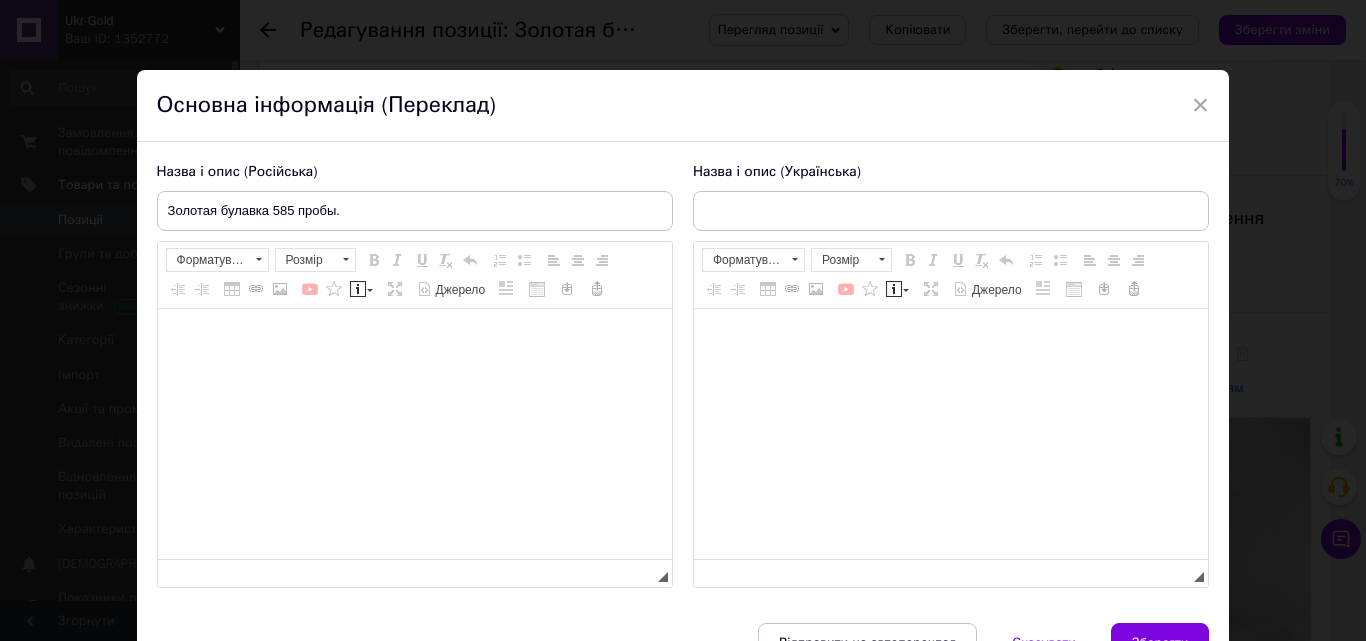type on "Золота шпилька 585 проби." 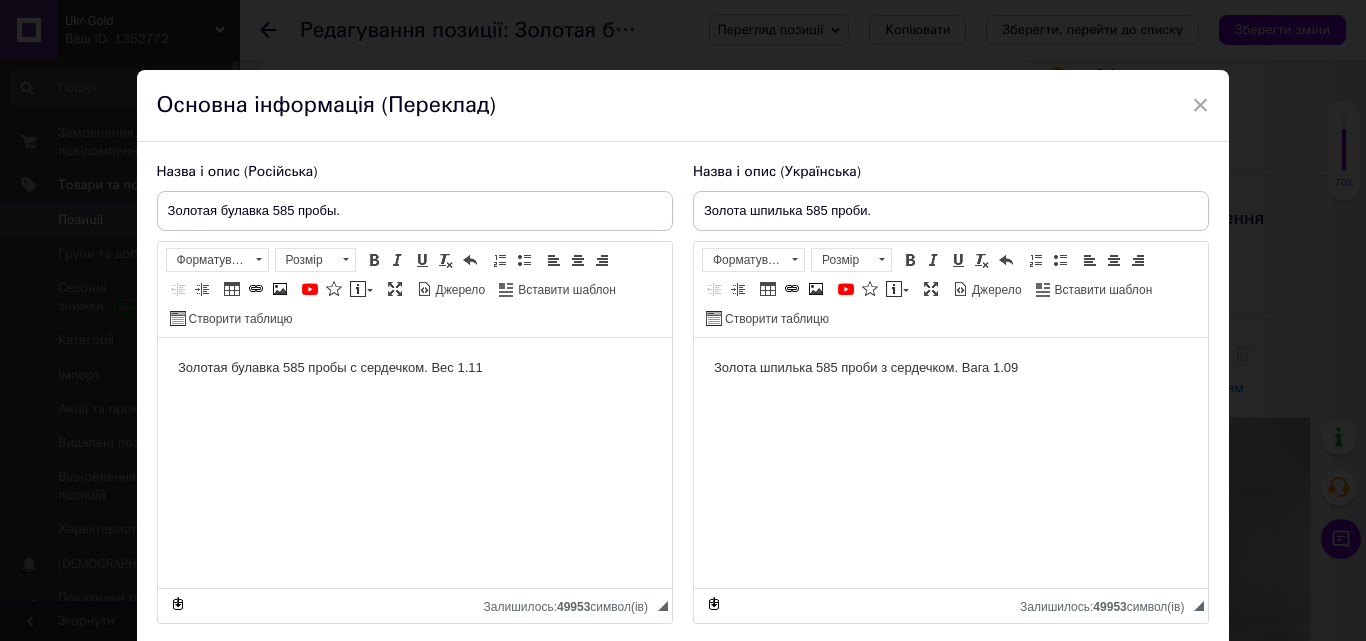 scroll, scrollTop: 0, scrollLeft: 0, axis: both 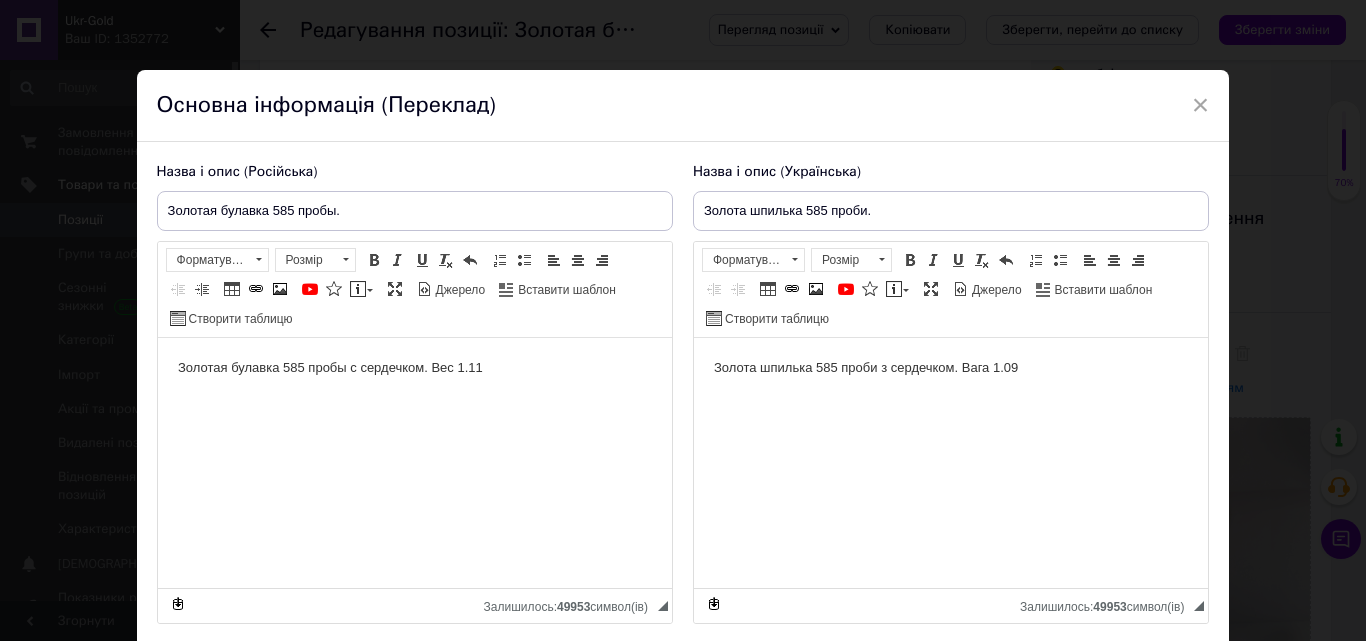 click on "Золота шпилька 585 проби з сердечком. Вага 1.09" at bounding box center (950, 368) 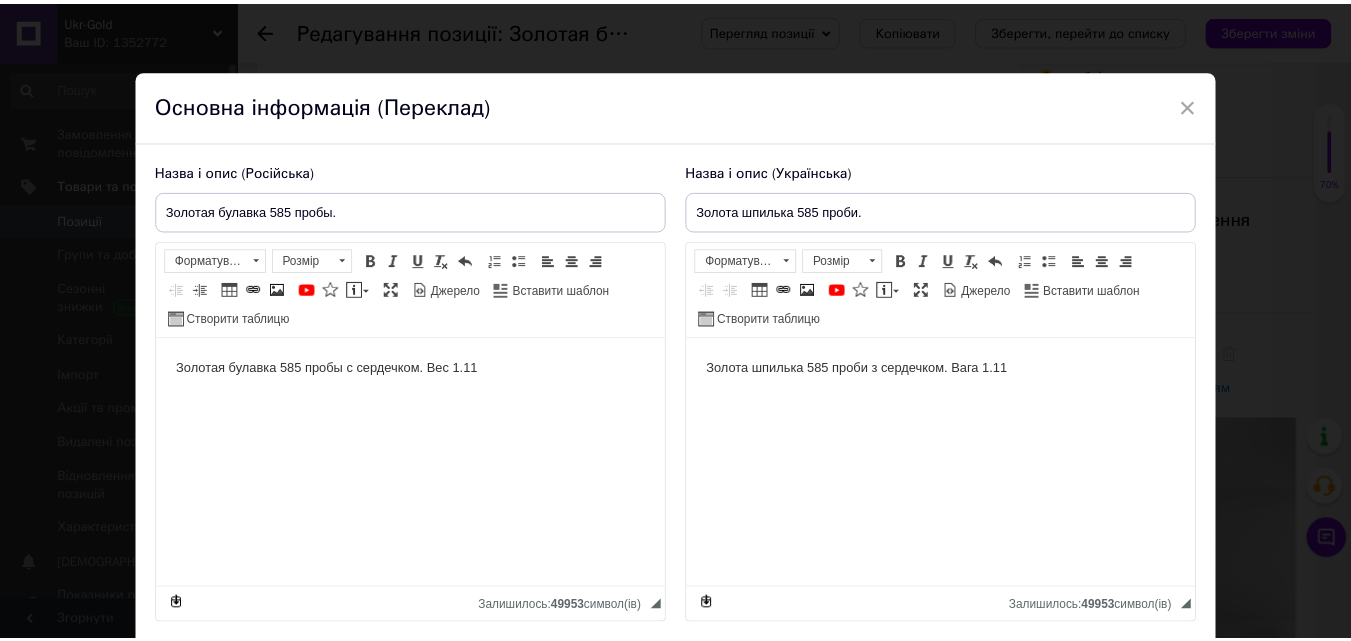 scroll, scrollTop: 147, scrollLeft: 0, axis: vertical 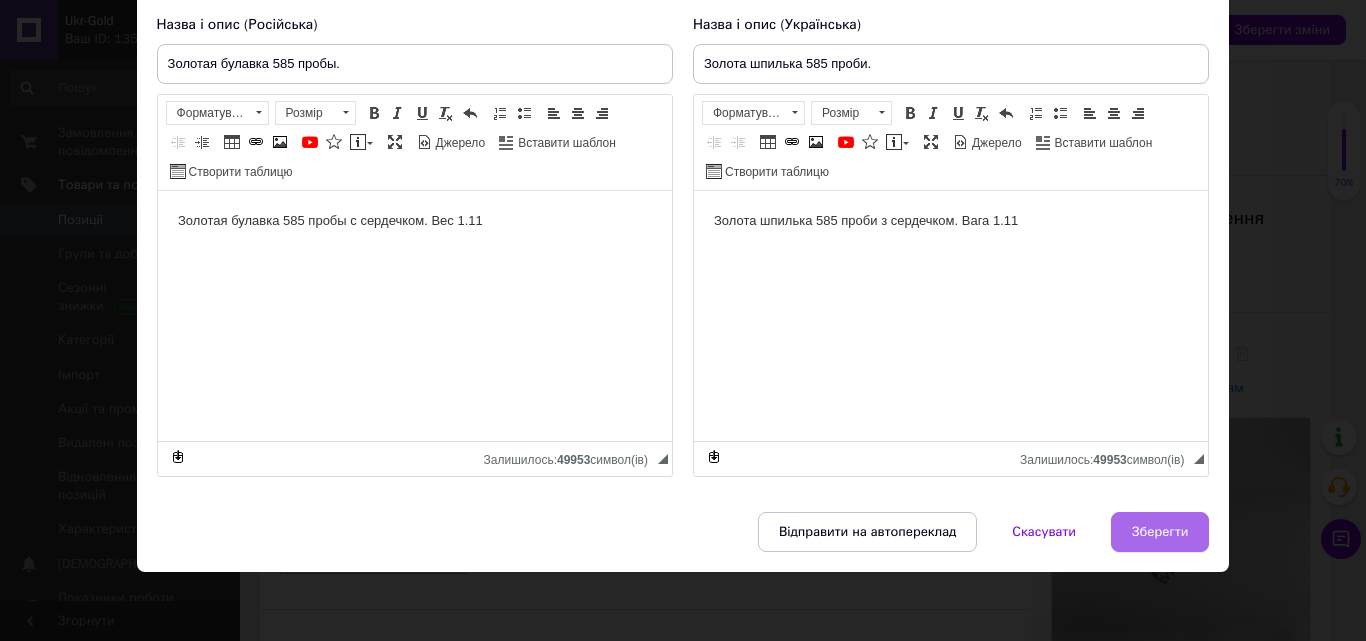 click on "Зберегти" at bounding box center (1160, 532) 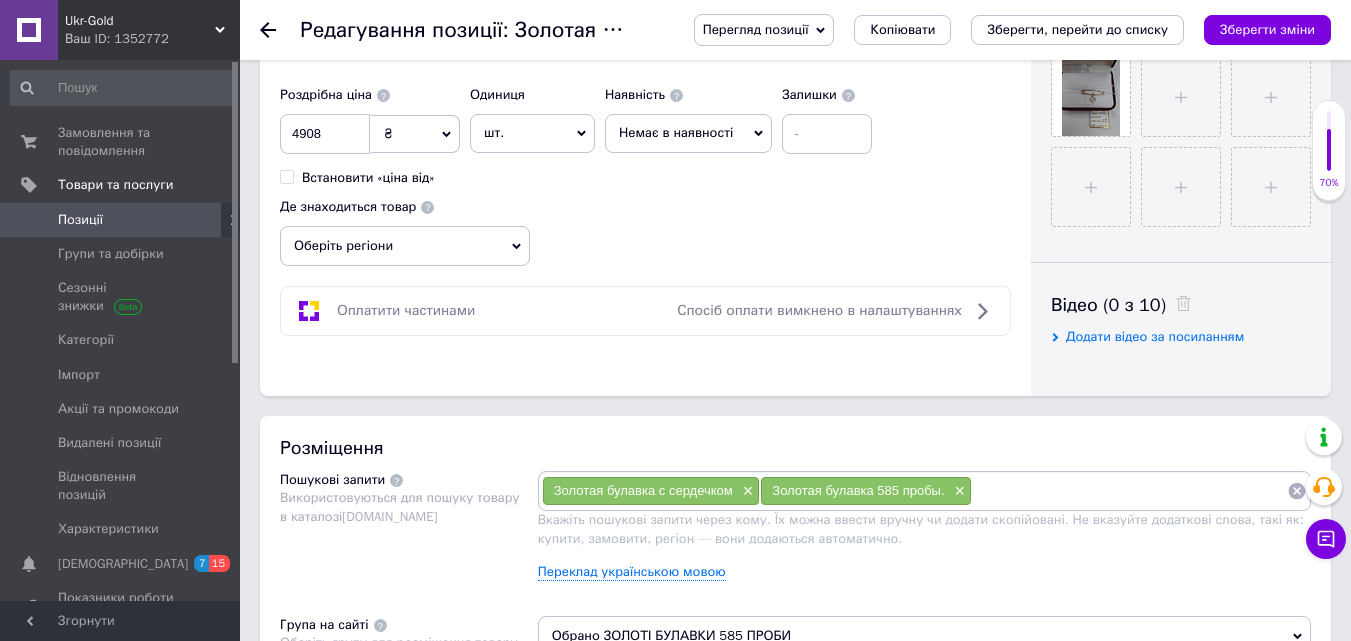 scroll, scrollTop: 760, scrollLeft: 0, axis: vertical 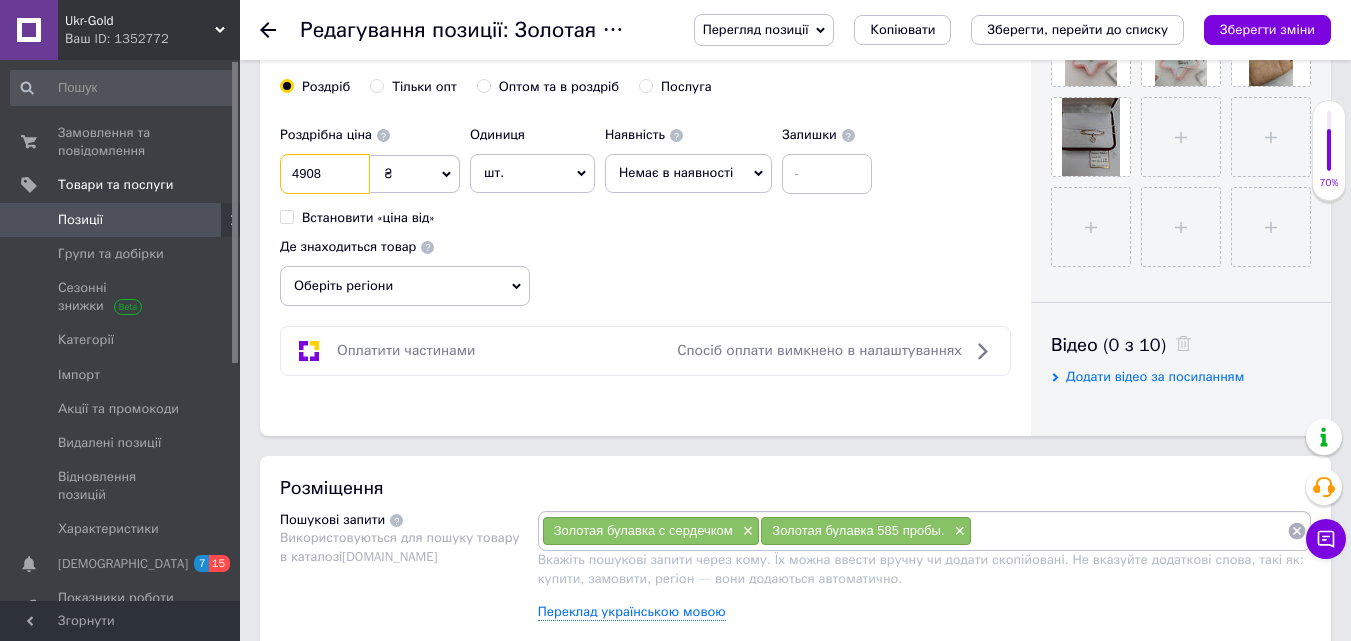 click on "4908" at bounding box center (325, 174) 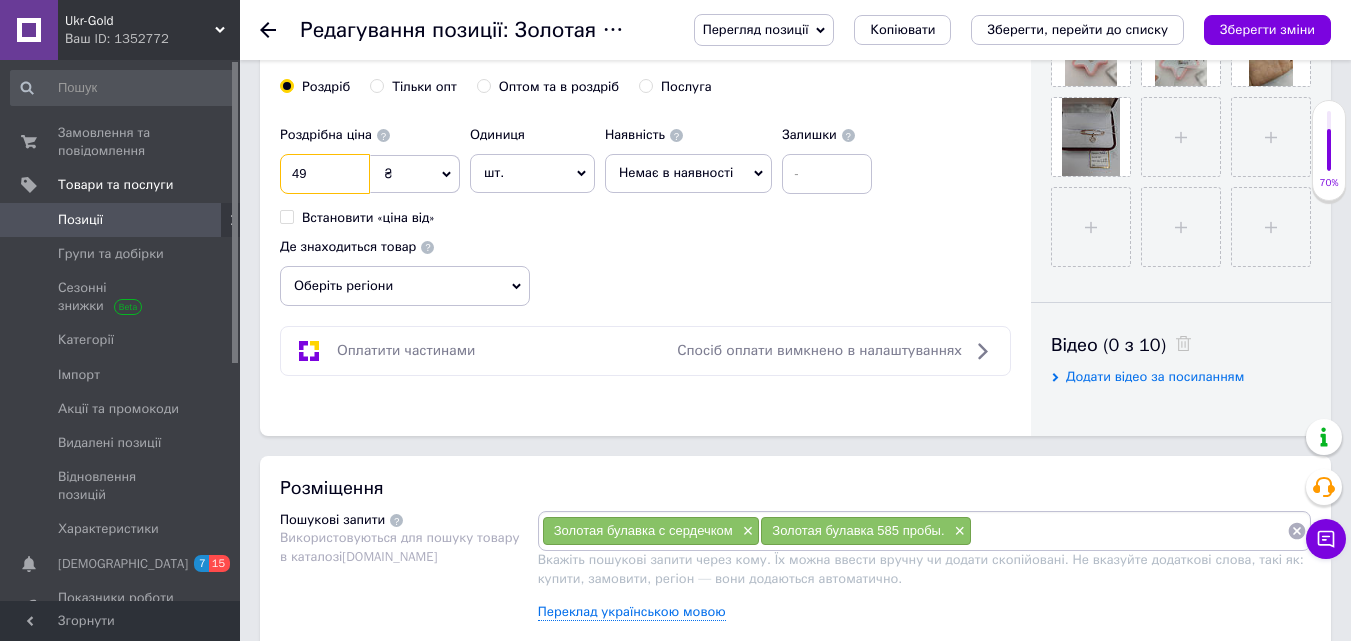 type on "4" 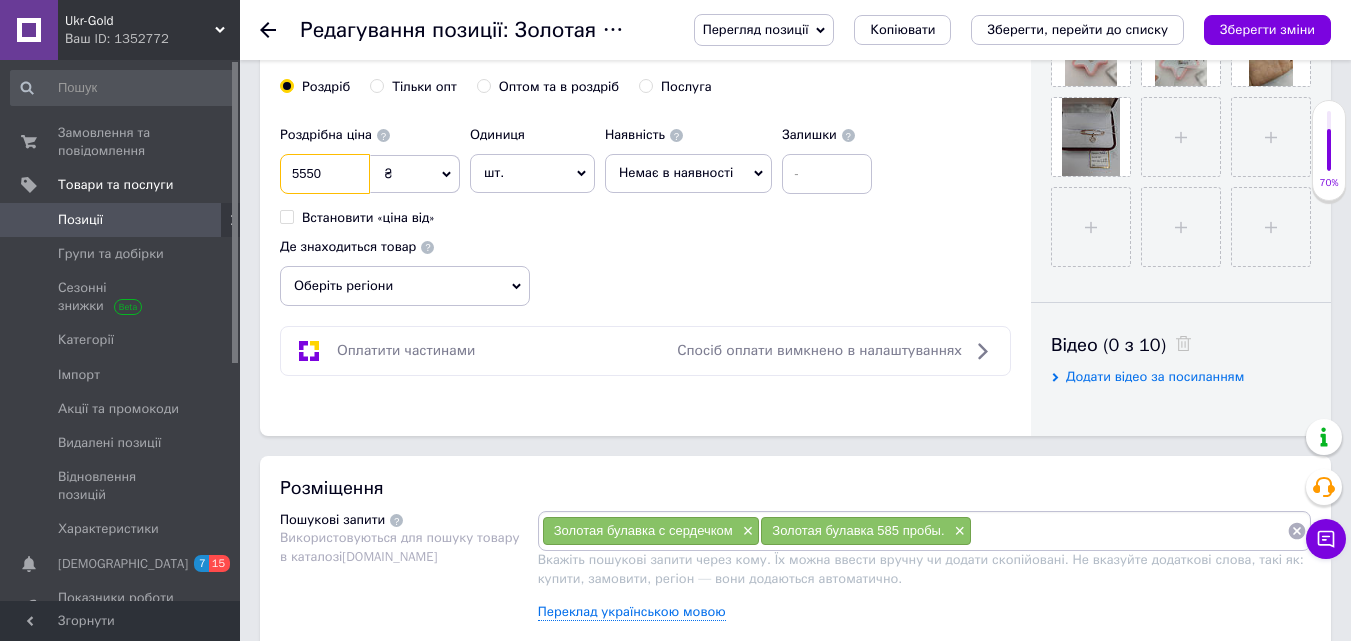 type on "5550" 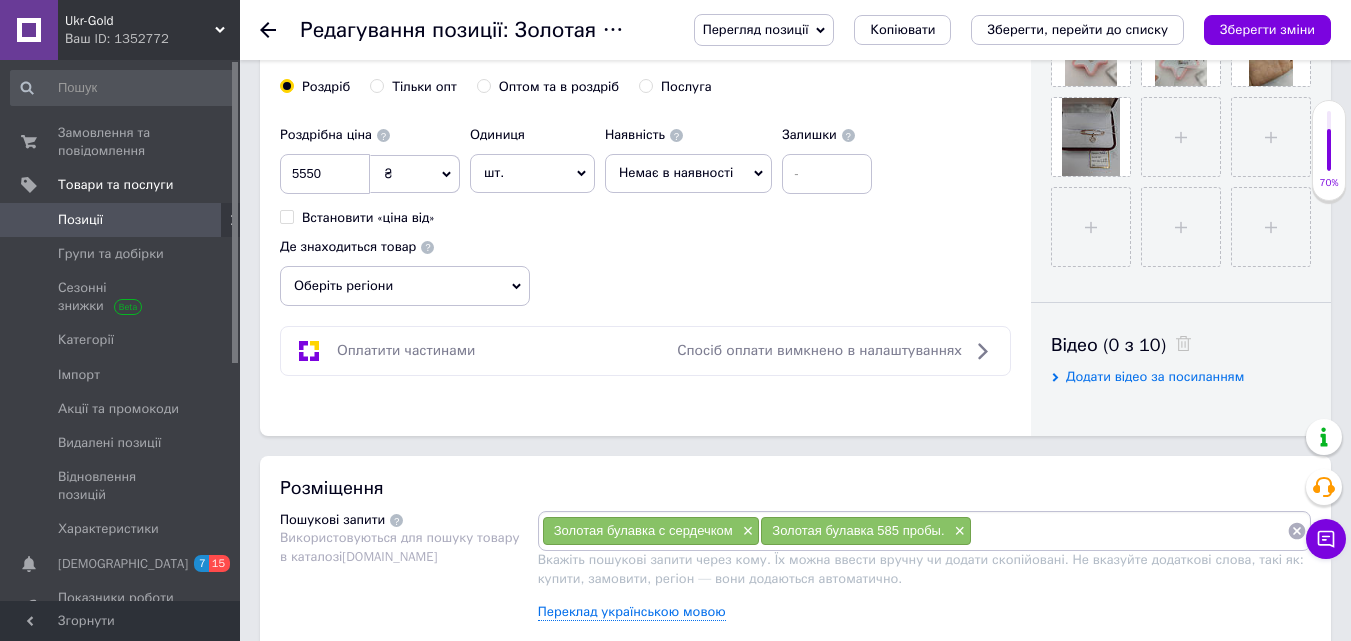 click 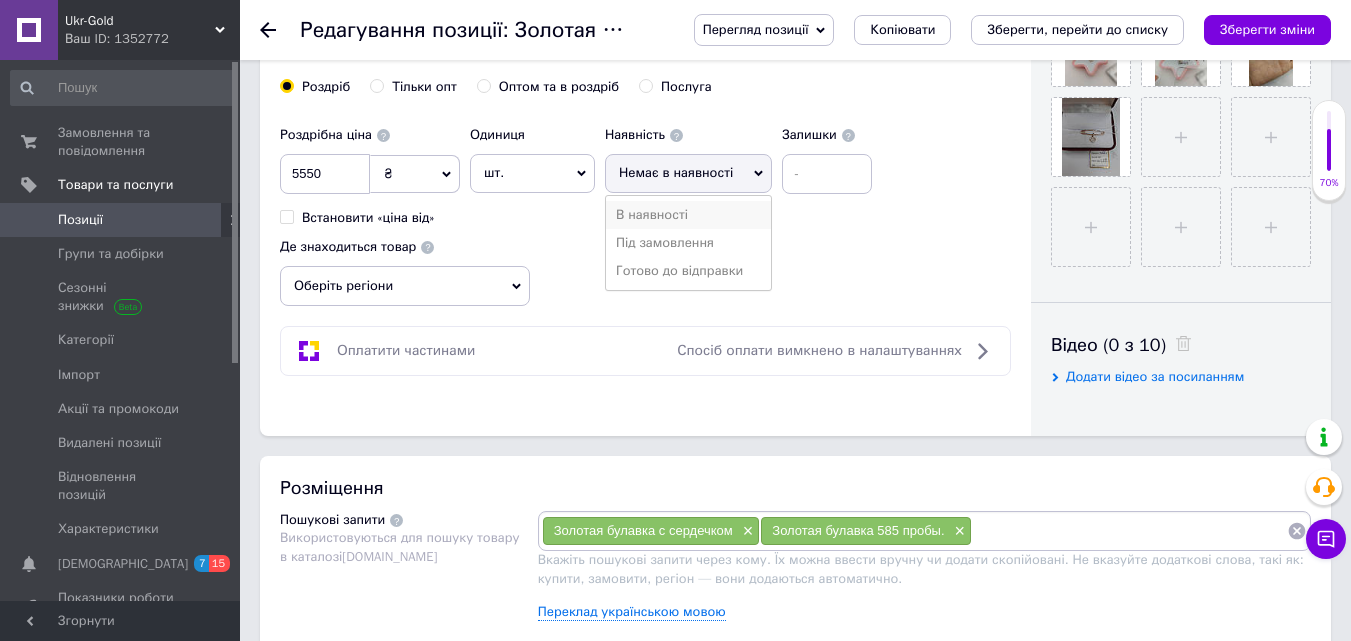 click on "В наявності" at bounding box center [688, 215] 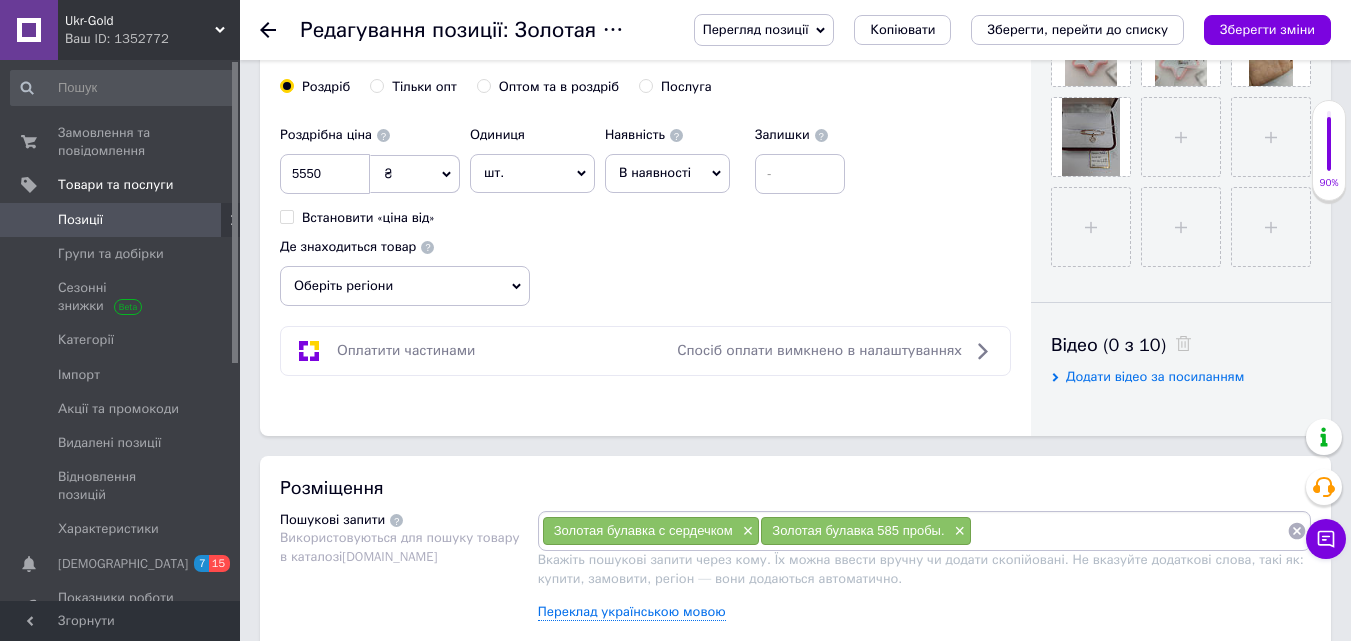 scroll, scrollTop: 663, scrollLeft: 0, axis: vertical 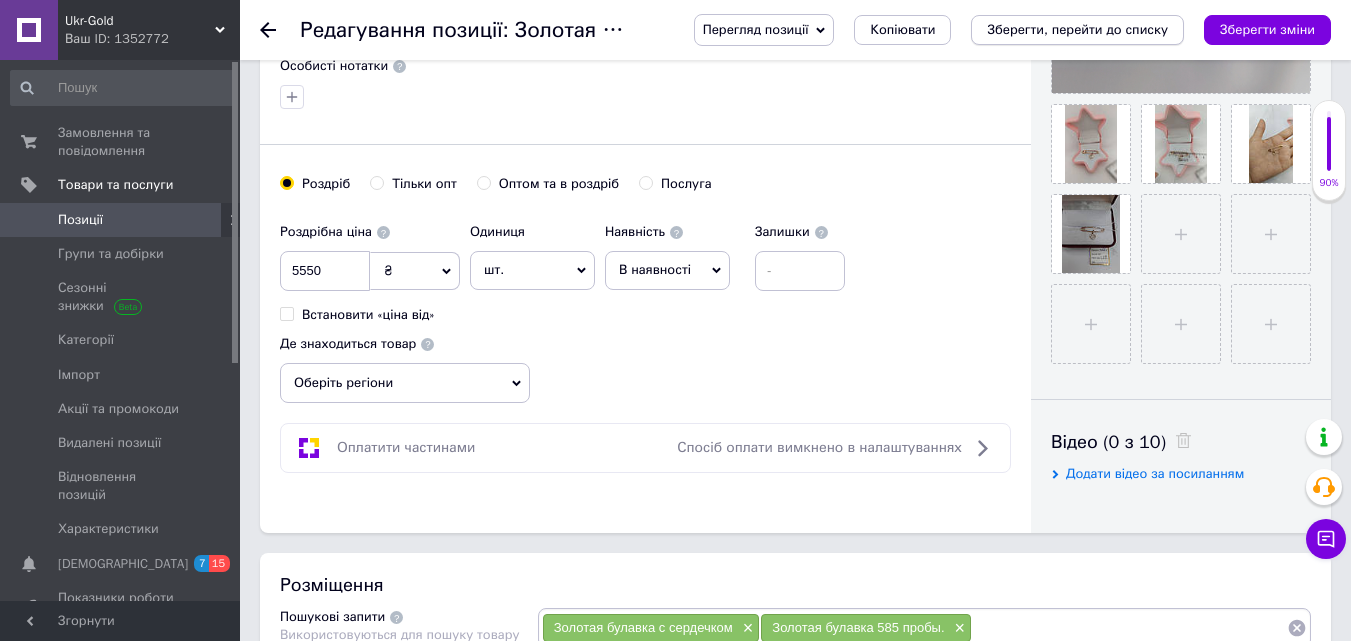 click on "Зберегти, перейти до списку" at bounding box center [1077, 29] 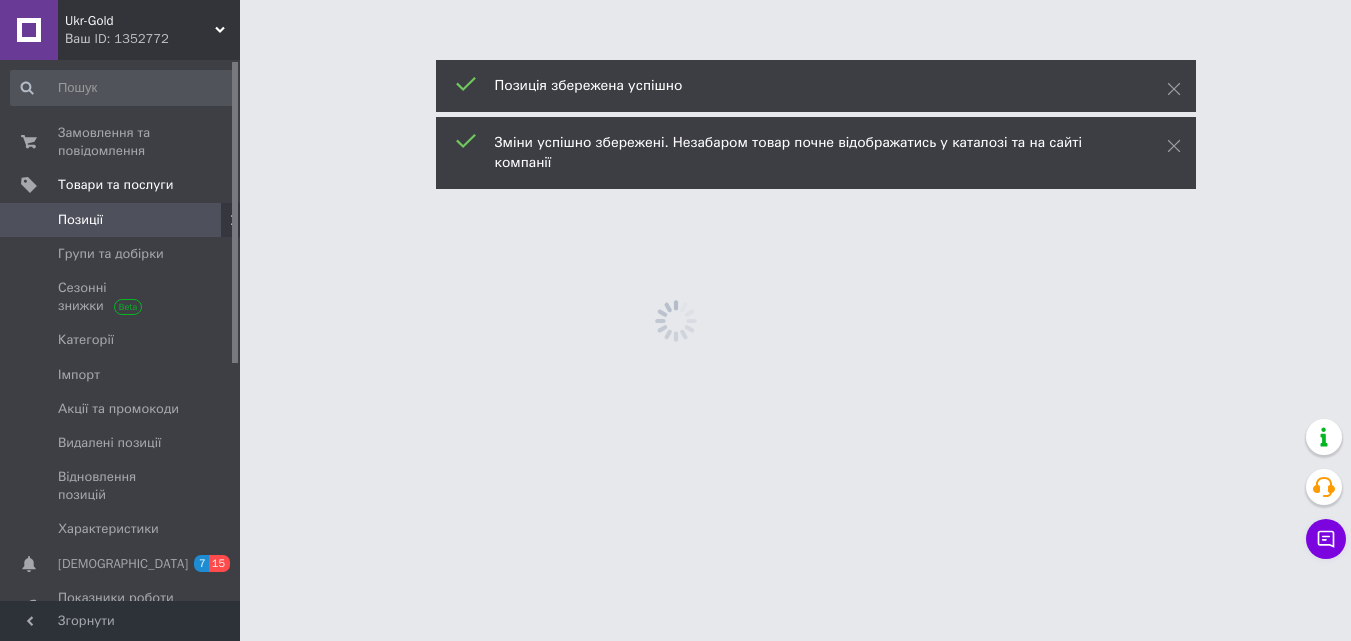scroll, scrollTop: 0, scrollLeft: 0, axis: both 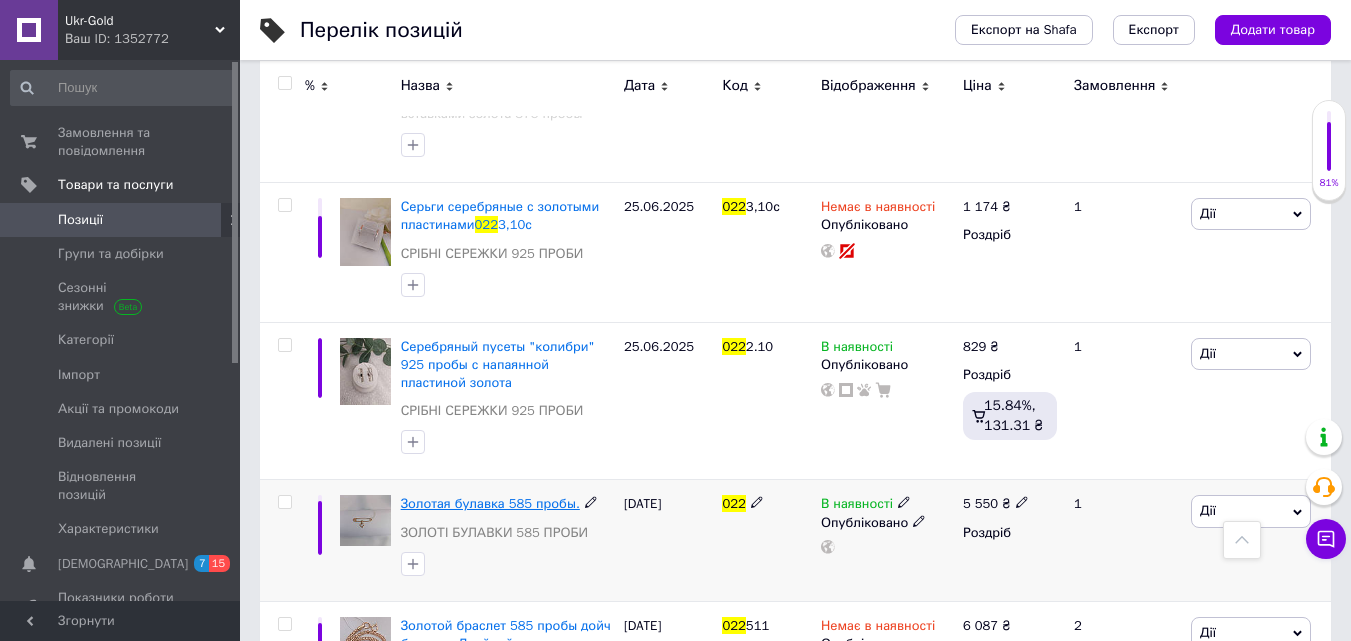 click on "Золотая булавка 585 пробы." at bounding box center [490, 503] 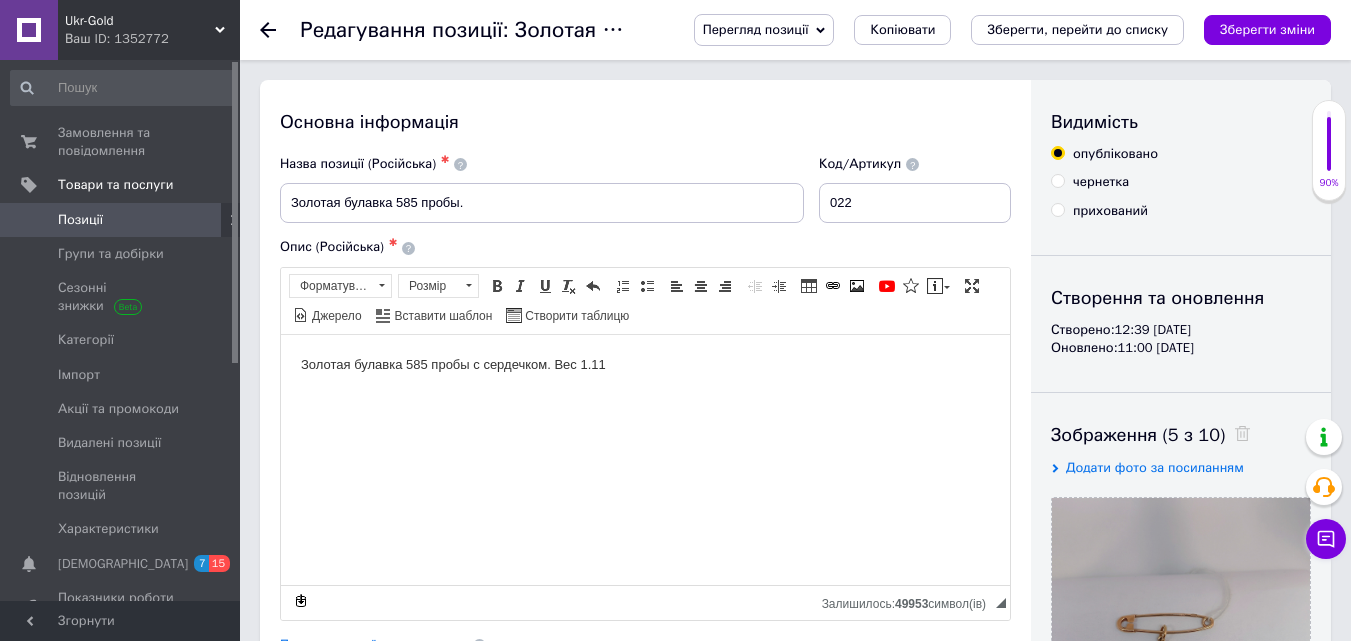 scroll, scrollTop: 0, scrollLeft: 0, axis: both 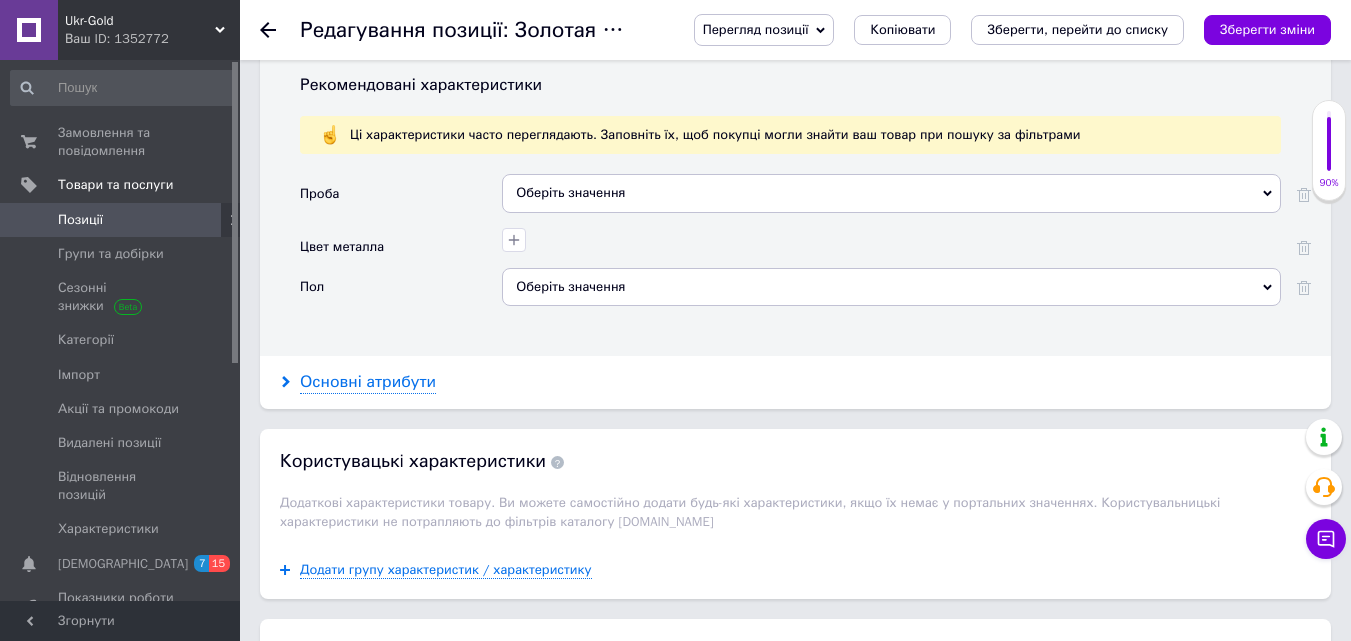 click on "Основні атрибути" at bounding box center [368, 382] 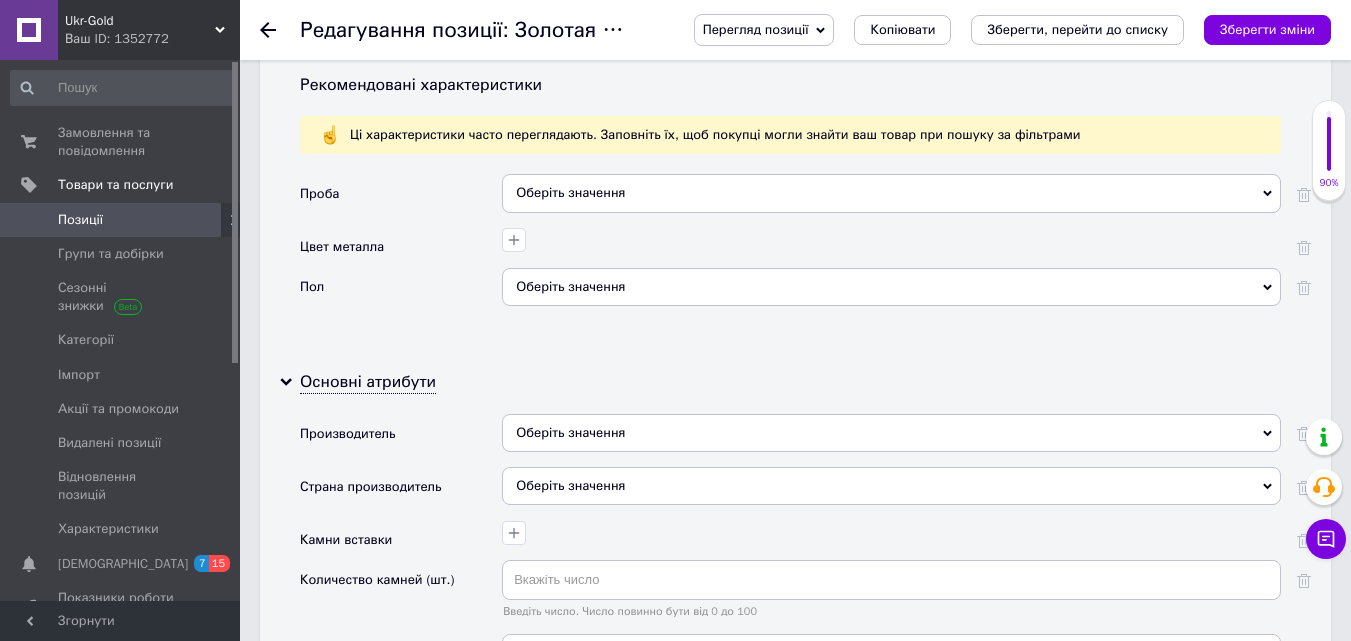 click on "Оберіть значення" at bounding box center (891, 193) 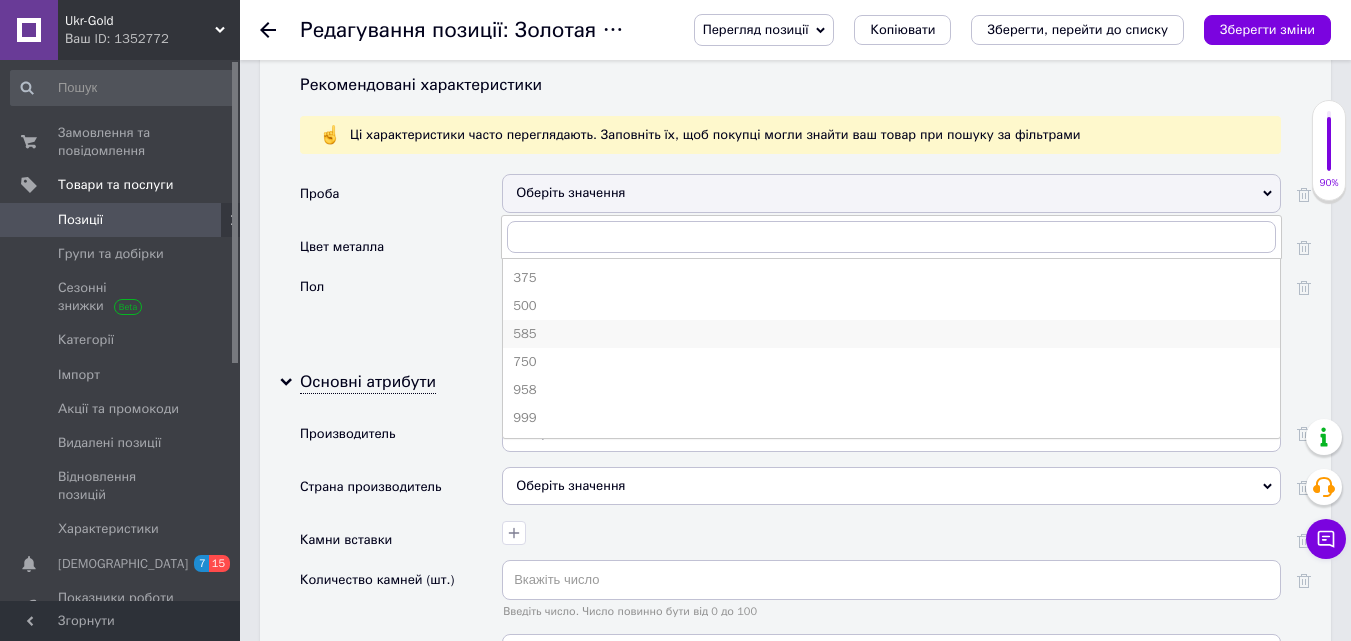 click on "585" at bounding box center (891, 334) 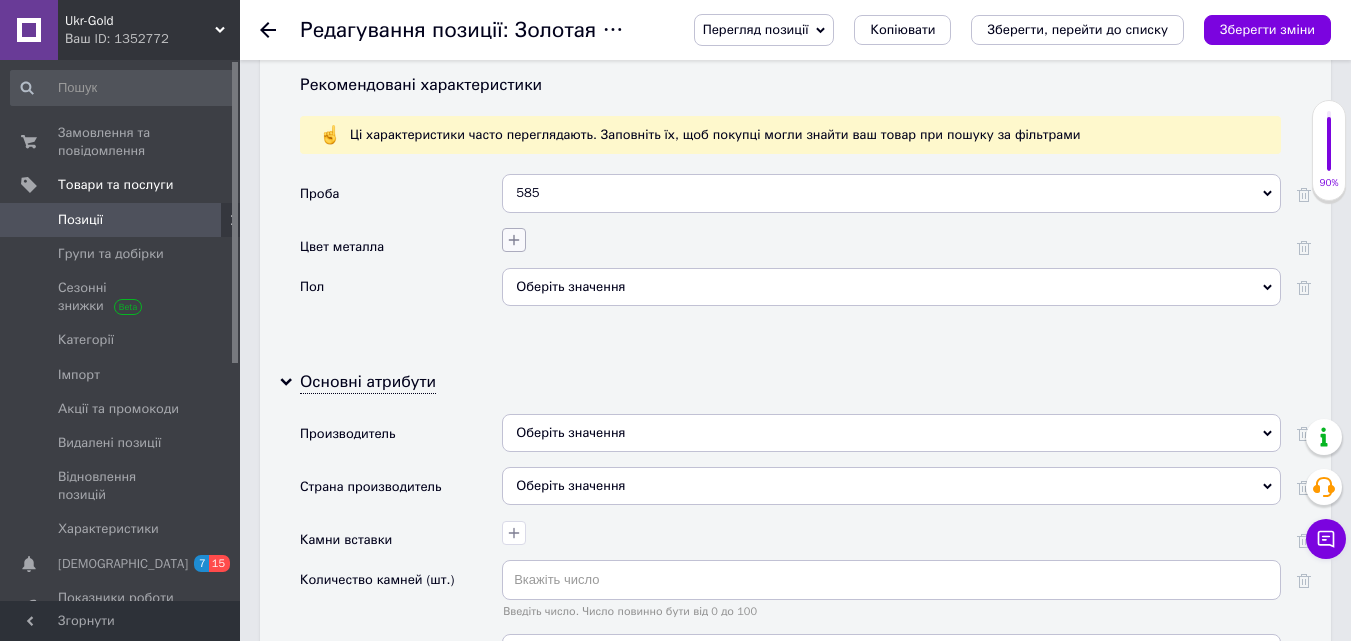 click 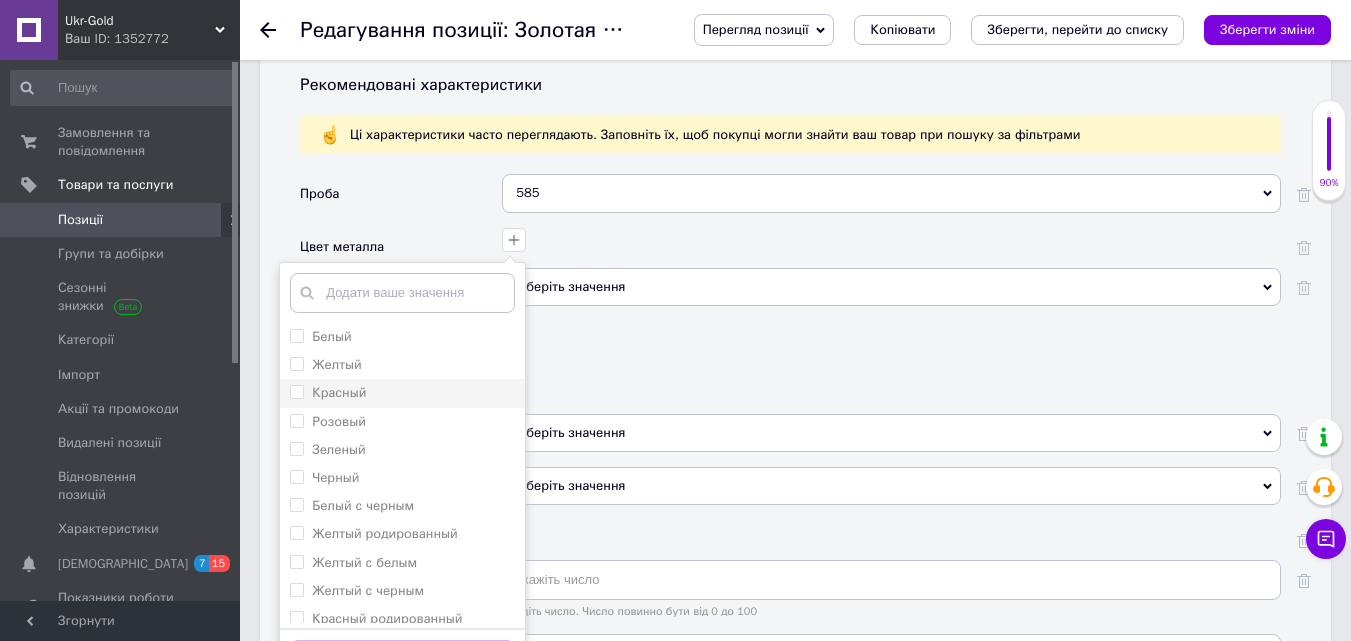 click on "Красный" at bounding box center [402, 393] 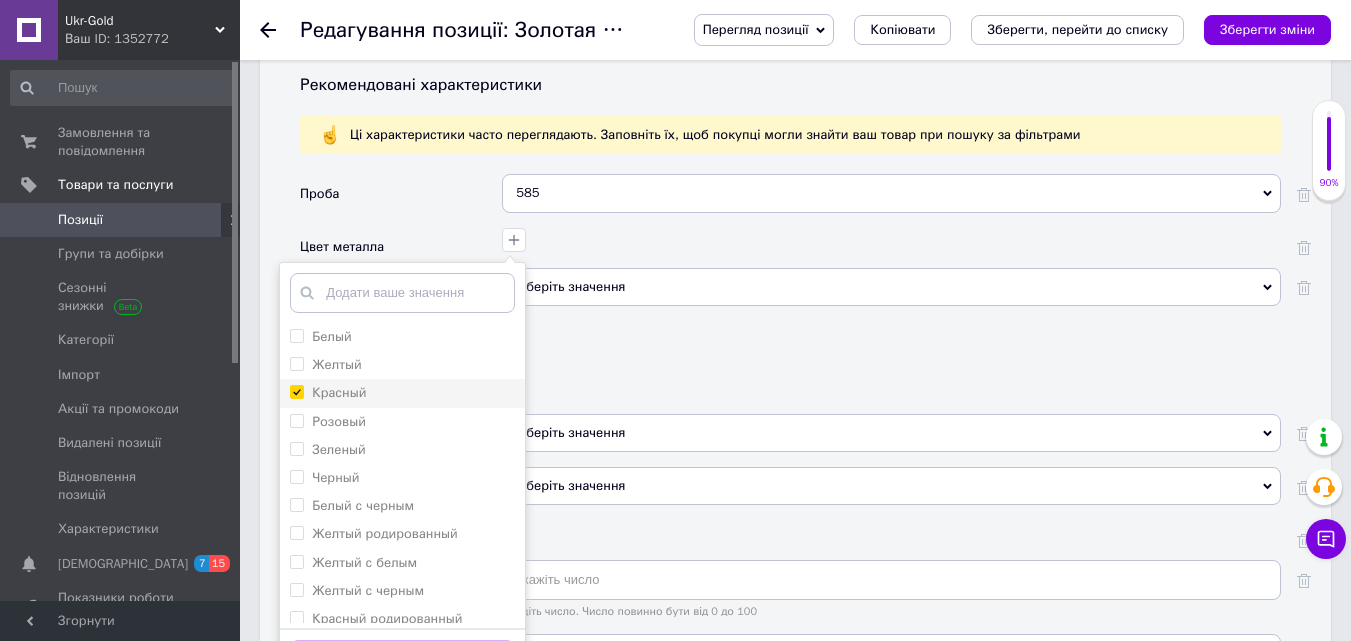 checkbox on "true" 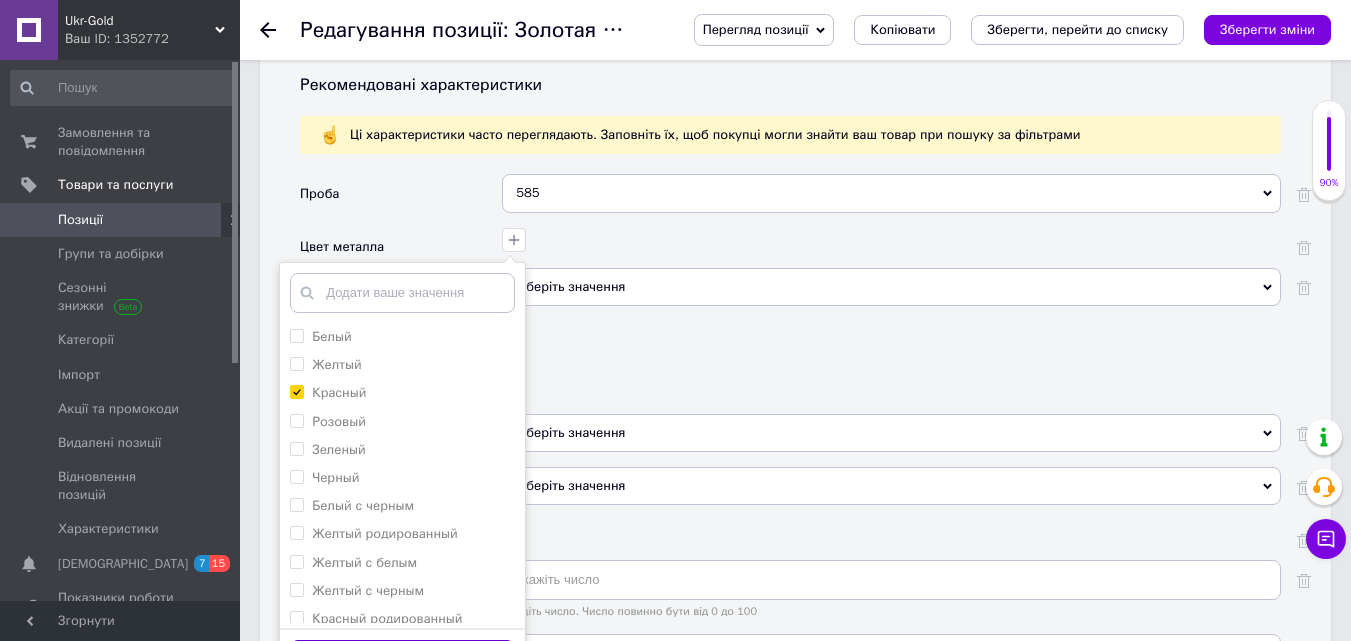 click on "Зберегти" at bounding box center [402, 659] 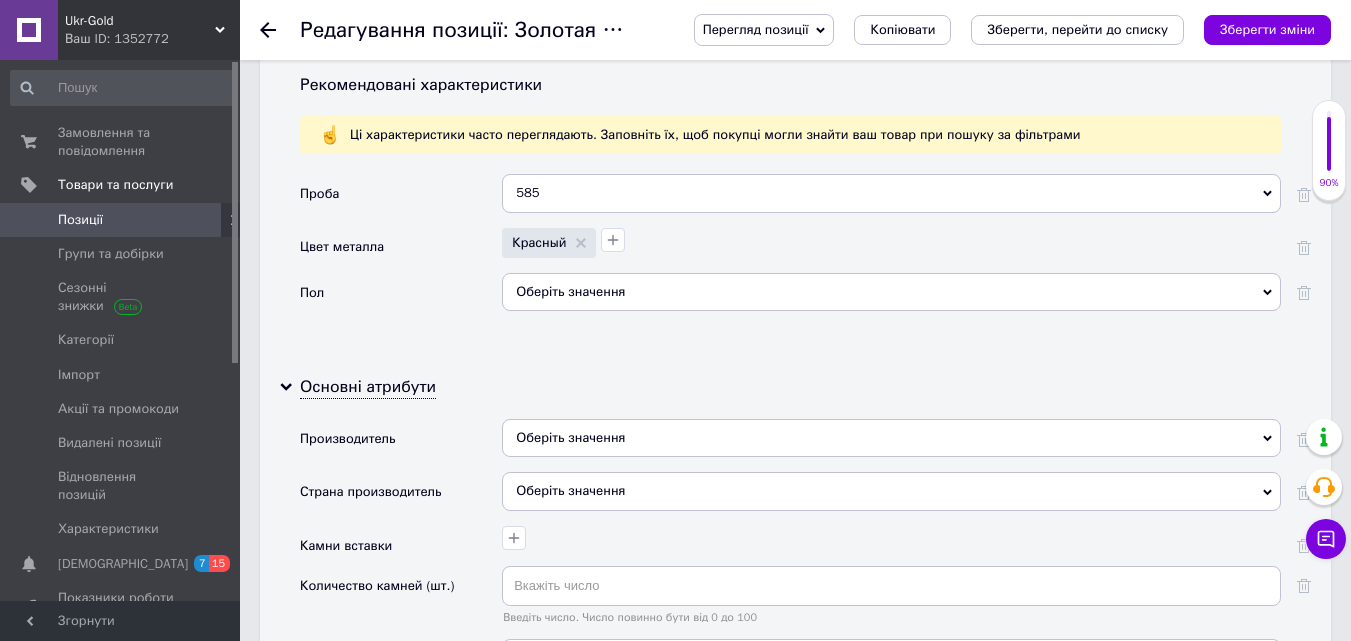 click on "Оберіть значення" at bounding box center (891, 292) 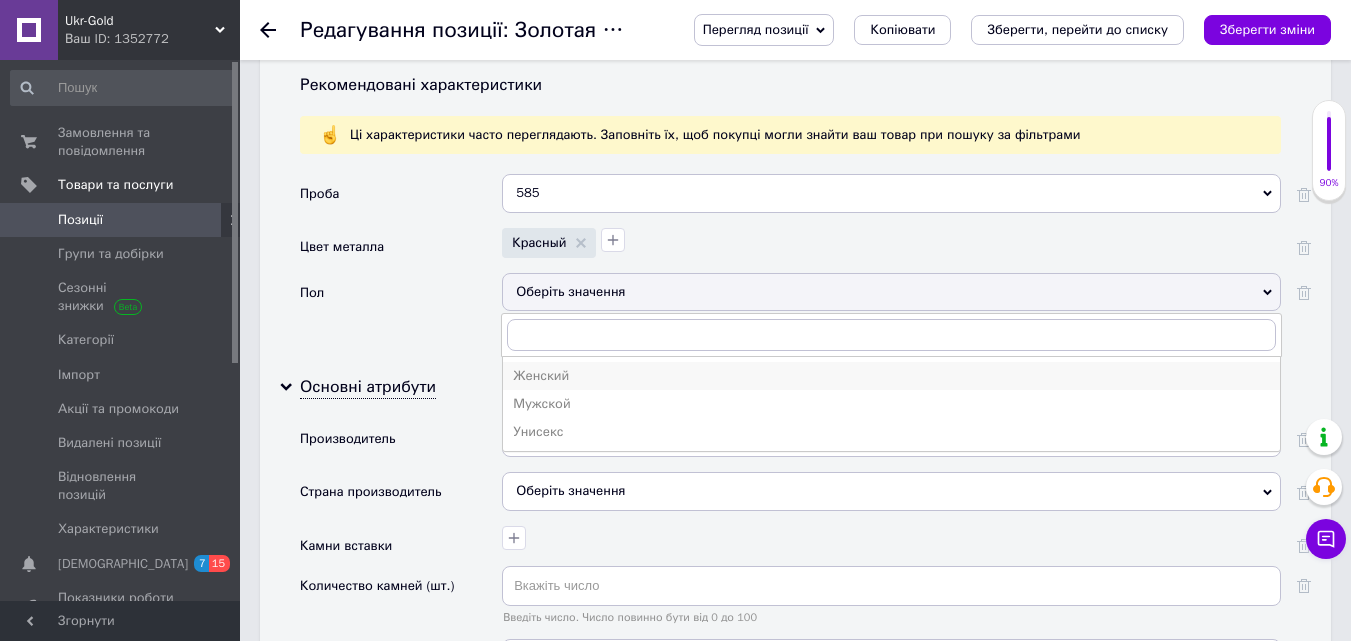 click on "Женский" at bounding box center [891, 376] 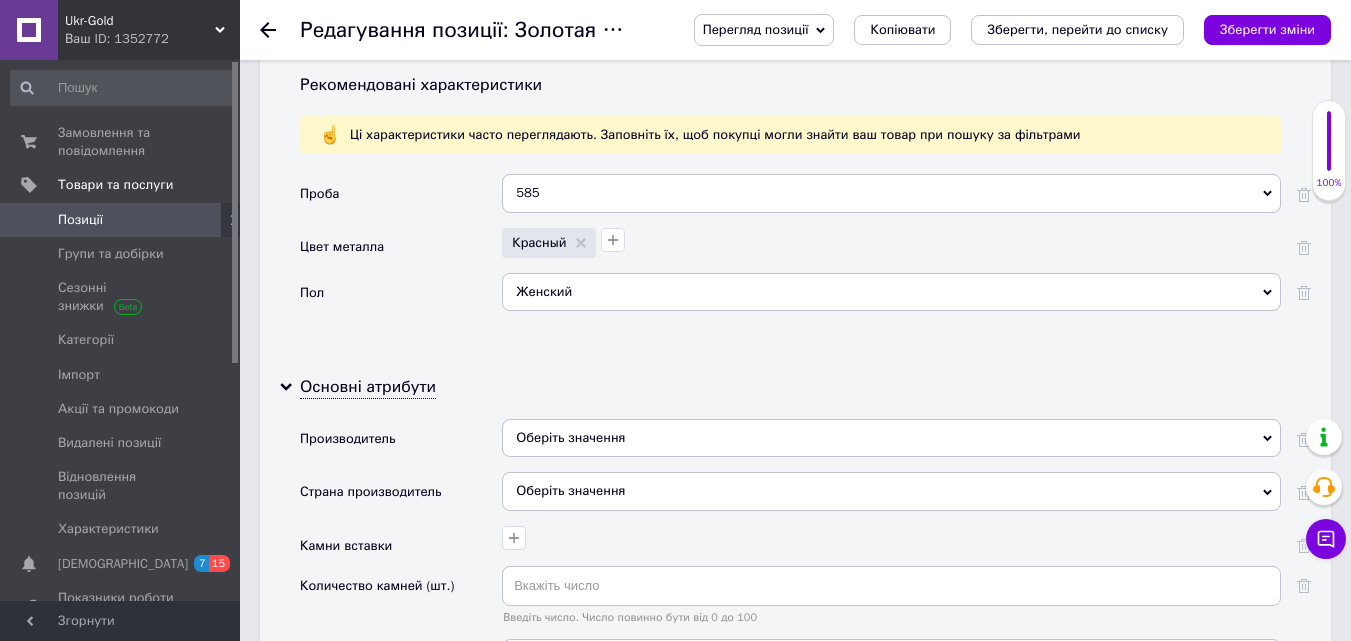 click on "Оберіть значення" at bounding box center (891, 491) 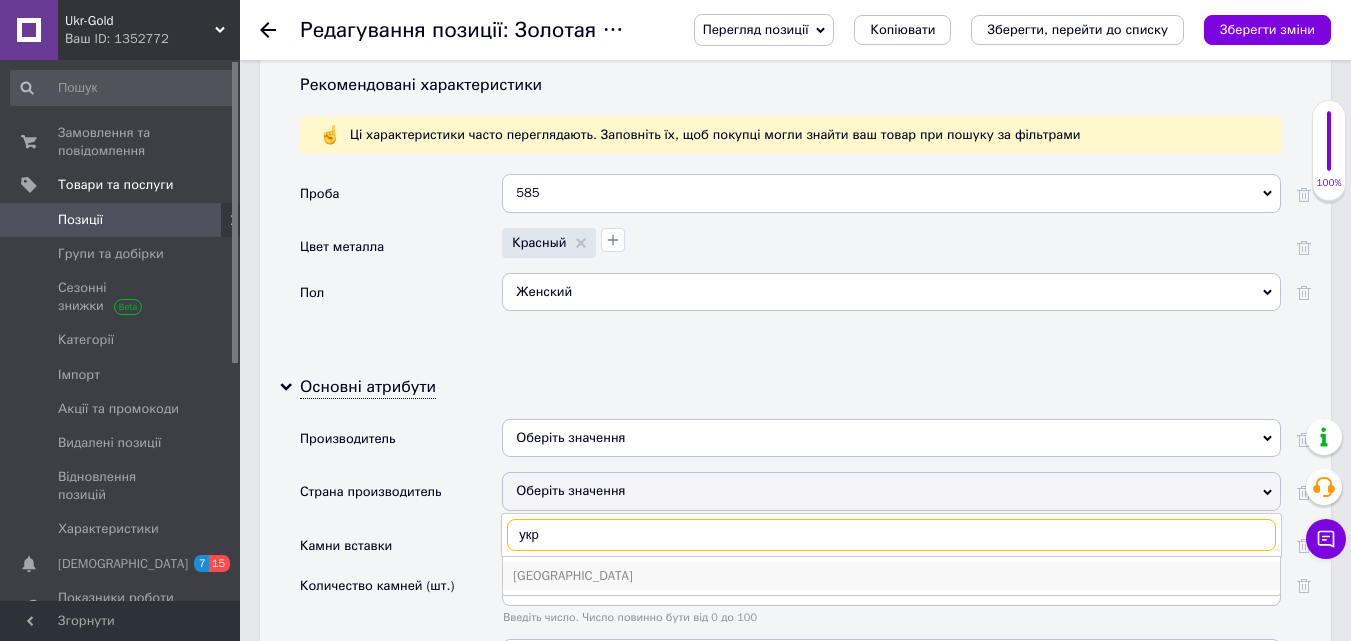 type on "укр" 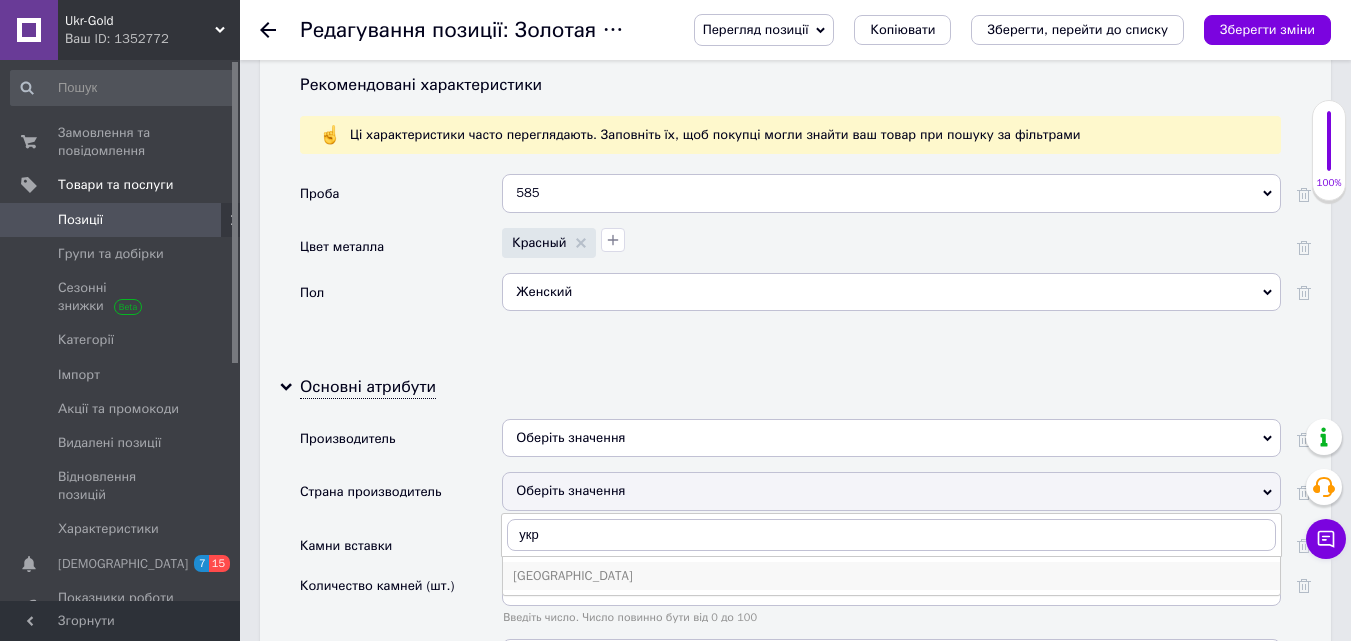 click on "[GEOGRAPHIC_DATA]" at bounding box center [891, 576] 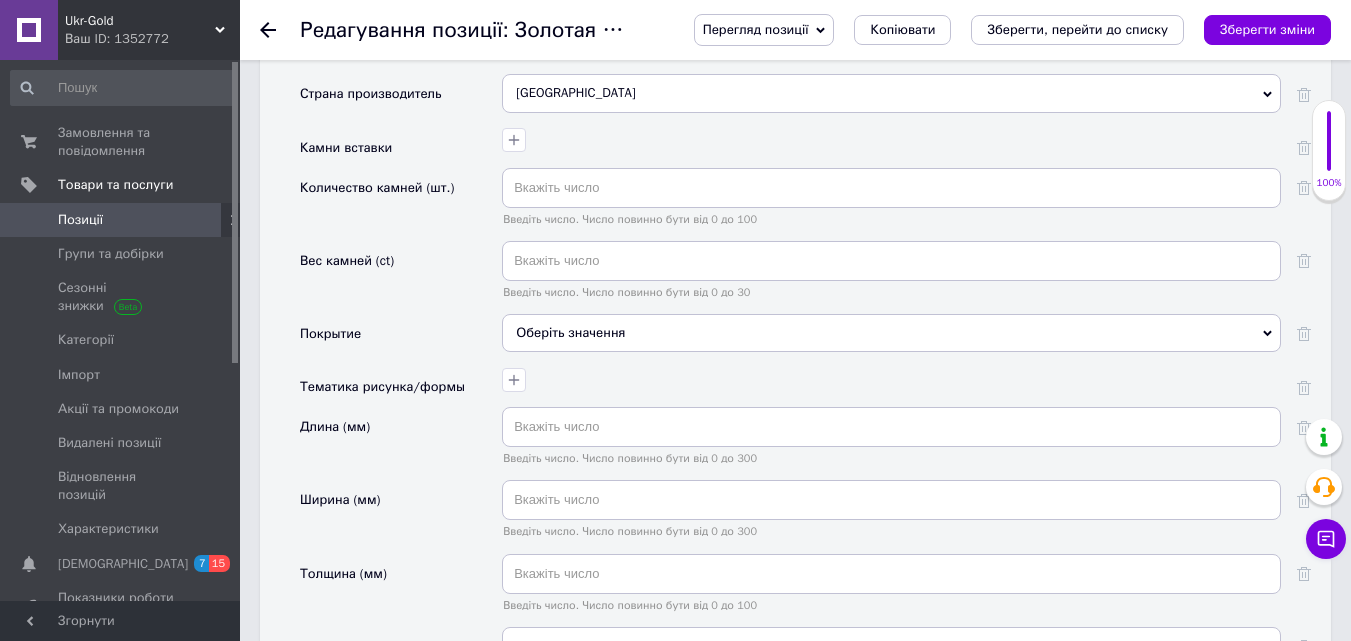 scroll, scrollTop: 2106, scrollLeft: 0, axis: vertical 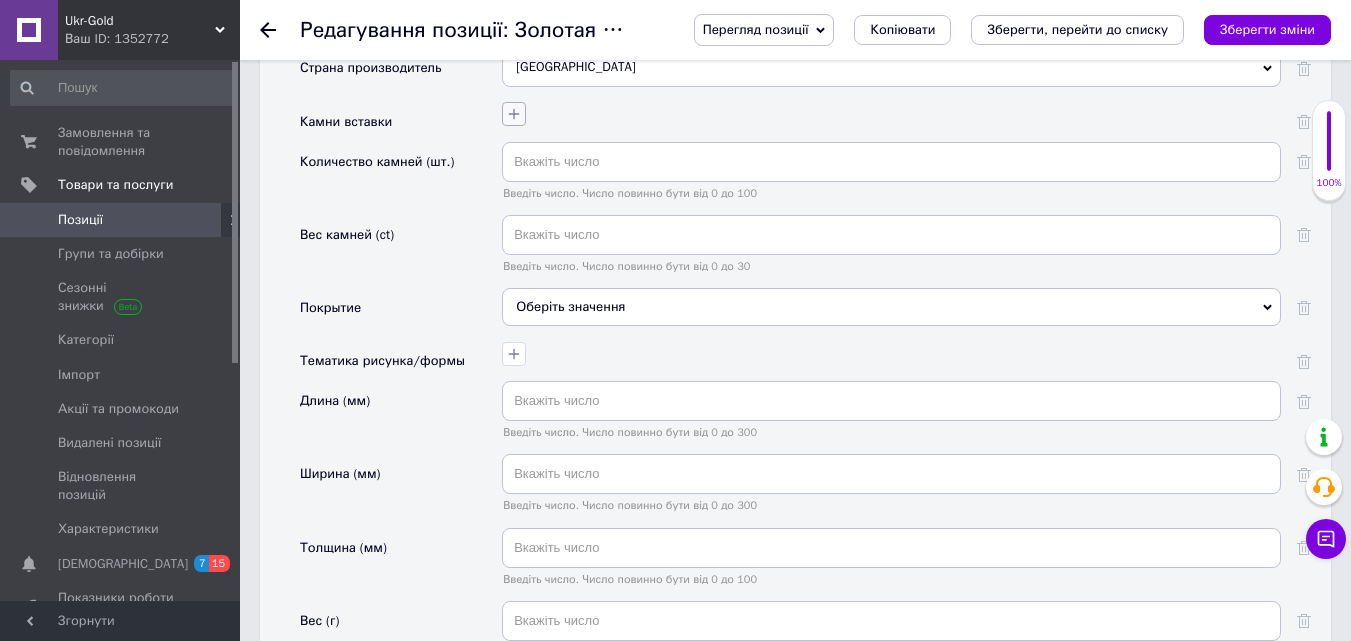 click 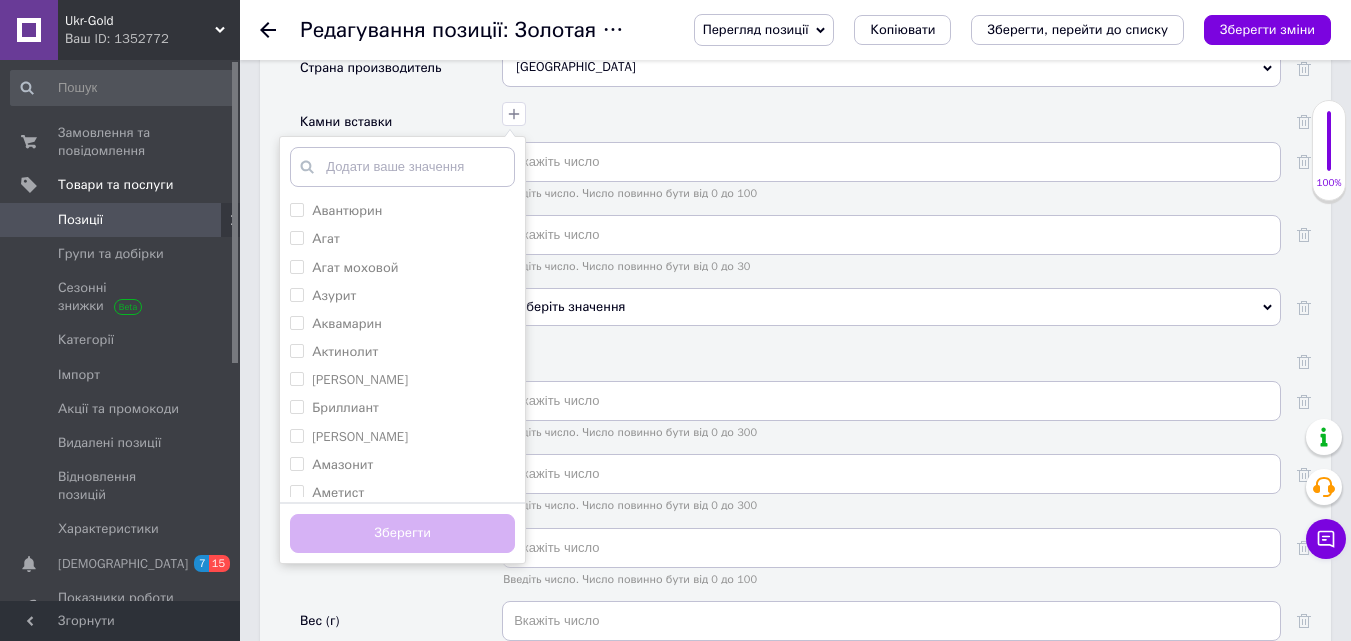 click at bounding box center (402, 167) 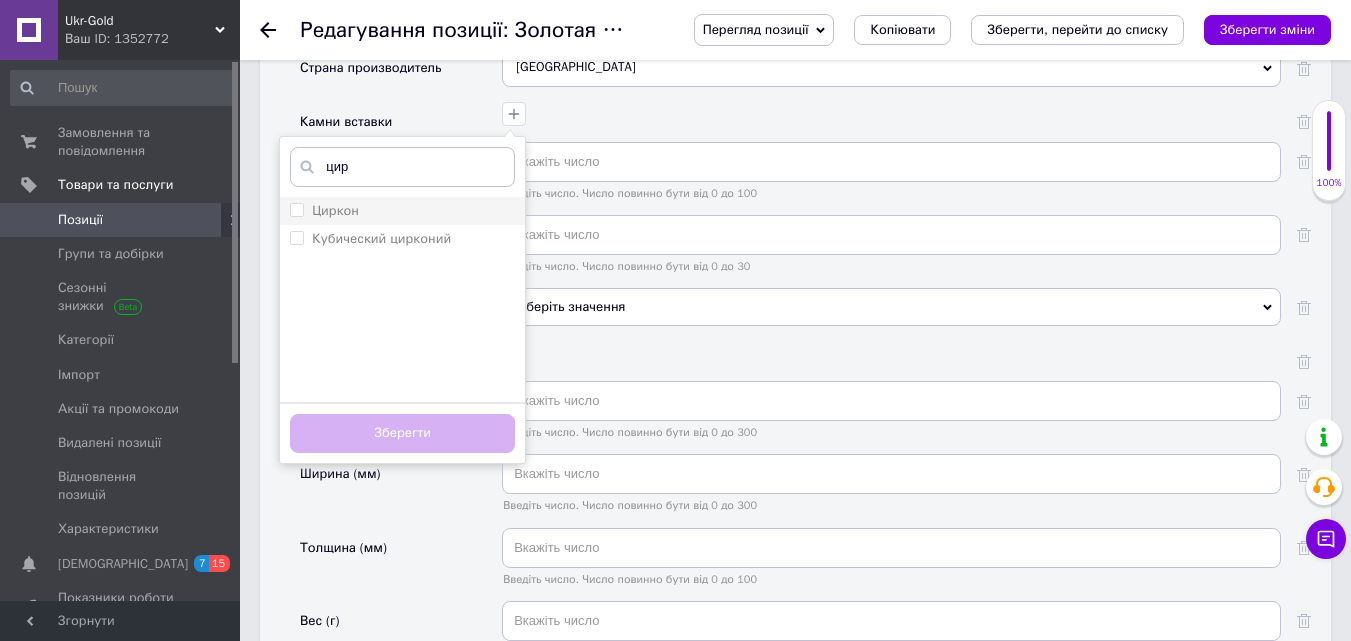 type on "цир" 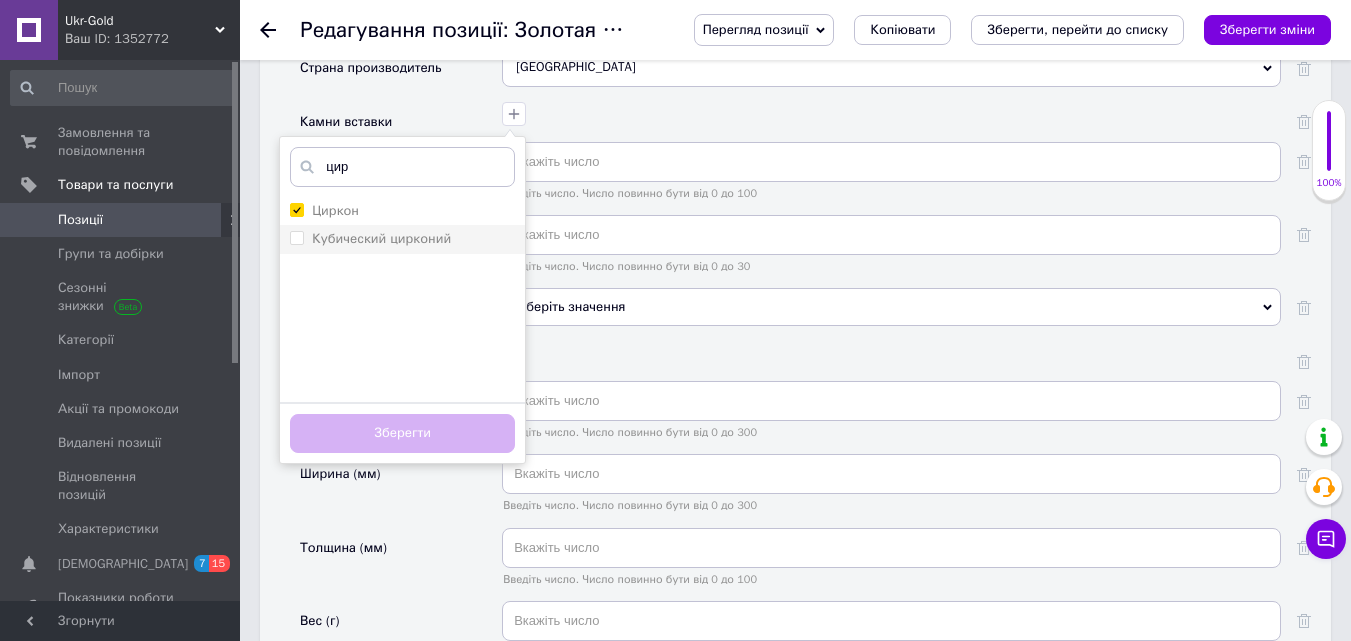 checkbox on "true" 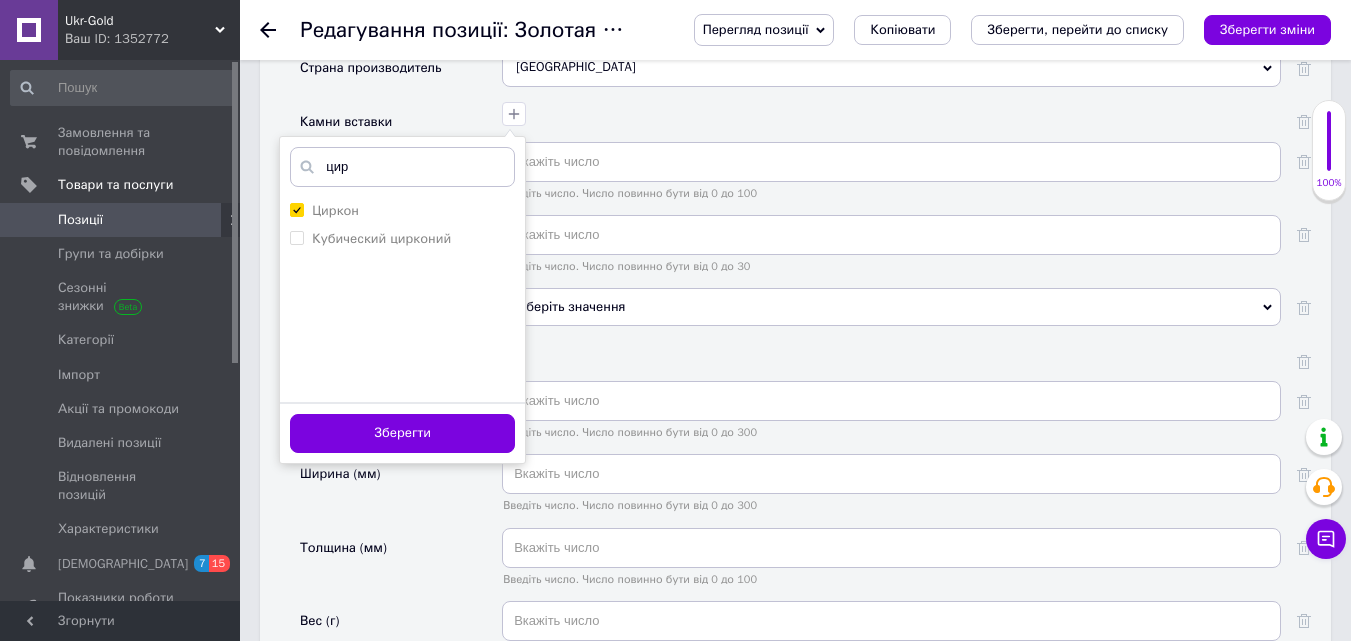 click on "Зберегти" at bounding box center (402, 432) 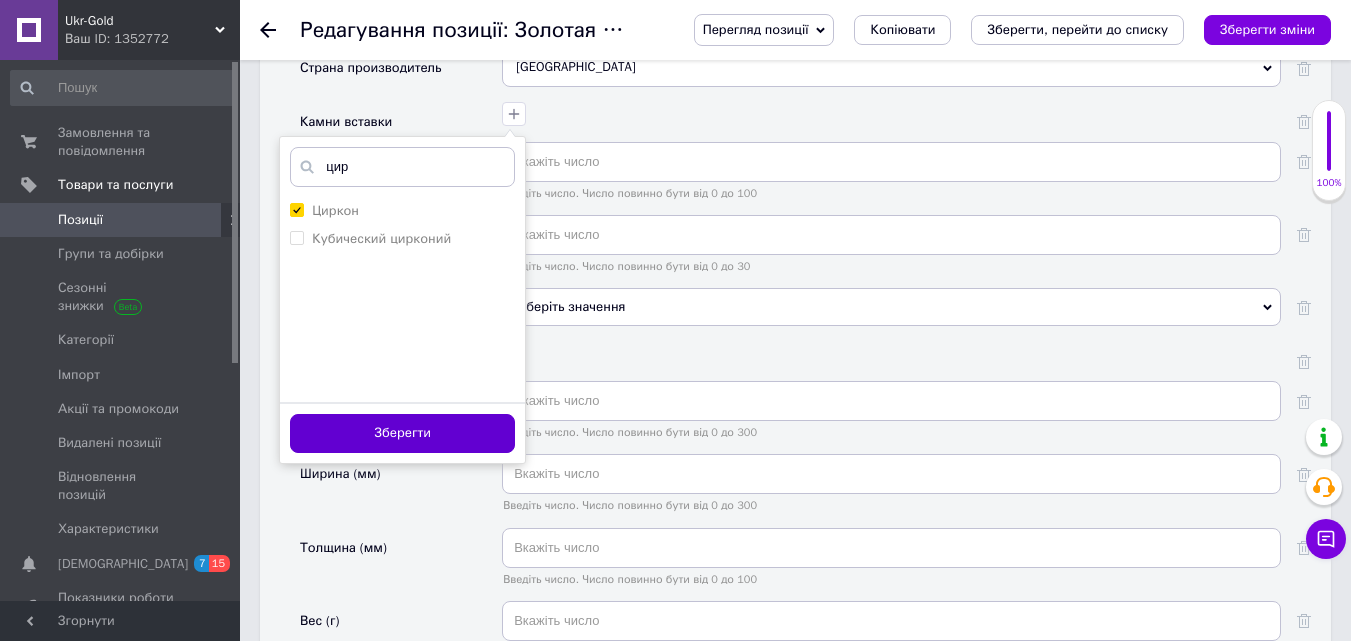 click on "Зберегти" at bounding box center [402, 433] 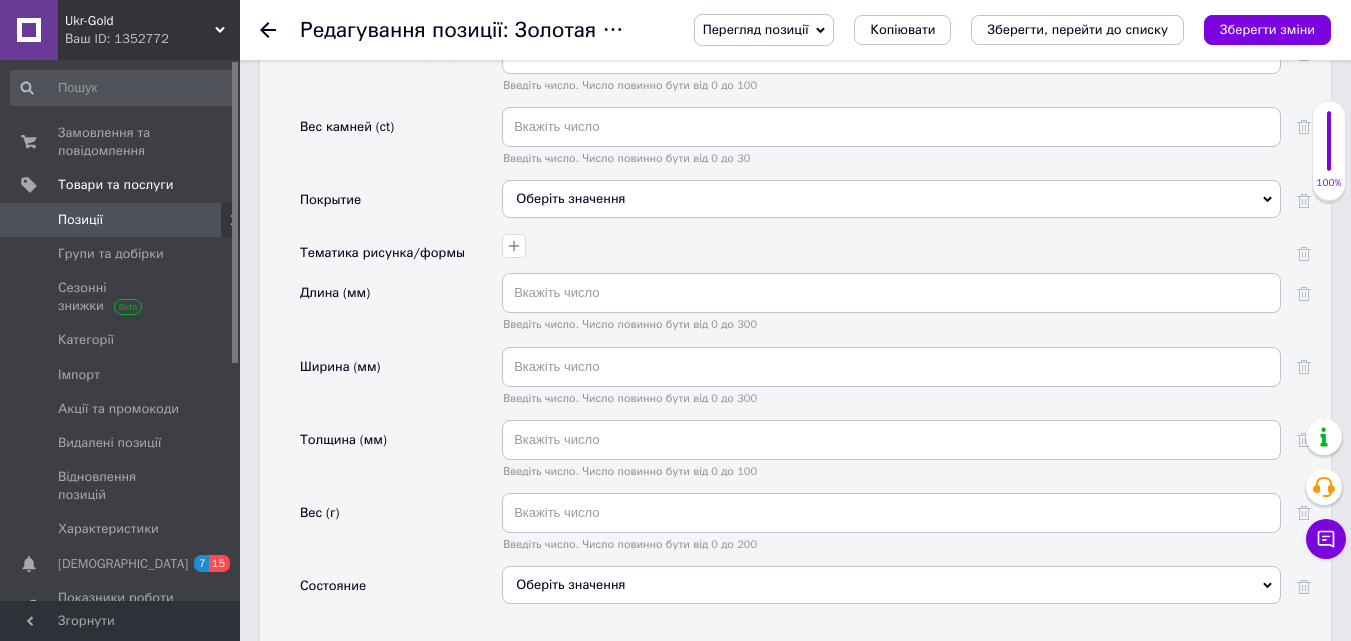 scroll, scrollTop: 2279, scrollLeft: 0, axis: vertical 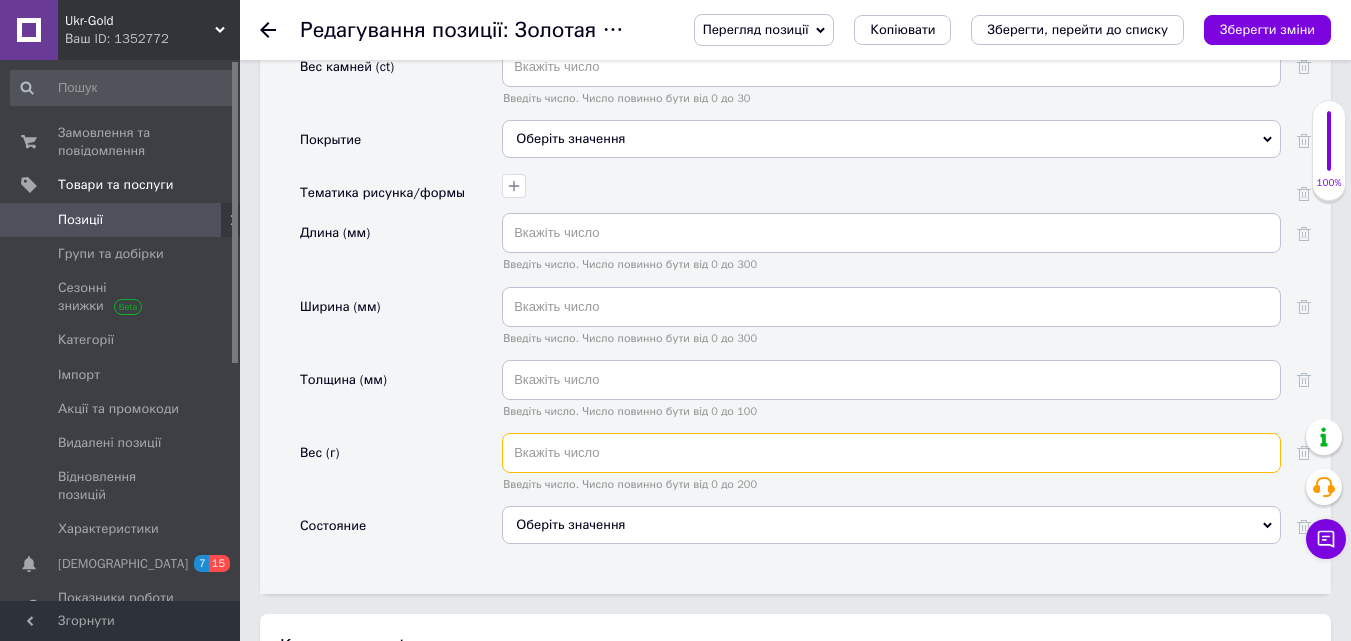 click at bounding box center [891, 453] 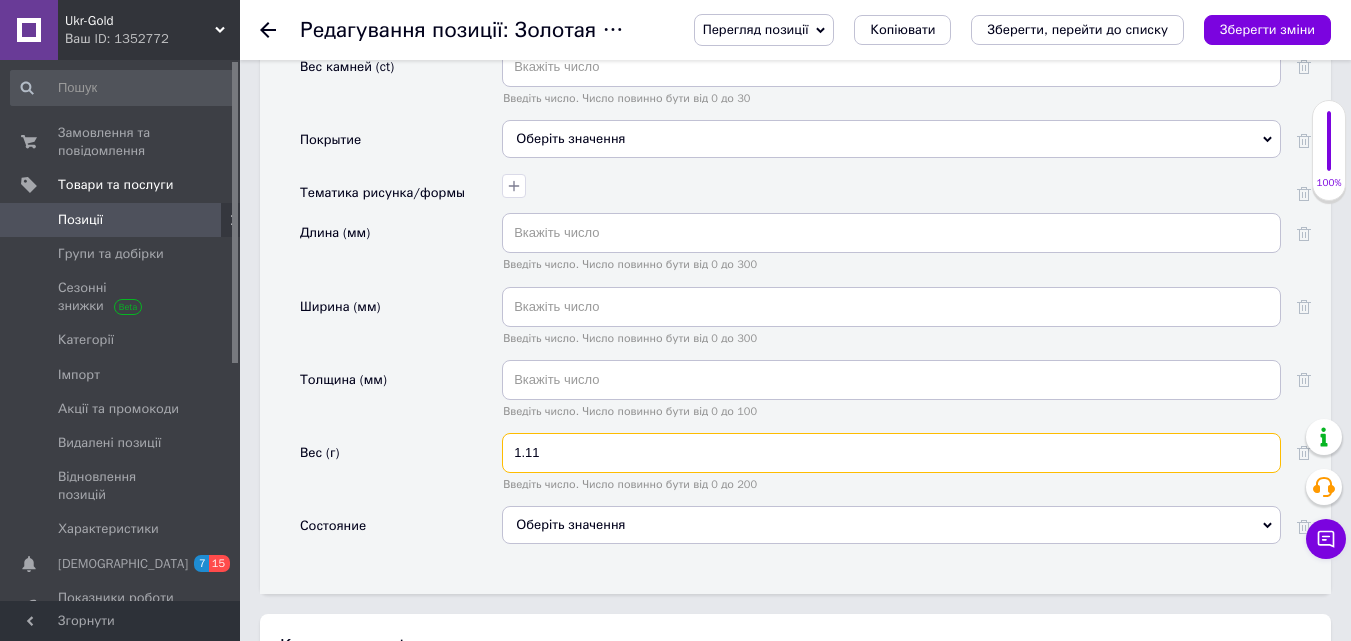 type on "1.11" 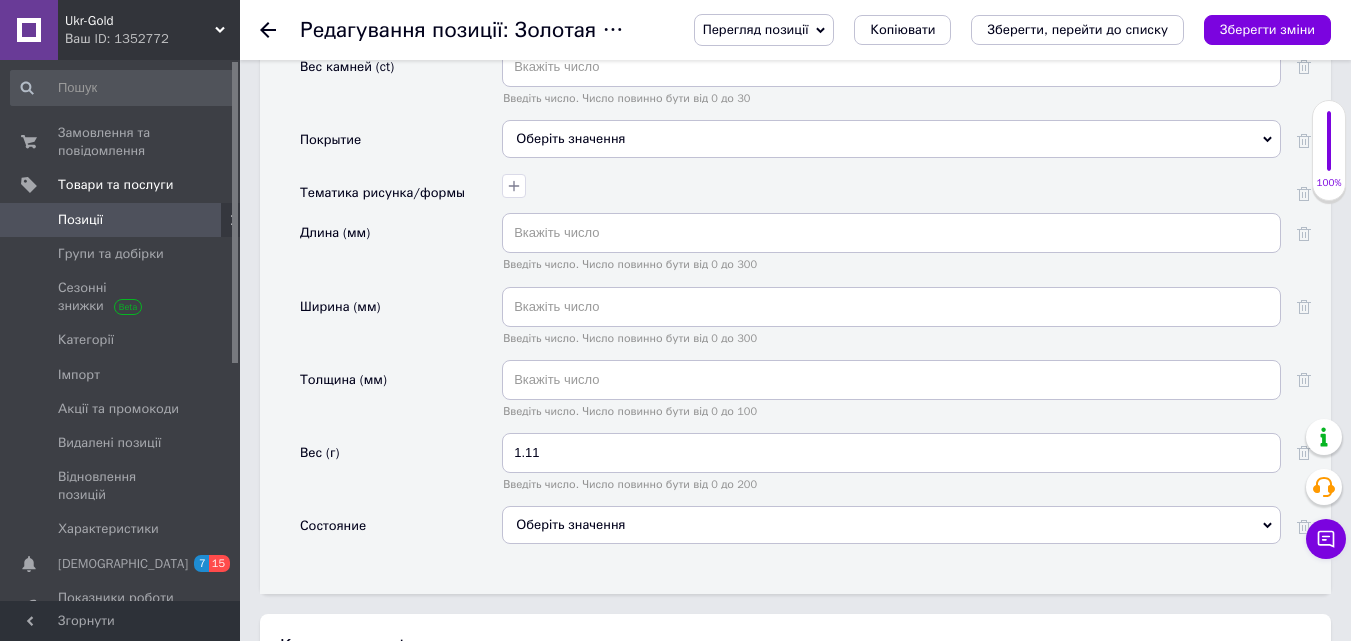 click on "Оберіть значення" at bounding box center [891, 525] 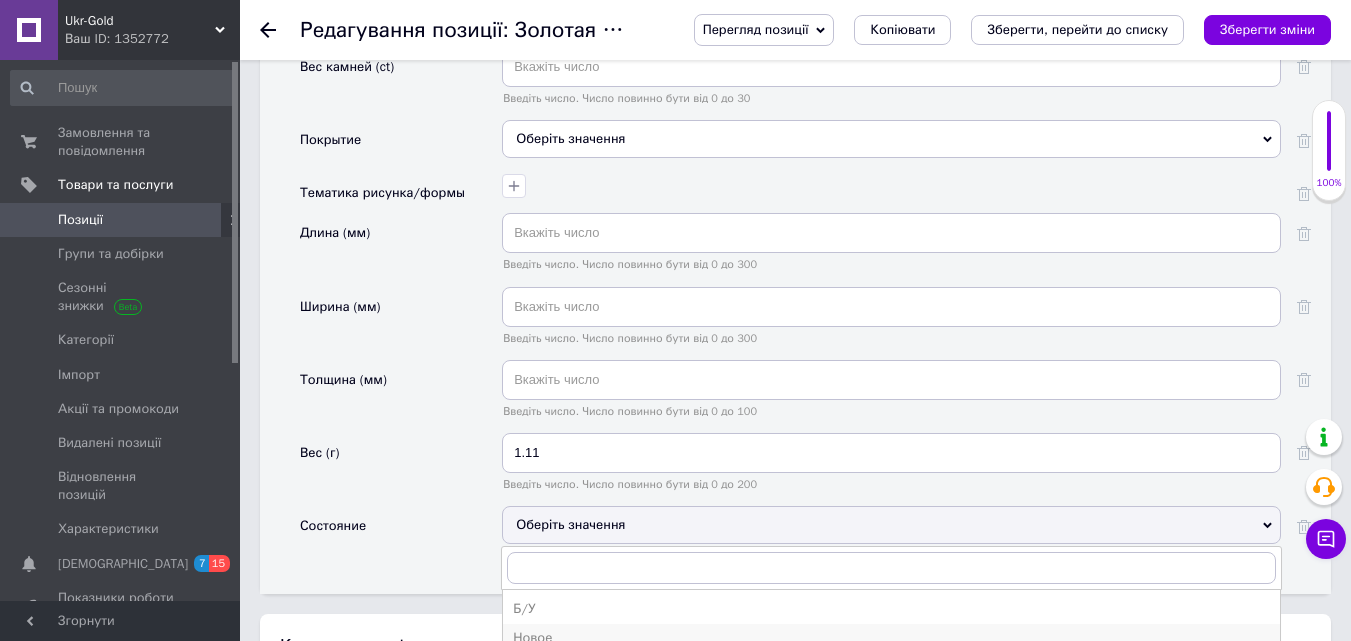 click on "Новое" at bounding box center (891, 638) 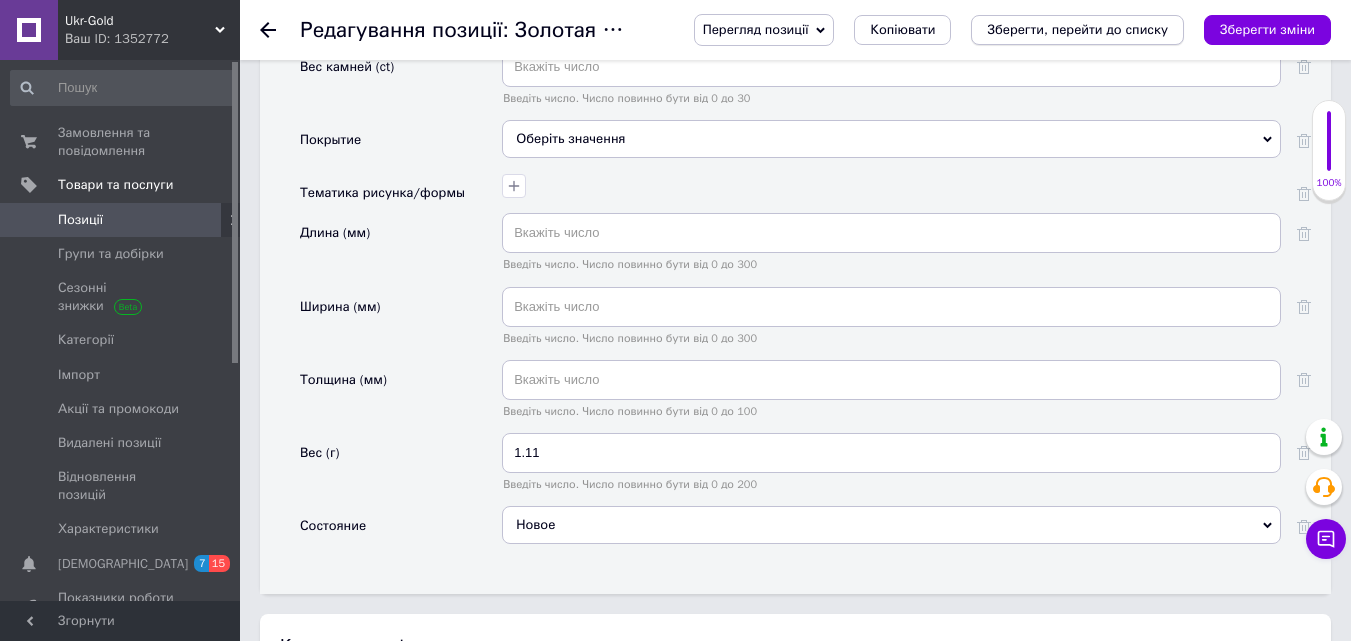 click on "Зберегти, перейти до списку" at bounding box center [1077, 29] 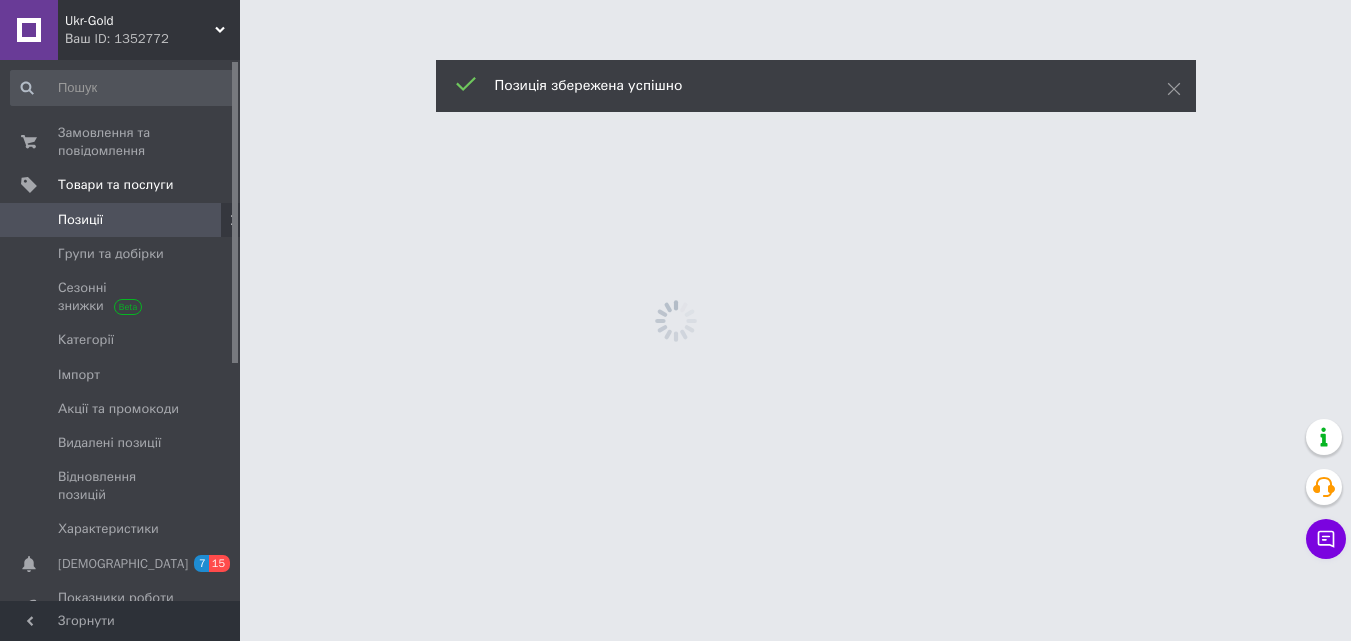 scroll, scrollTop: 0, scrollLeft: 0, axis: both 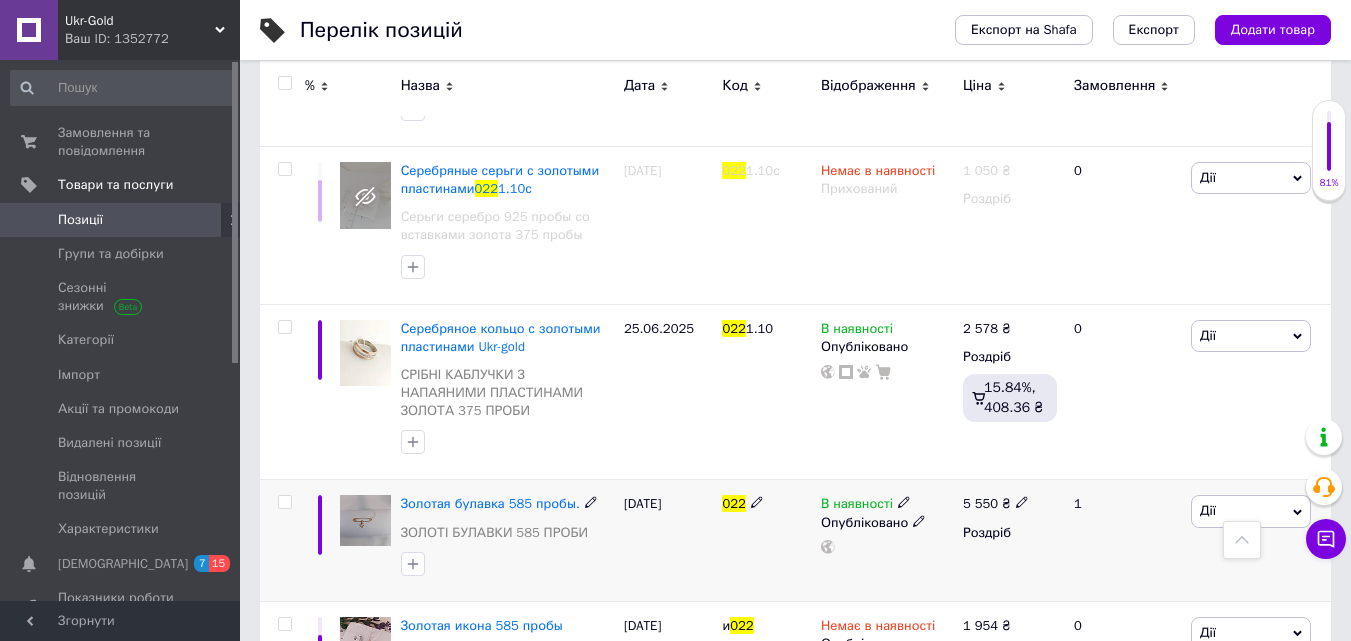 click on "Дії" at bounding box center [1251, 511] 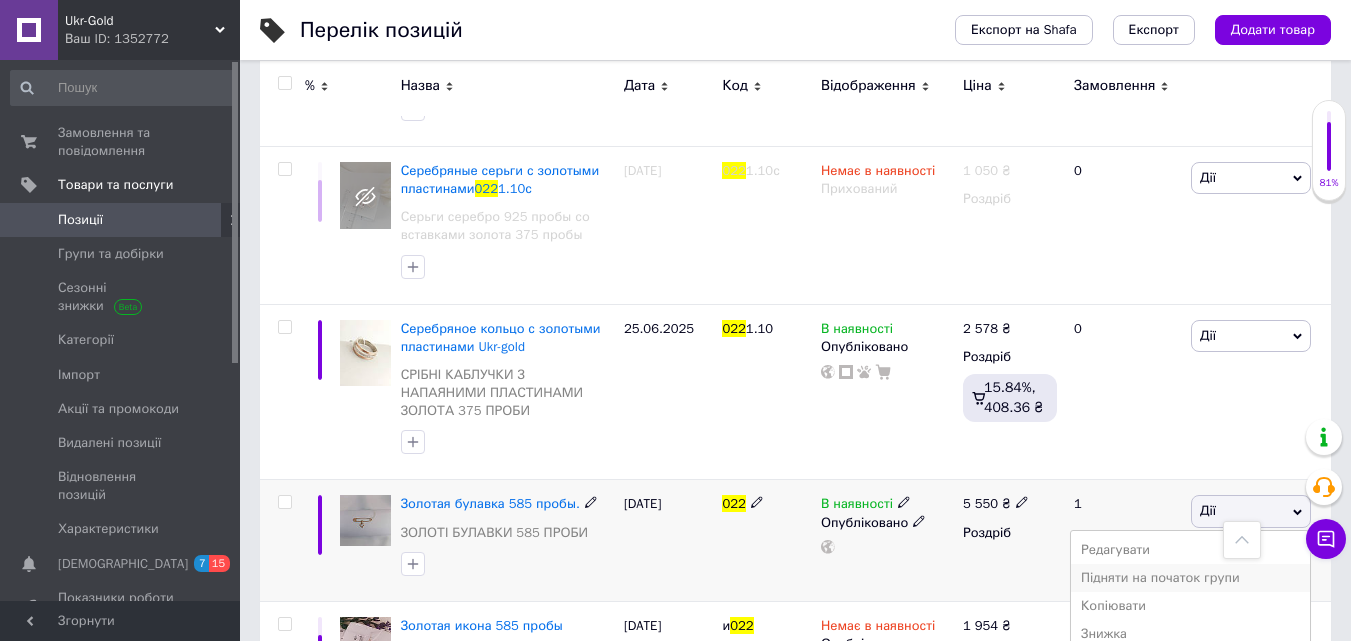 click on "Підняти на початок групи" at bounding box center [1190, 578] 